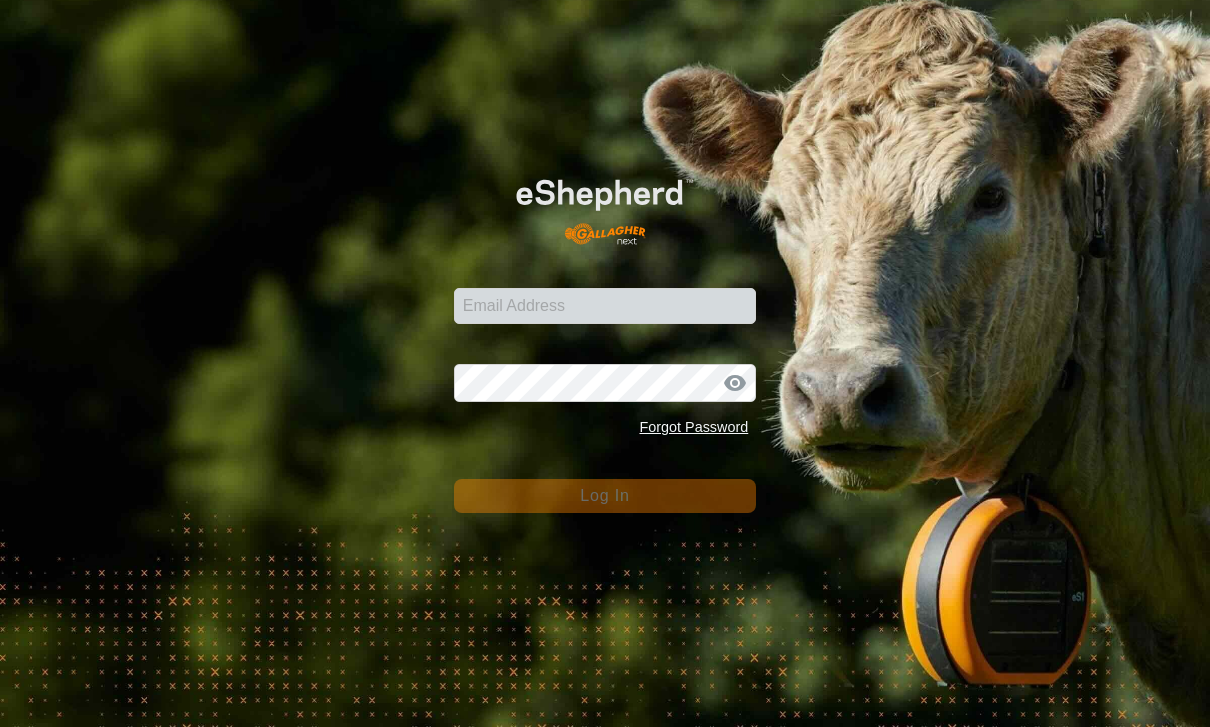 scroll, scrollTop: 0, scrollLeft: 0, axis: both 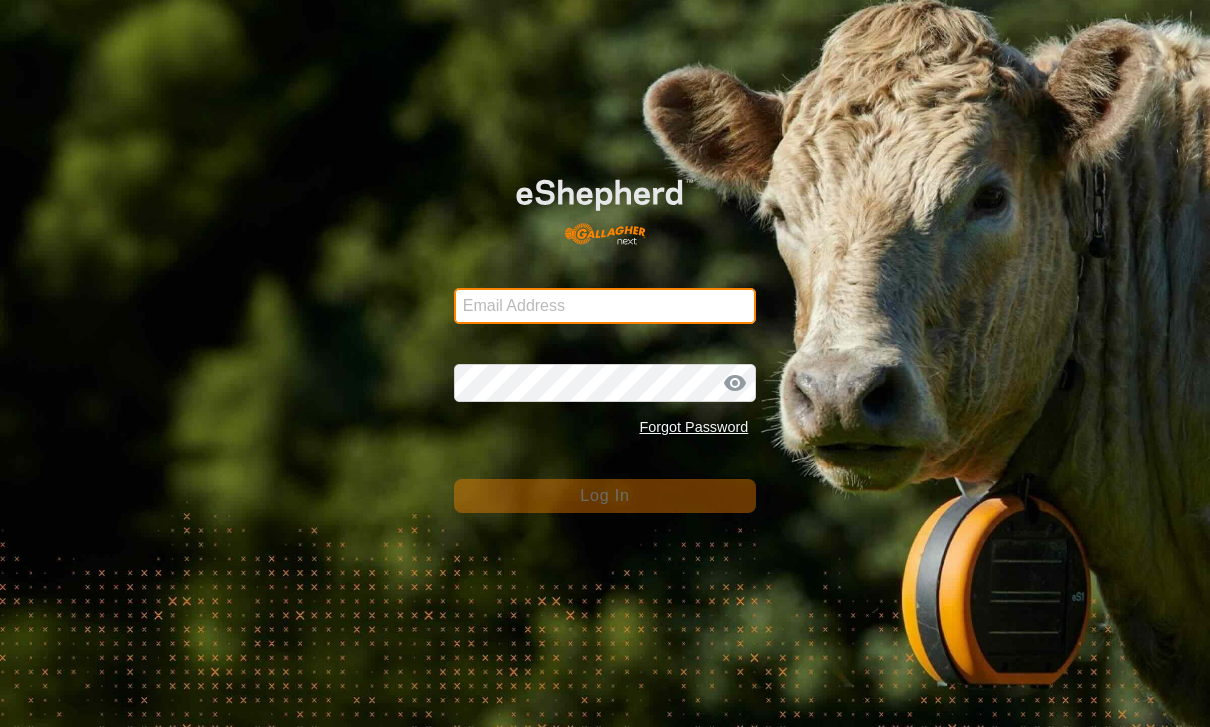 click on "Email Address" at bounding box center (605, 306) 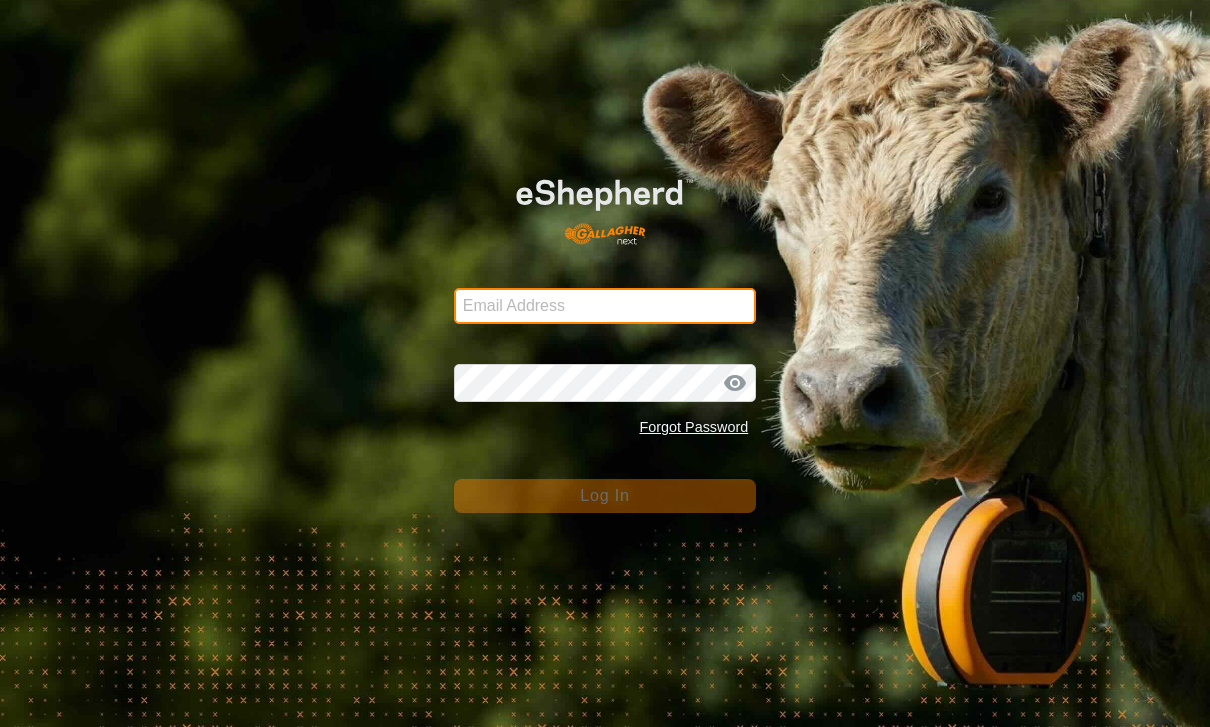 type on "James.eitel@me.com" 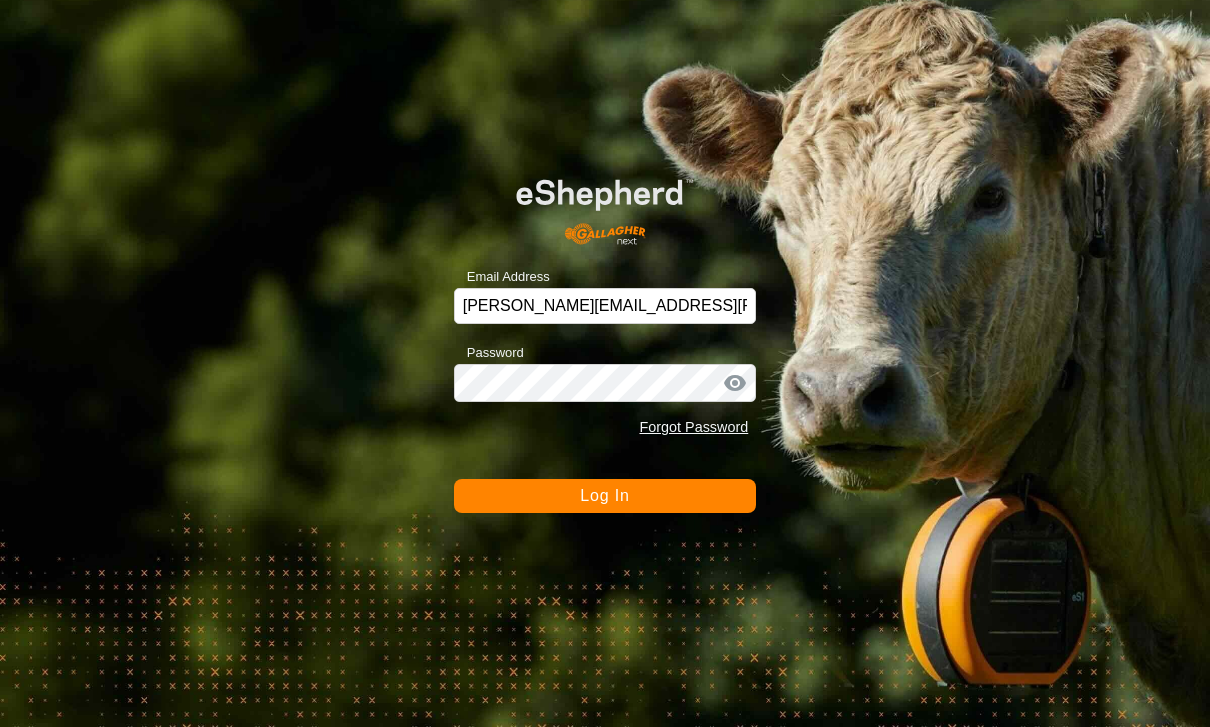 click on "Log In" 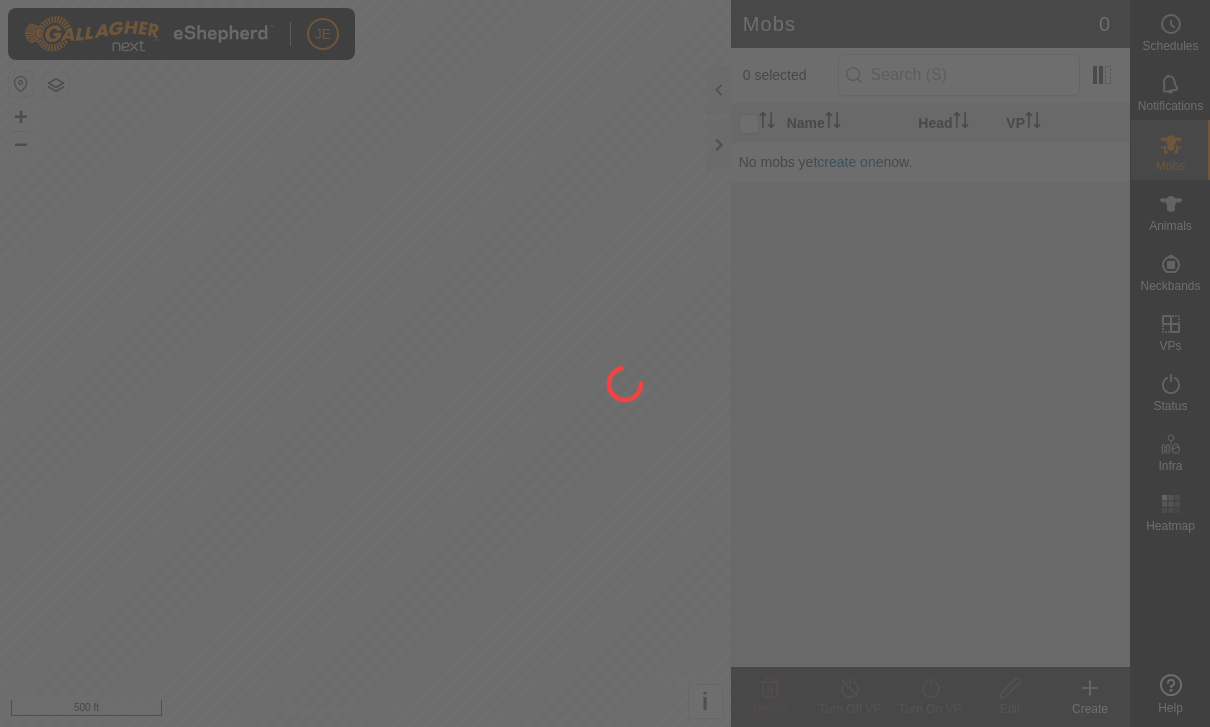 scroll, scrollTop: 0, scrollLeft: 0, axis: both 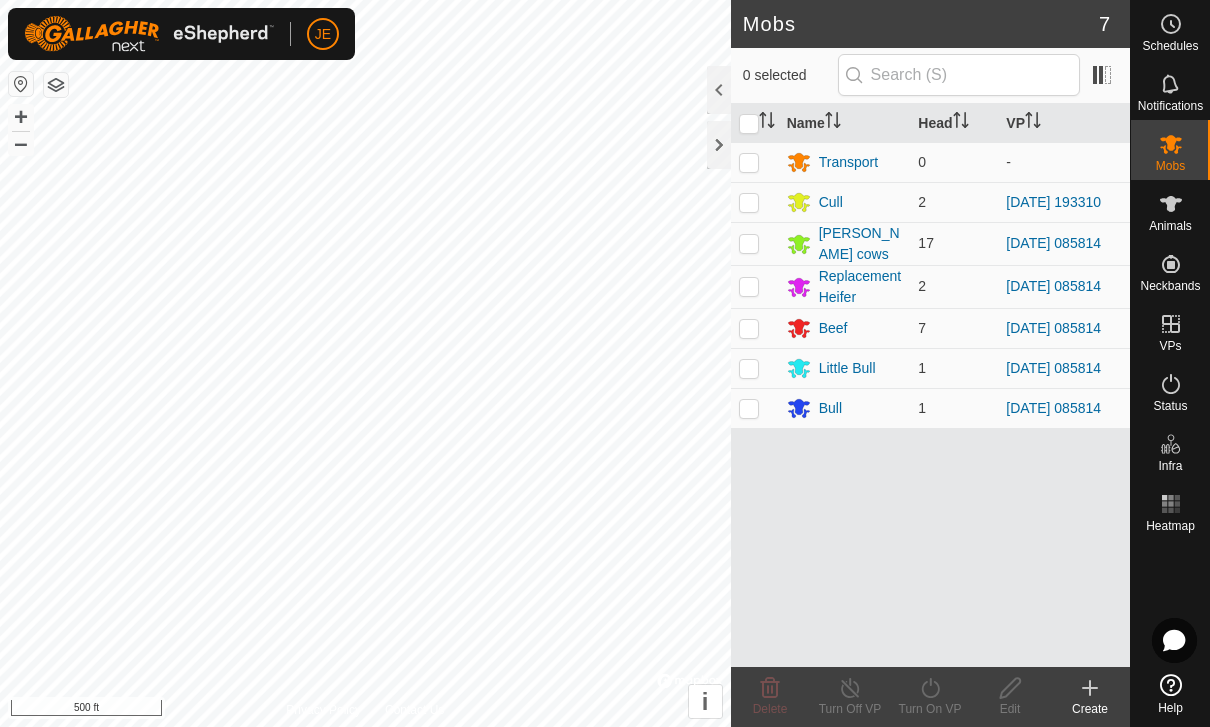 click on "Animals" at bounding box center [1170, 210] 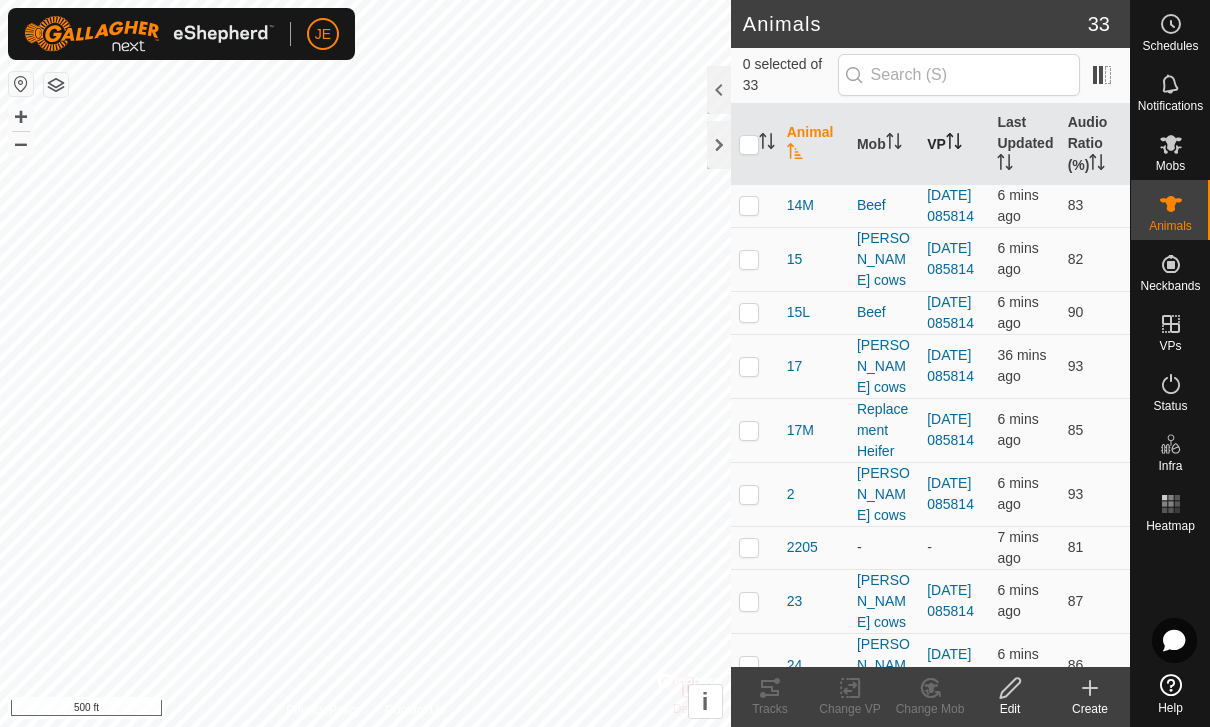 click on "VP" at bounding box center (954, 144) 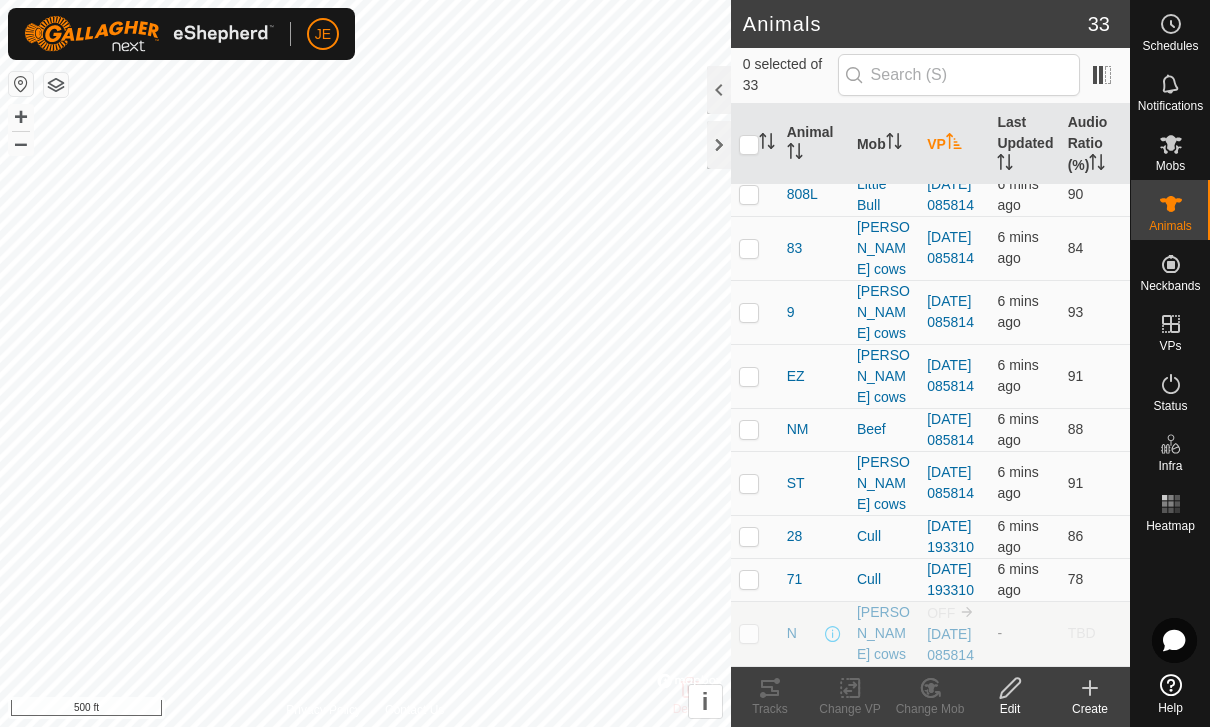 scroll, scrollTop: 1589, scrollLeft: 0, axis: vertical 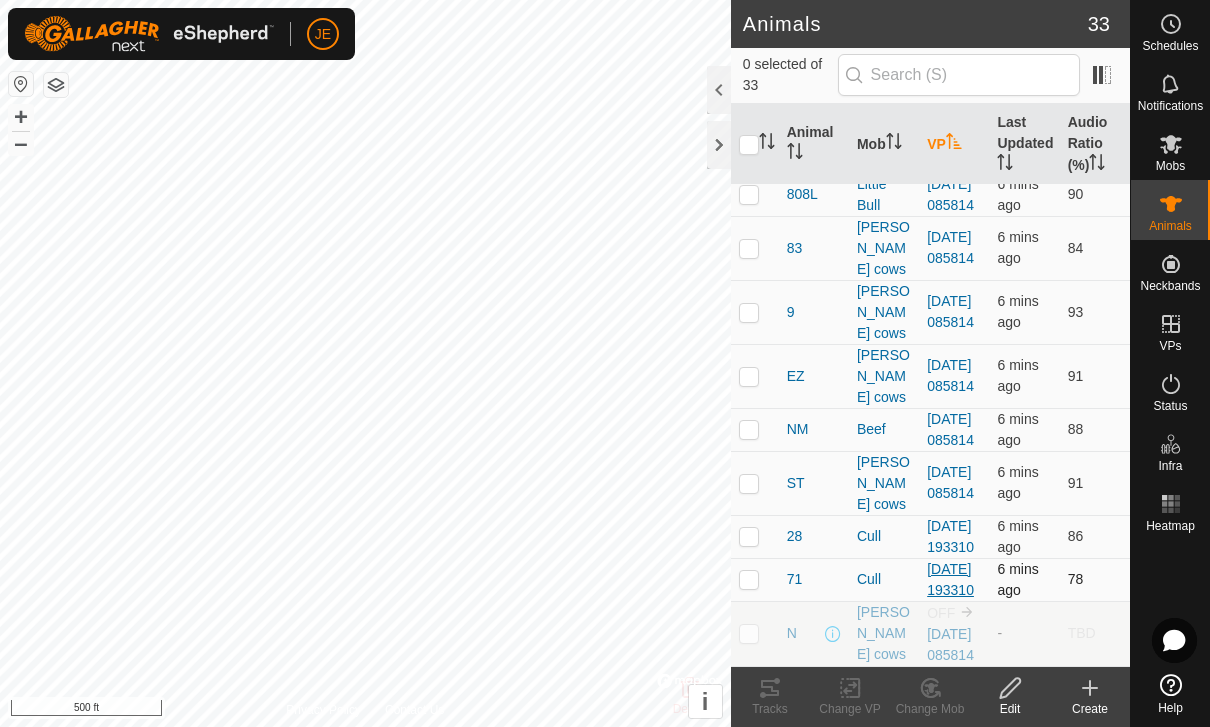 click on "[DATE] 193310" at bounding box center [950, 579] 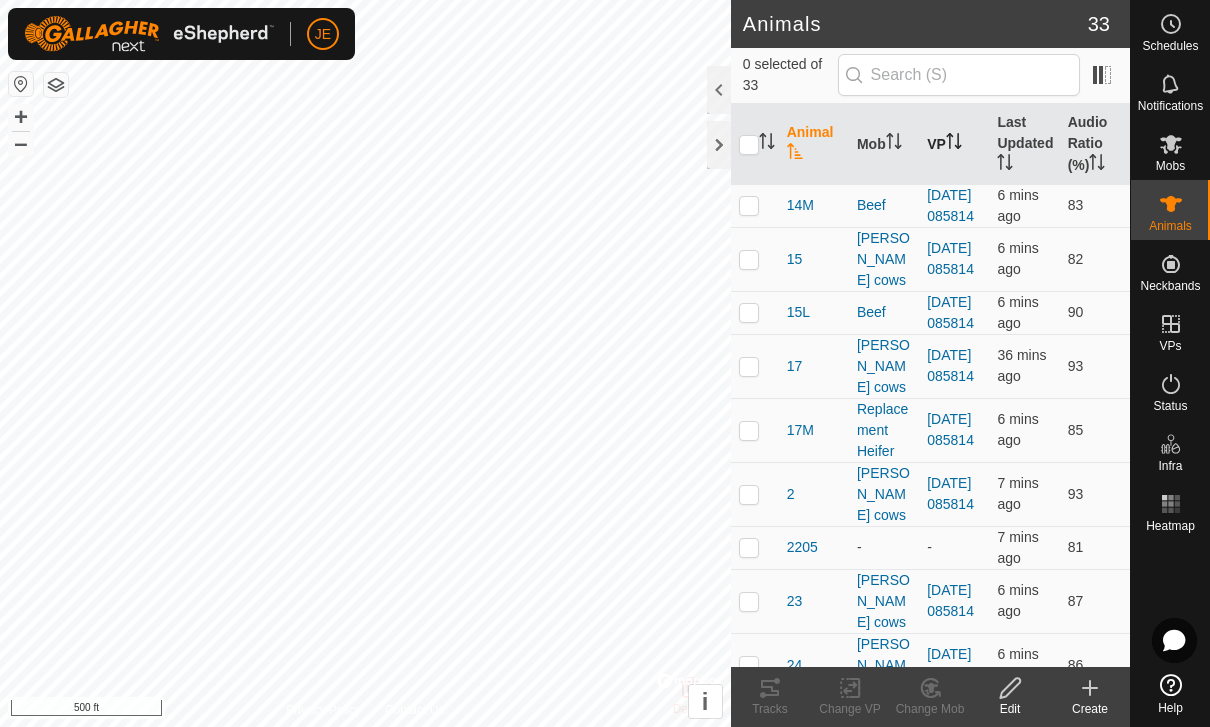 click 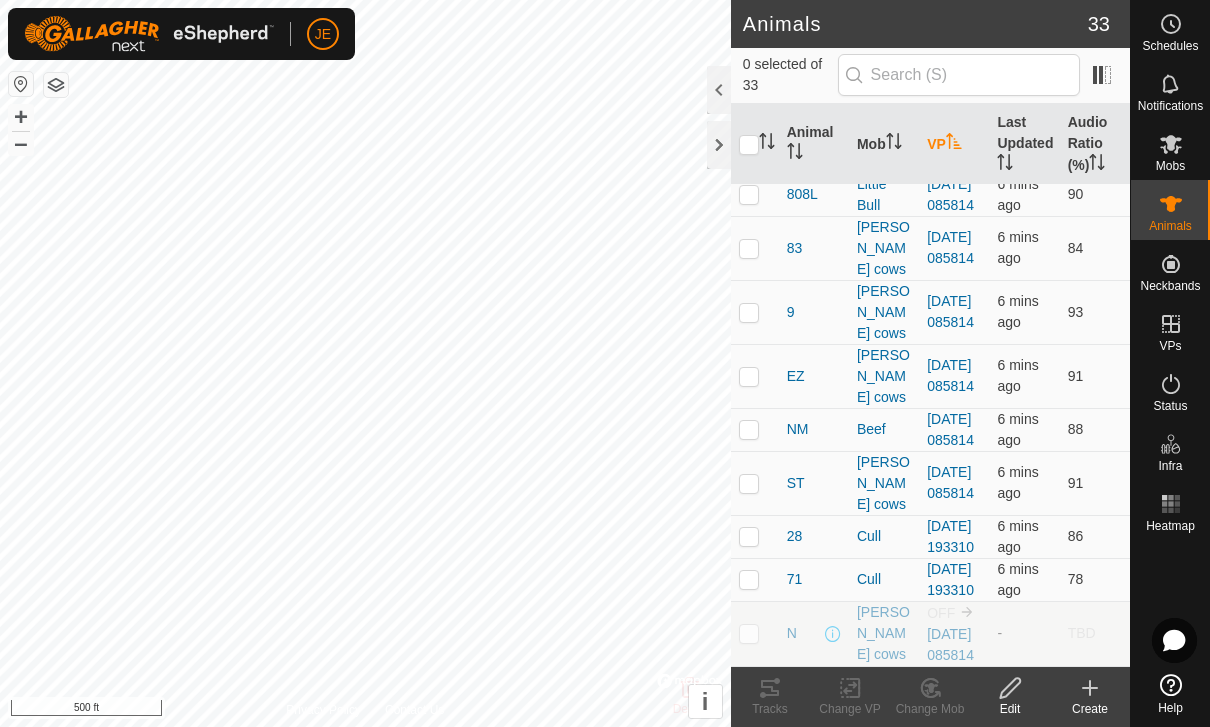 scroll, scrollTop: 1589, scrollLeft: 0, axis: vertical 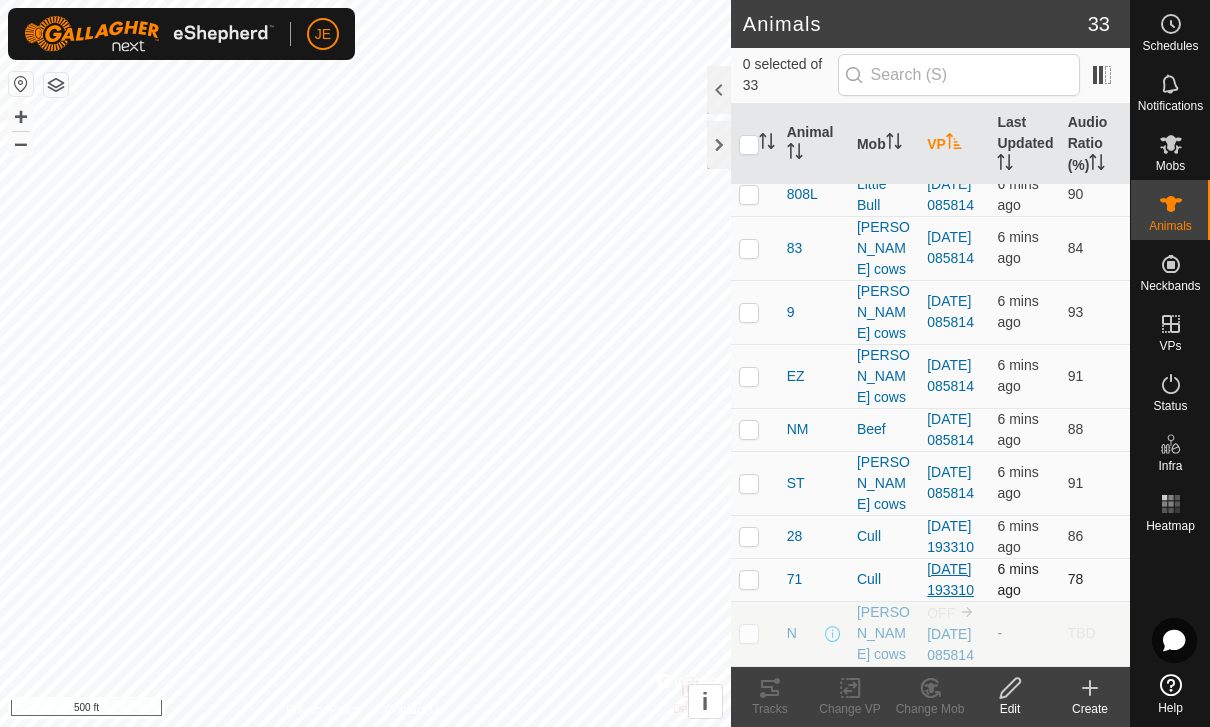 click on "[DATE] 193310" at bounding box center [950, 579] 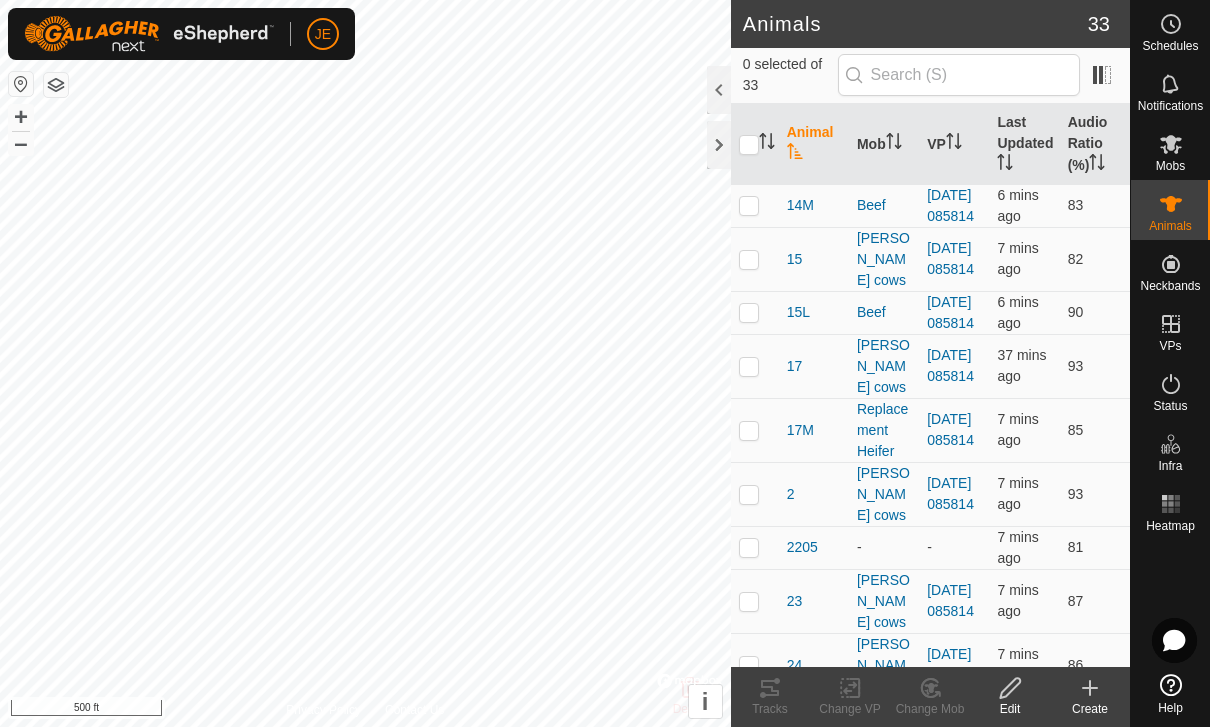 scroll, scrollTop: 0, scrollLeft: 0, axis: both 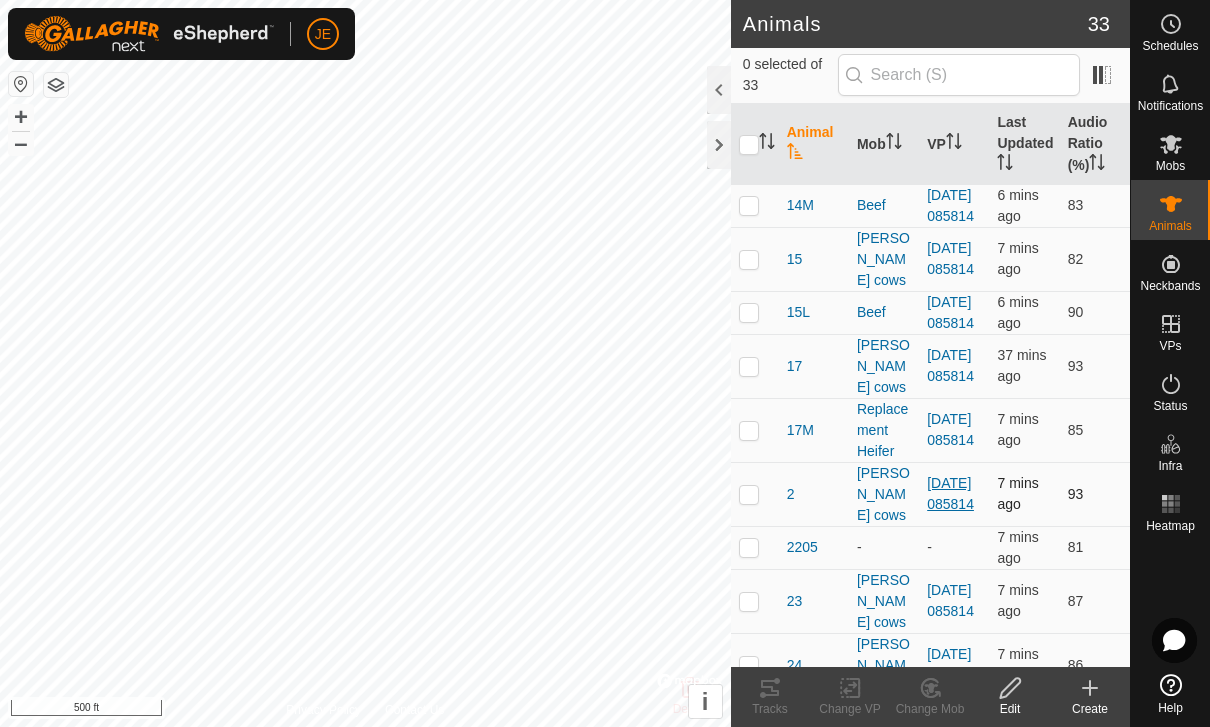 click on "[DATE] 085814" at bounding box center [950, 493] 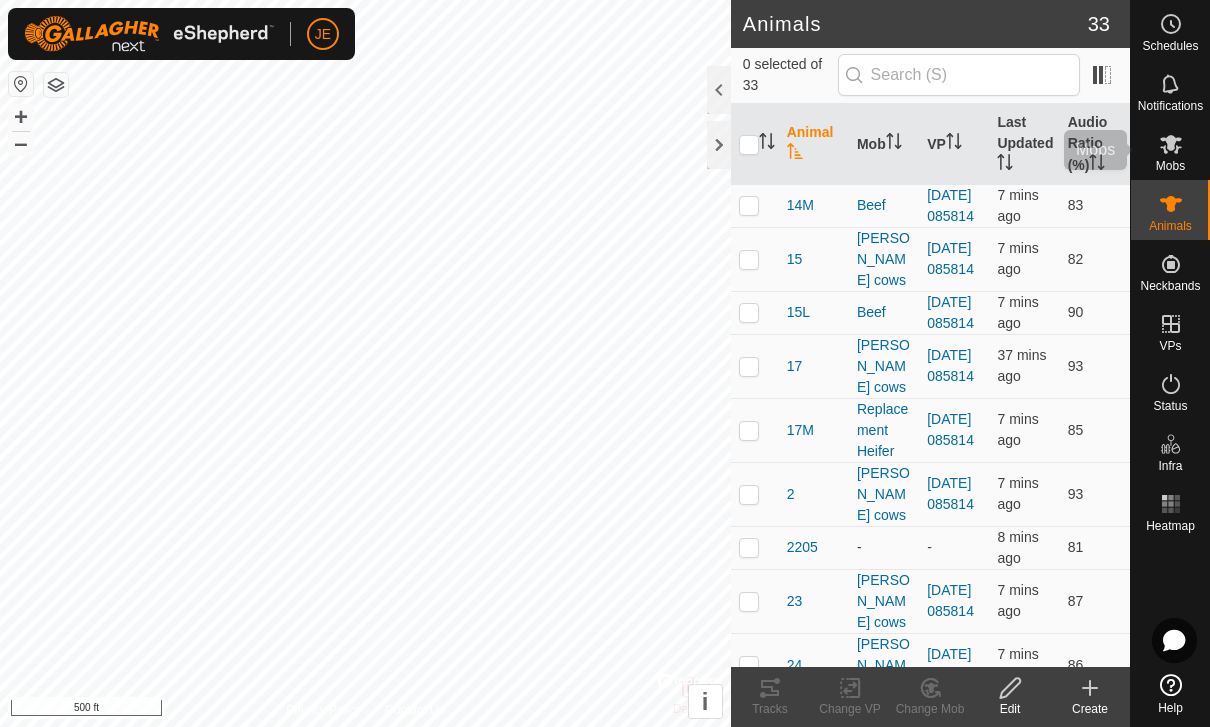 click 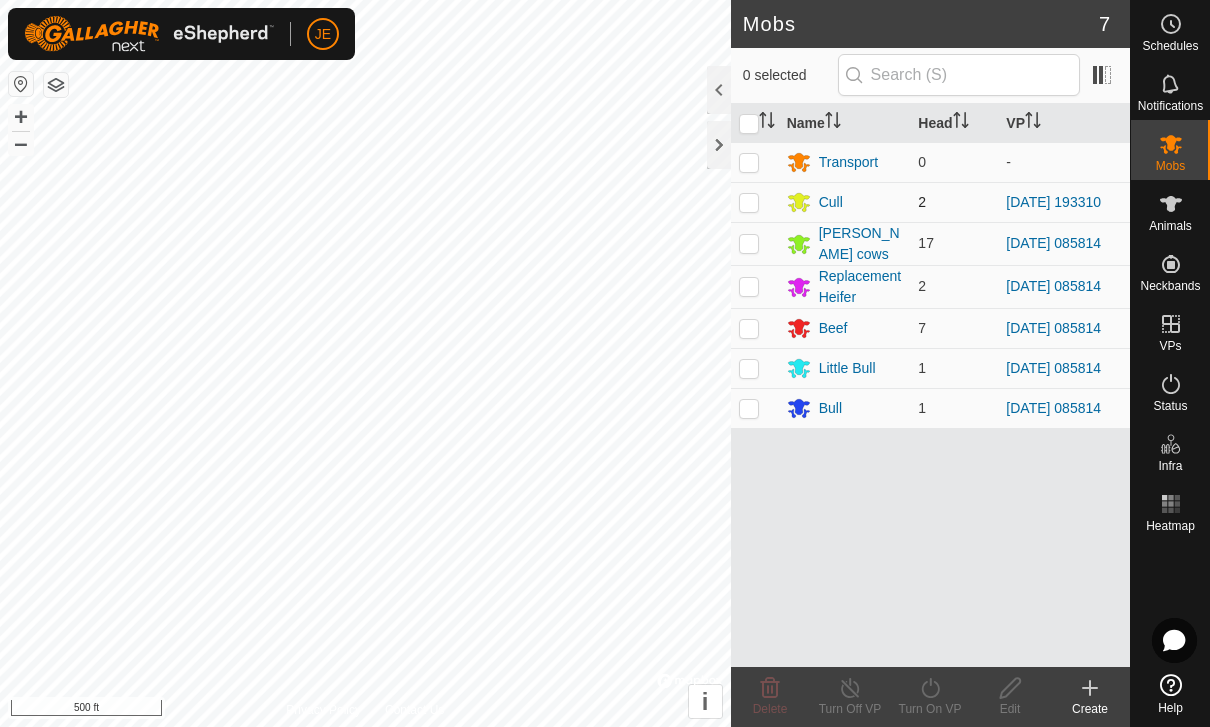 click at bounding box center (749, 202) 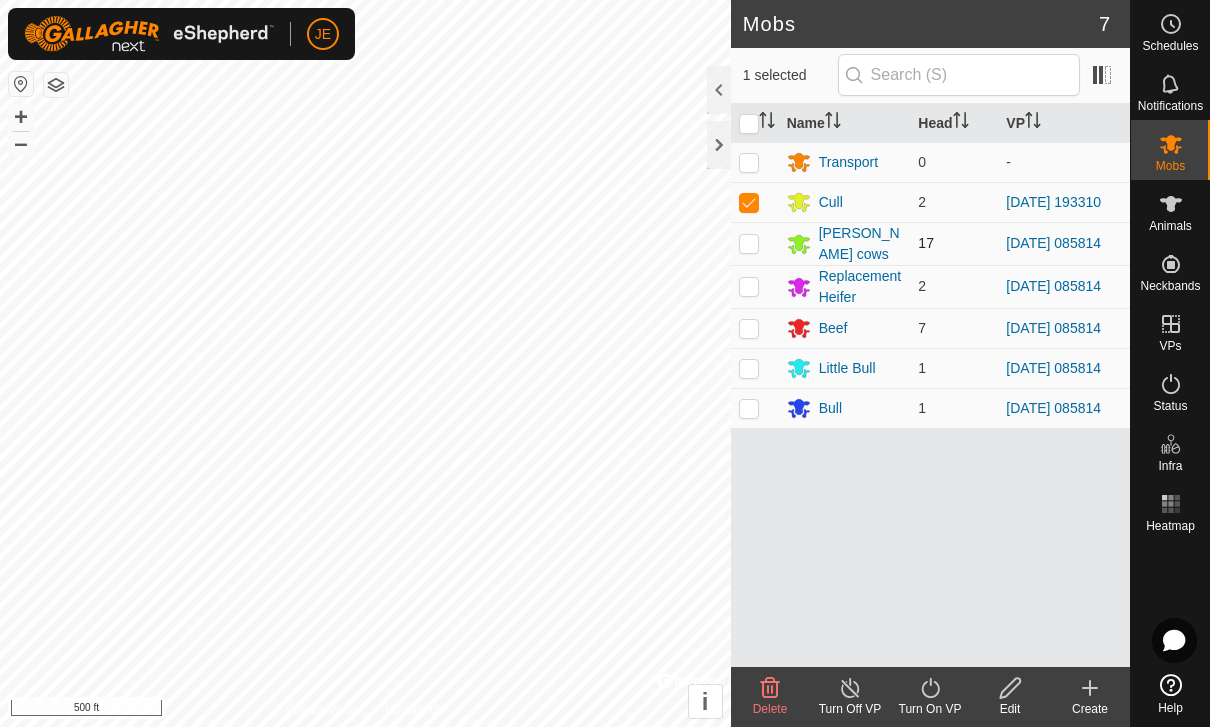 click at bounding box center [749, 243] 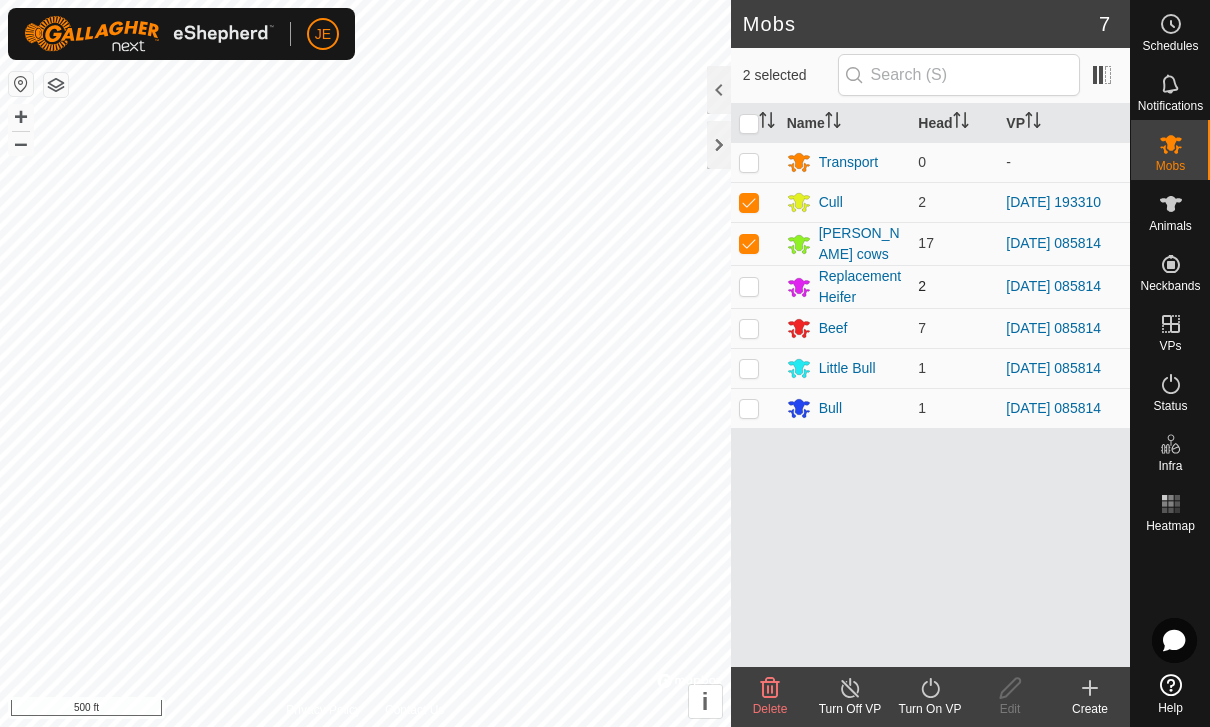 click at bounding box center (749, 286) 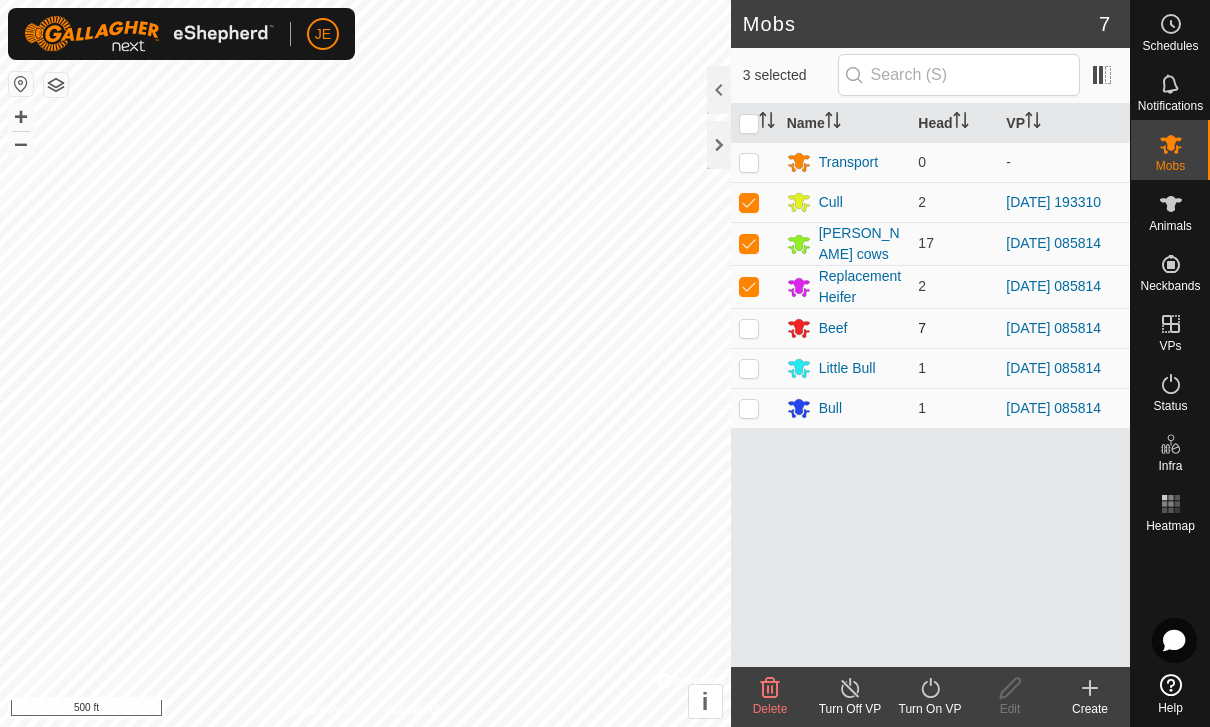 click at bounding box center [749, 328] 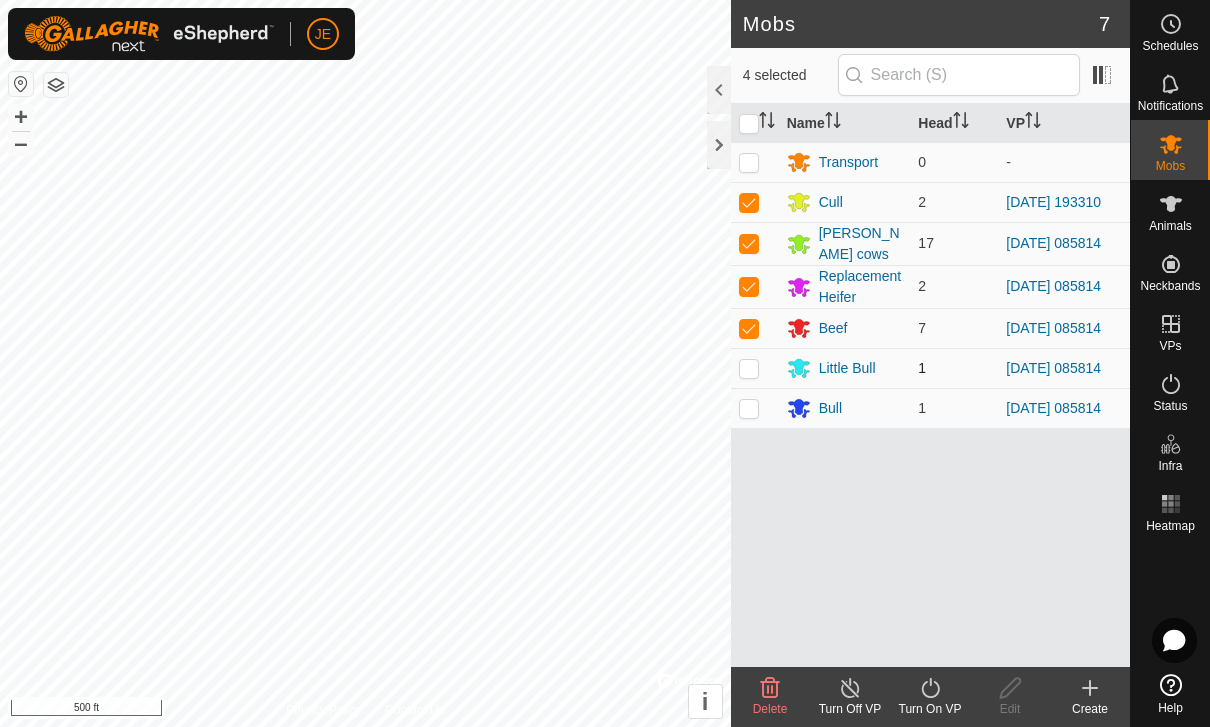 click at bounding box center (755, 368) 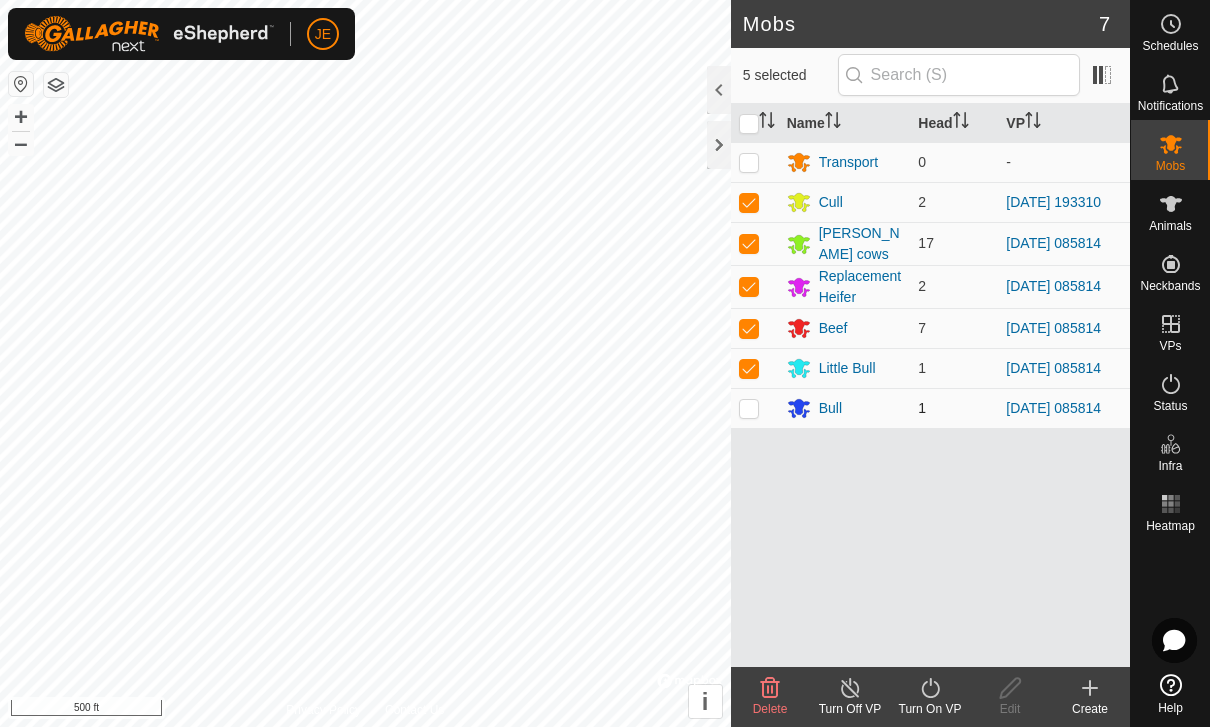 click at bounding box center (749, 408) 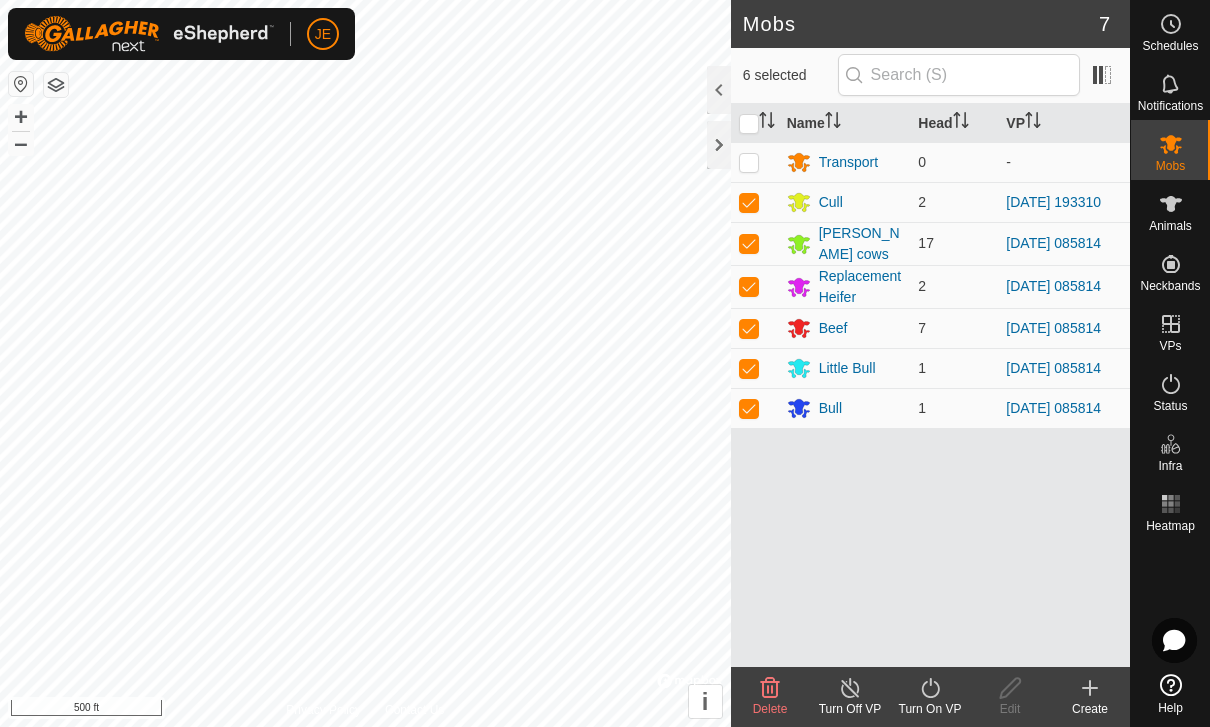 click on "Turn On VP" 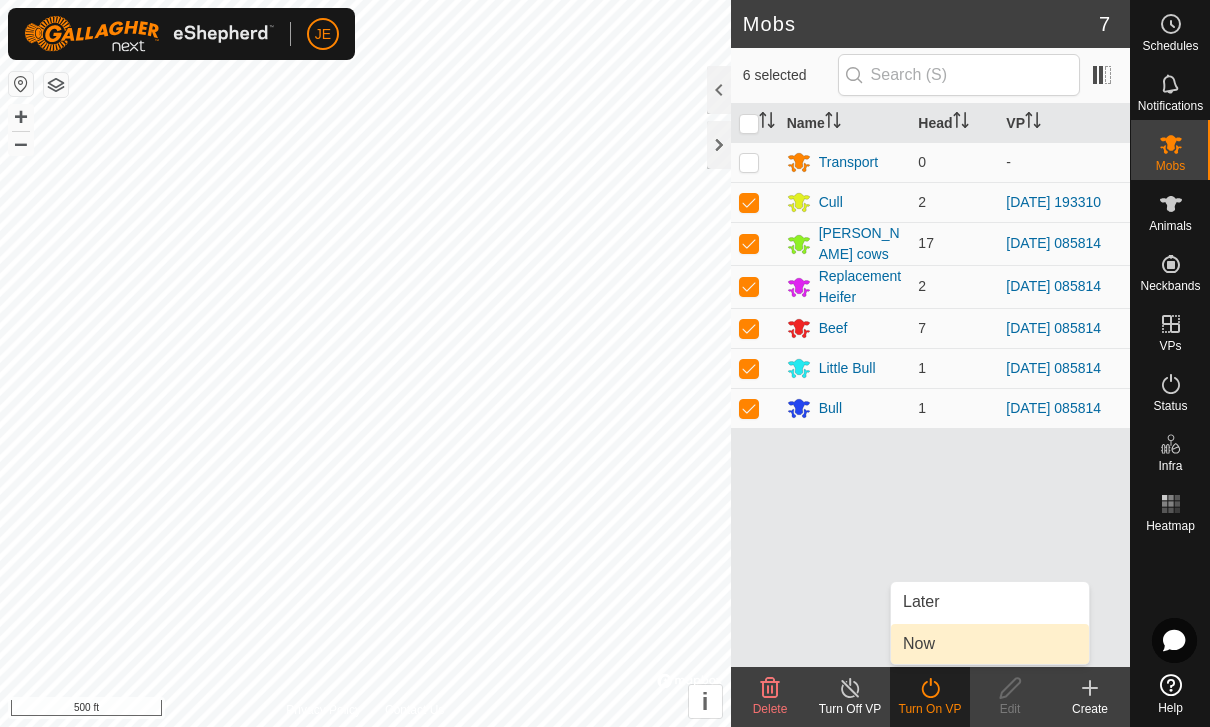 click on "Now" at bounding box center [919, 644] 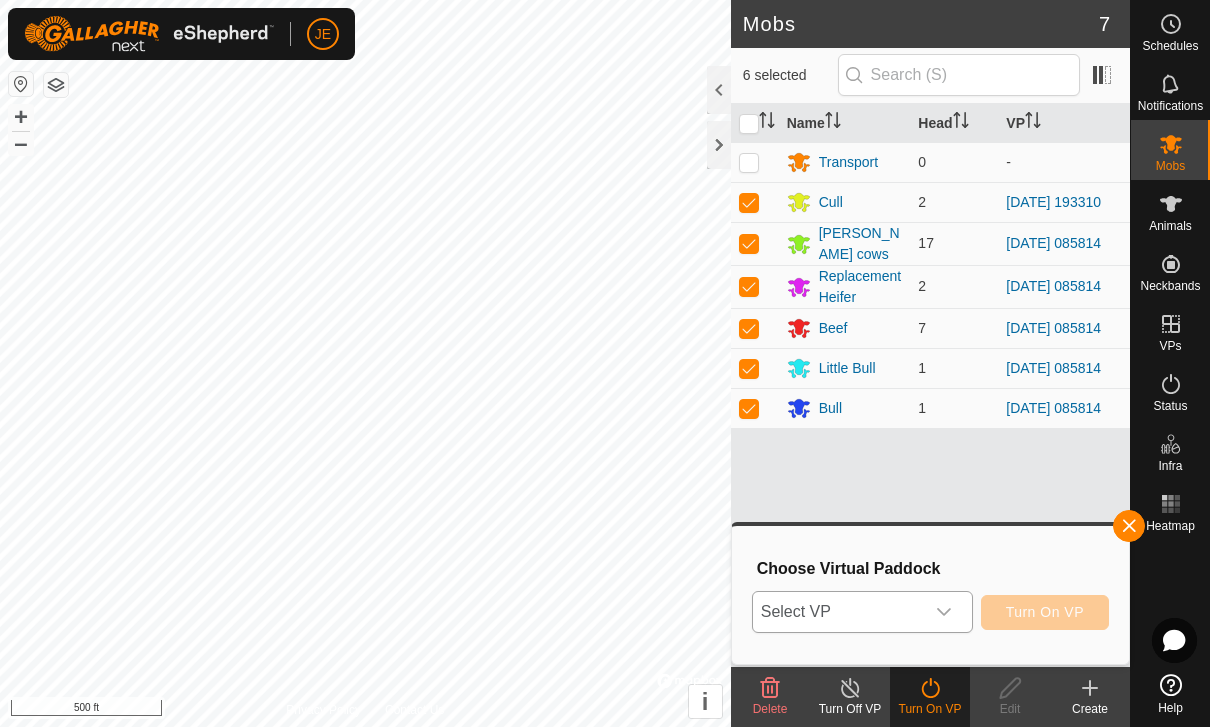 click at bounding box center [944, 612] 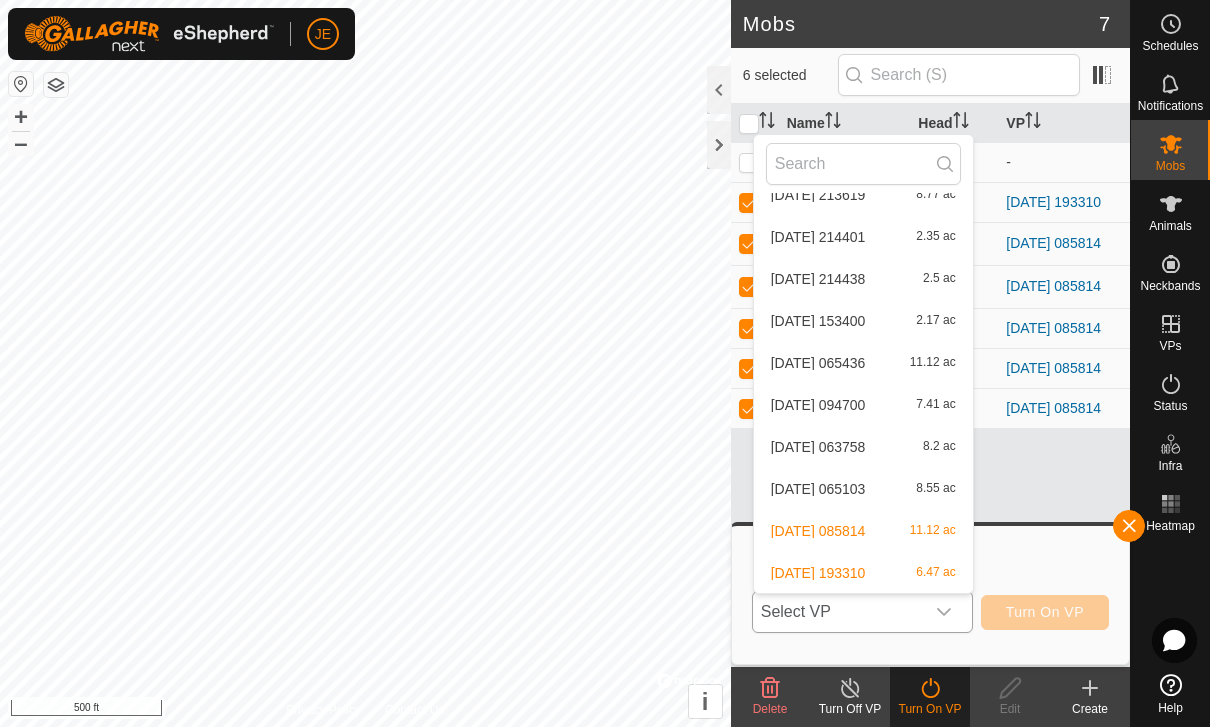 scroll, scrollTop: 2692, scrollLeft: 0, axis: vertical 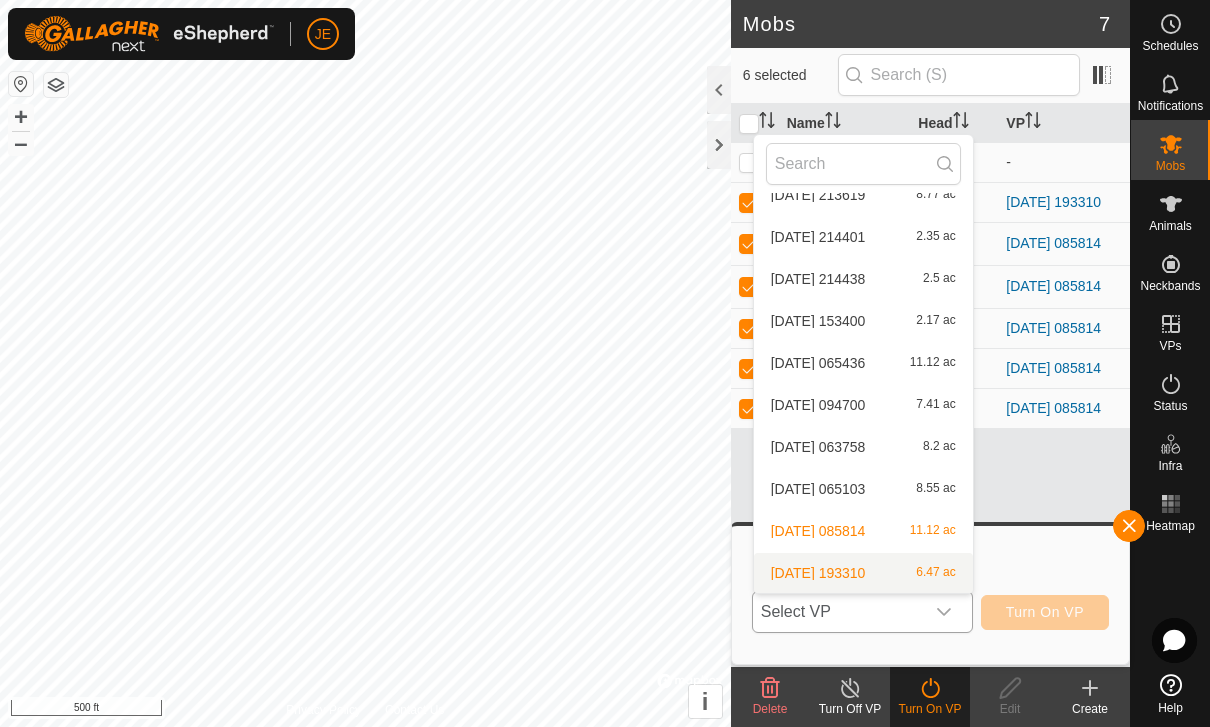 click on "[DATE] 193310" at bounding box center (818, 573) 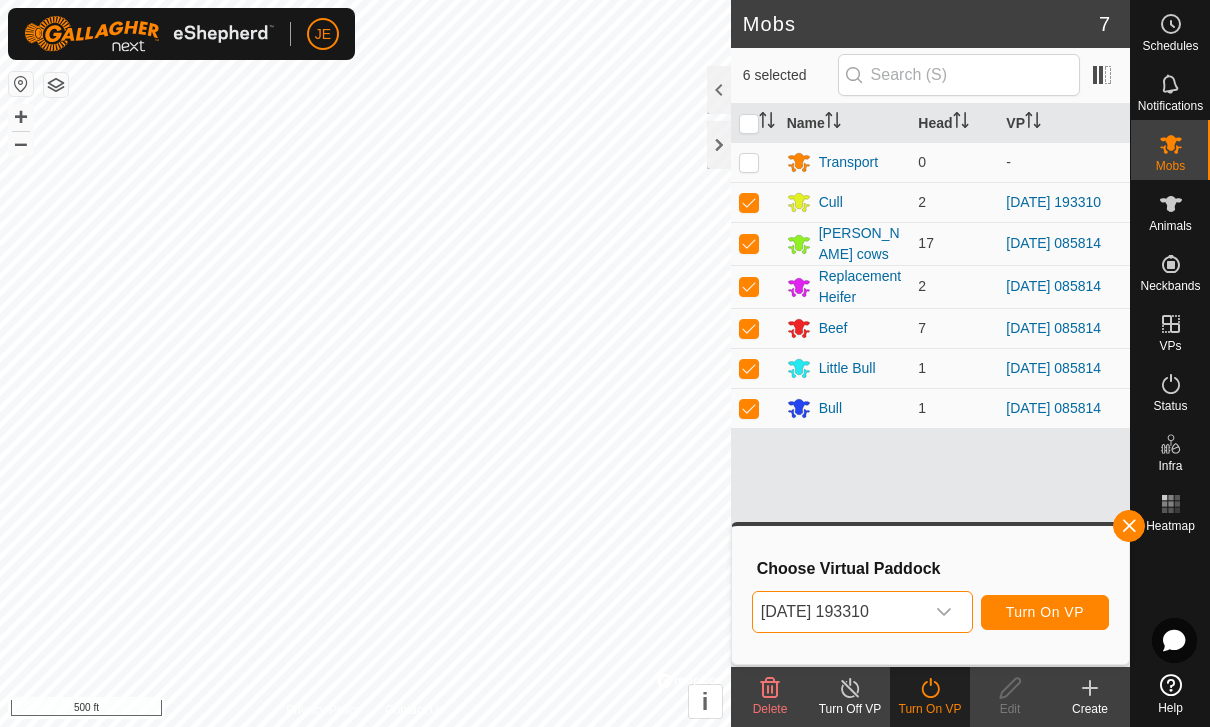 click on "Turn On VP" at bounding box center (1045, 612) 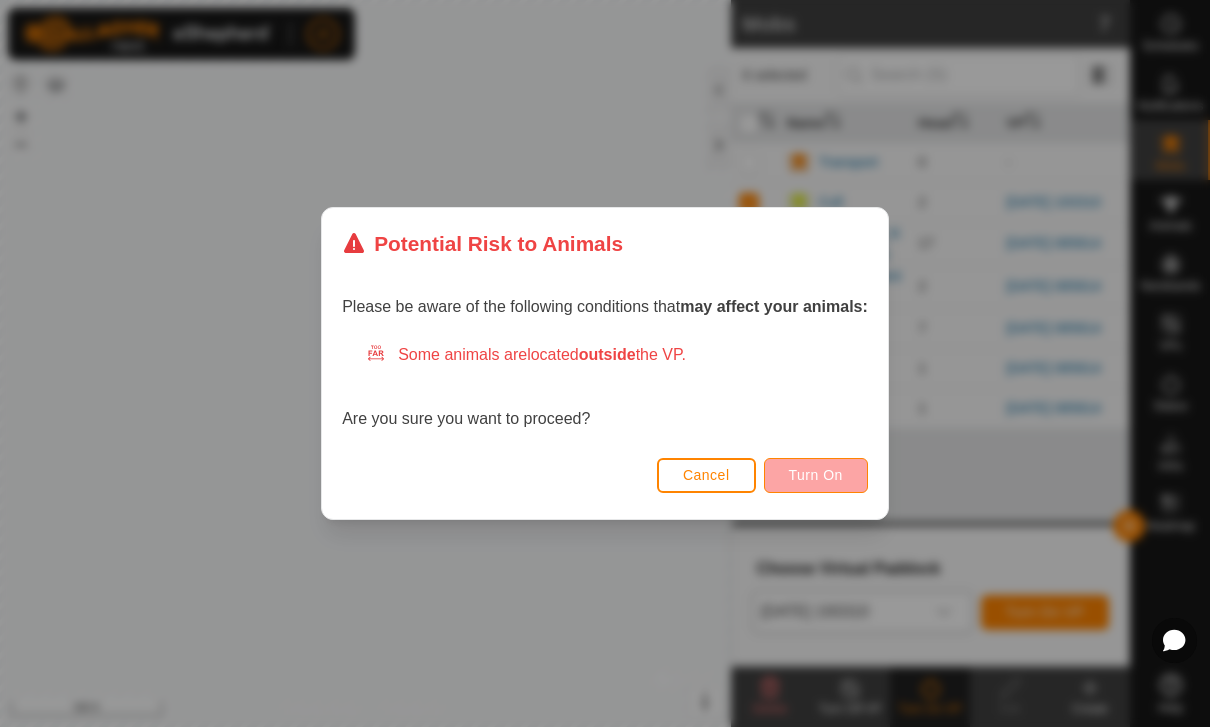 click on "Turn On" at bounding box center [816, 475] 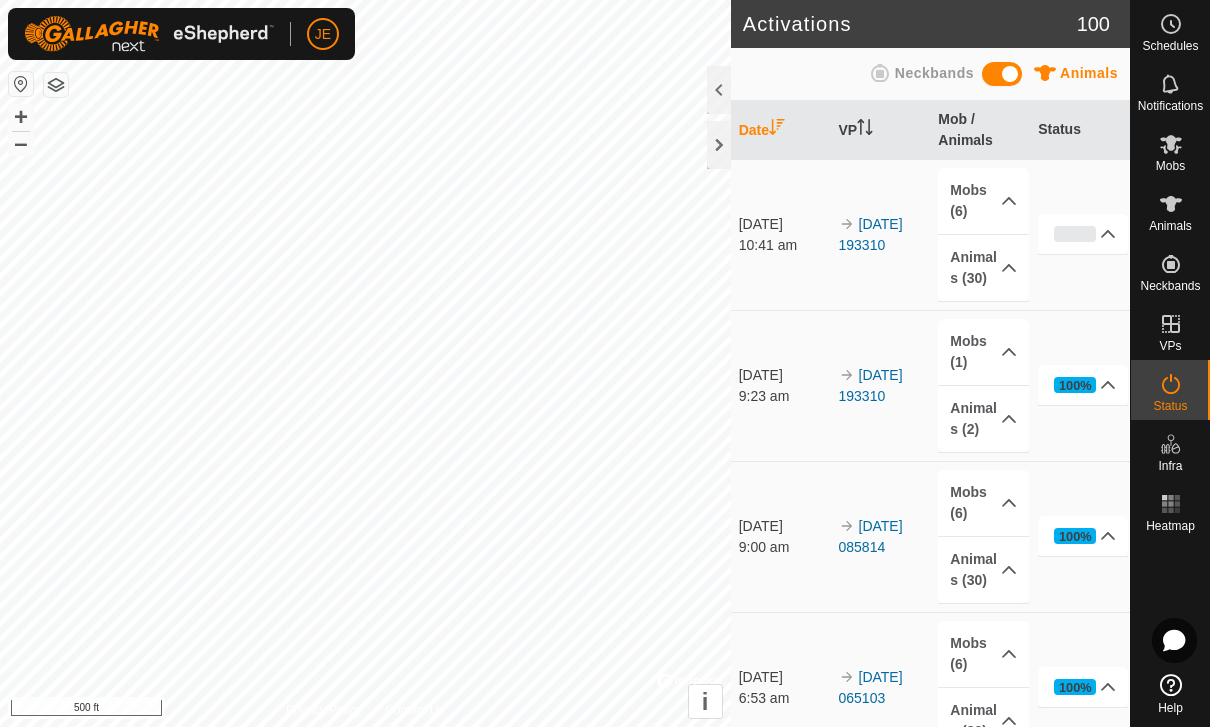 scroll, scrollTop: 0, scrollLeft: 0, axis: both 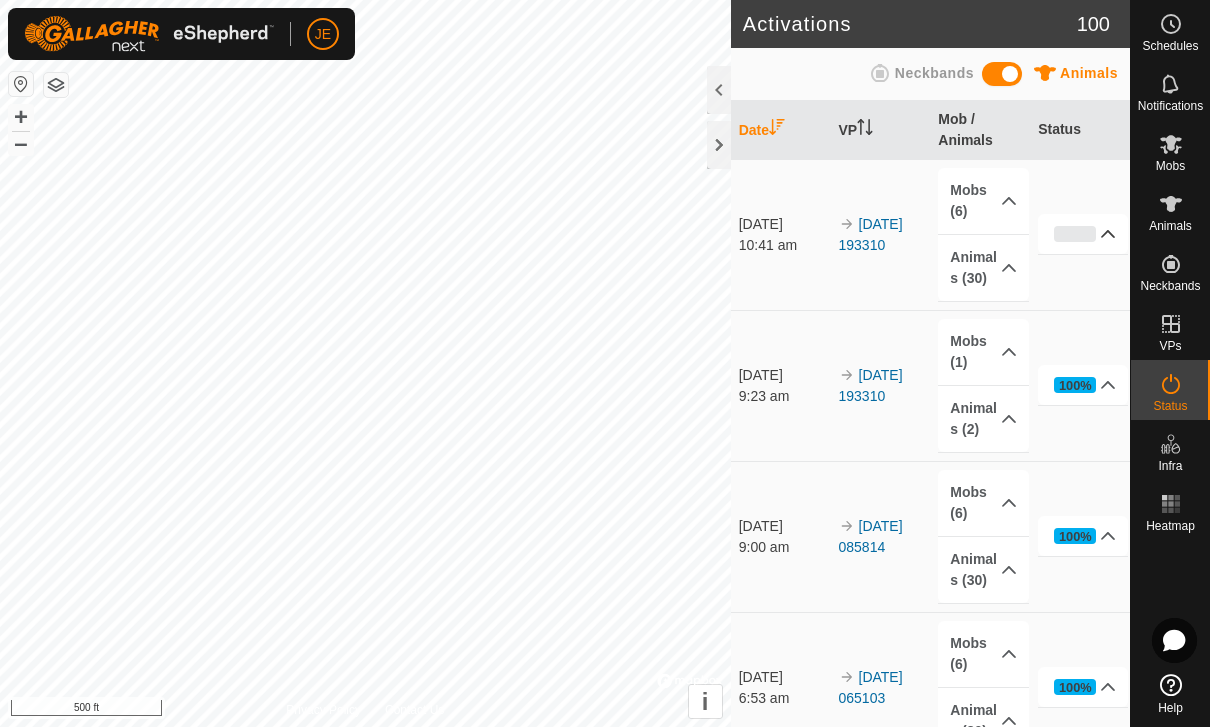 click 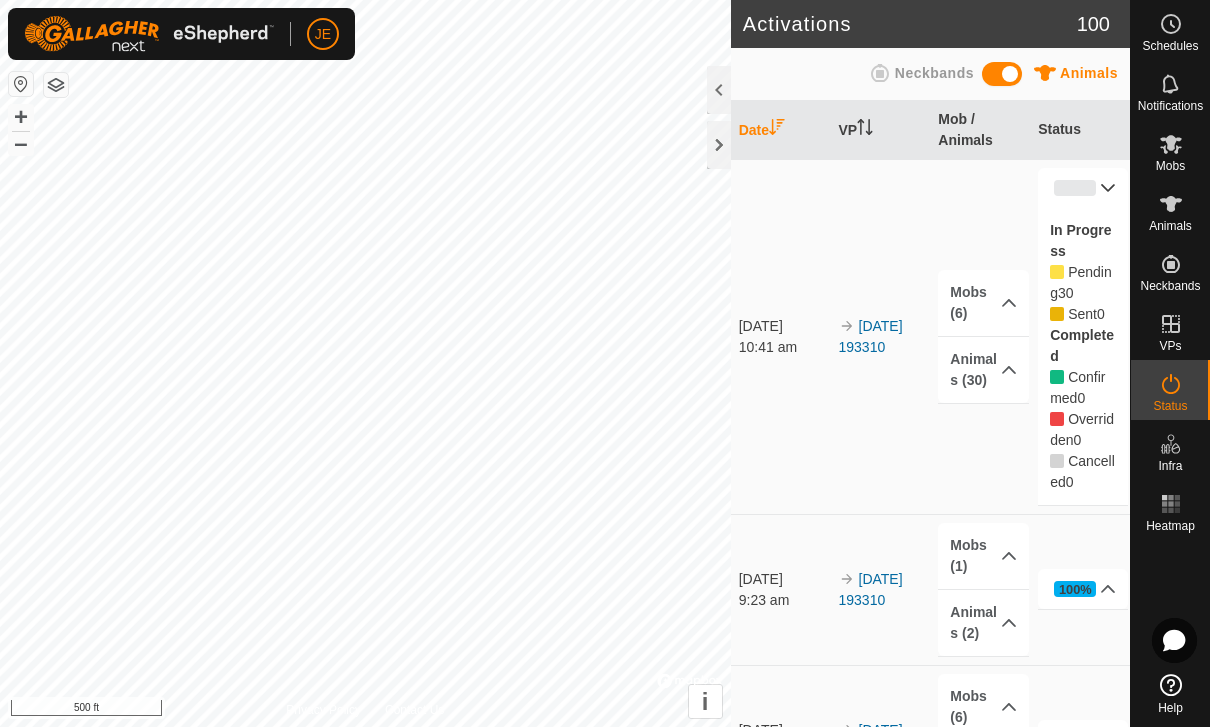 scroll, scrollTop: 0, scrollLeft: 0, axis: both 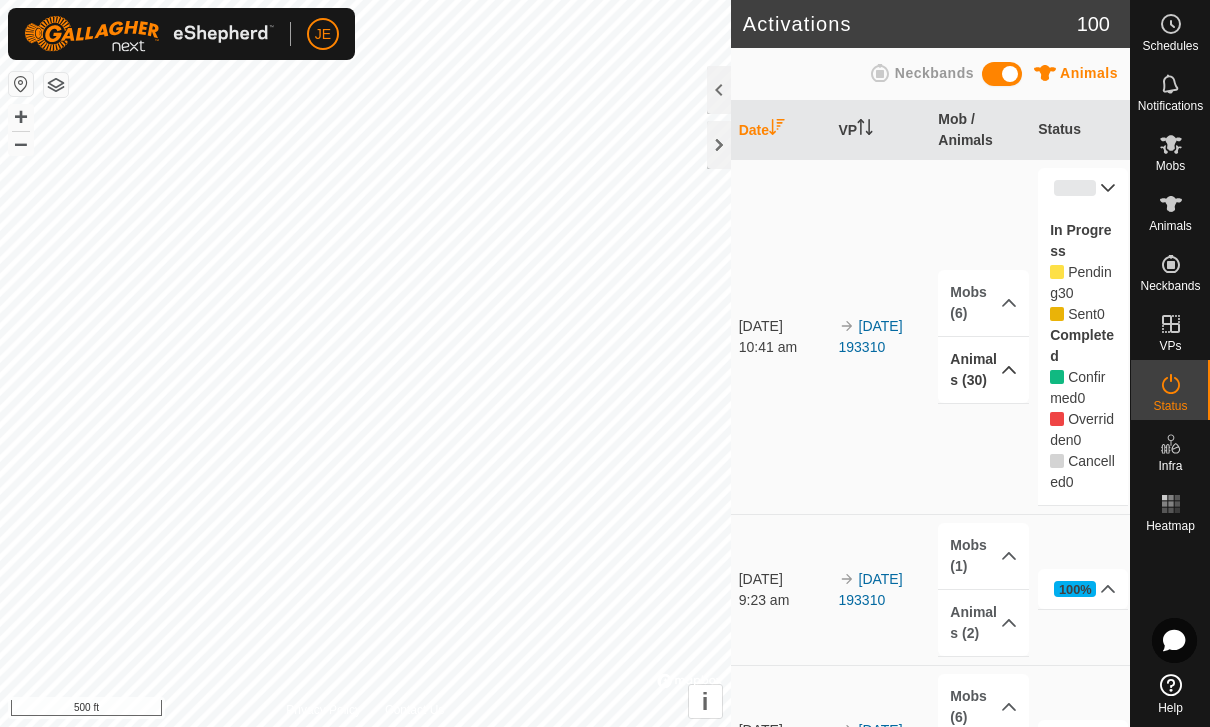 click 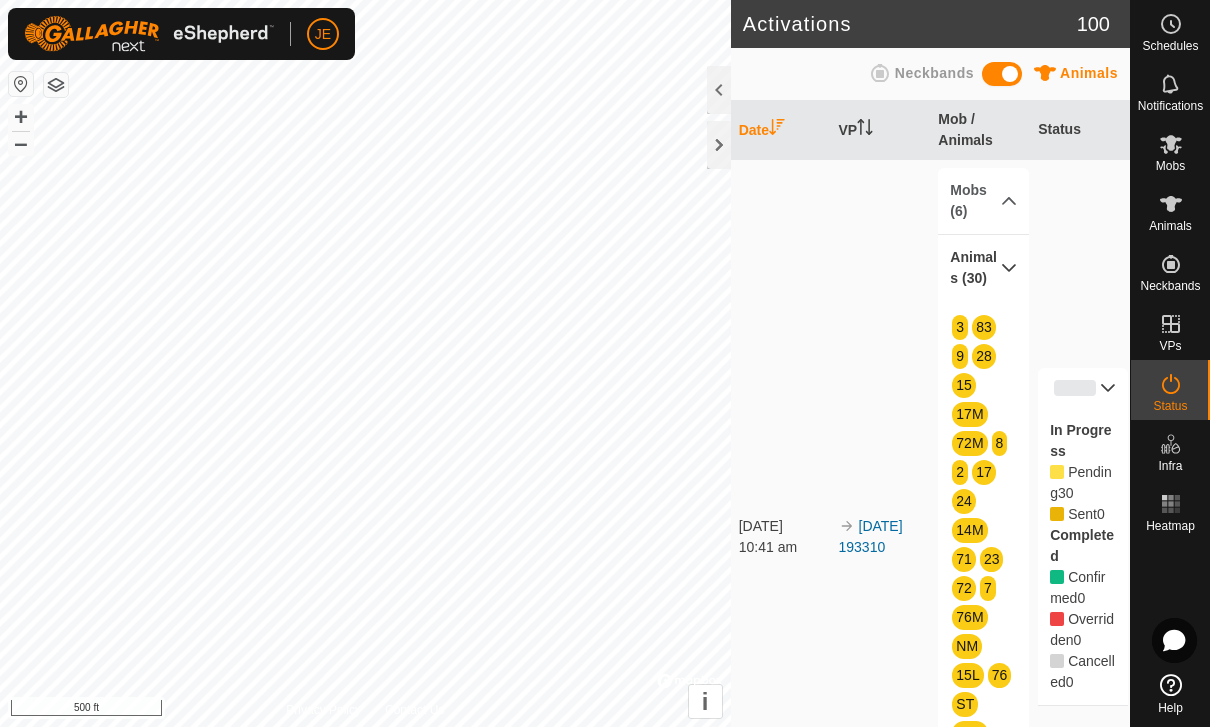 scroll, scrollTop: 0, scrollLeft: 0, axis: both 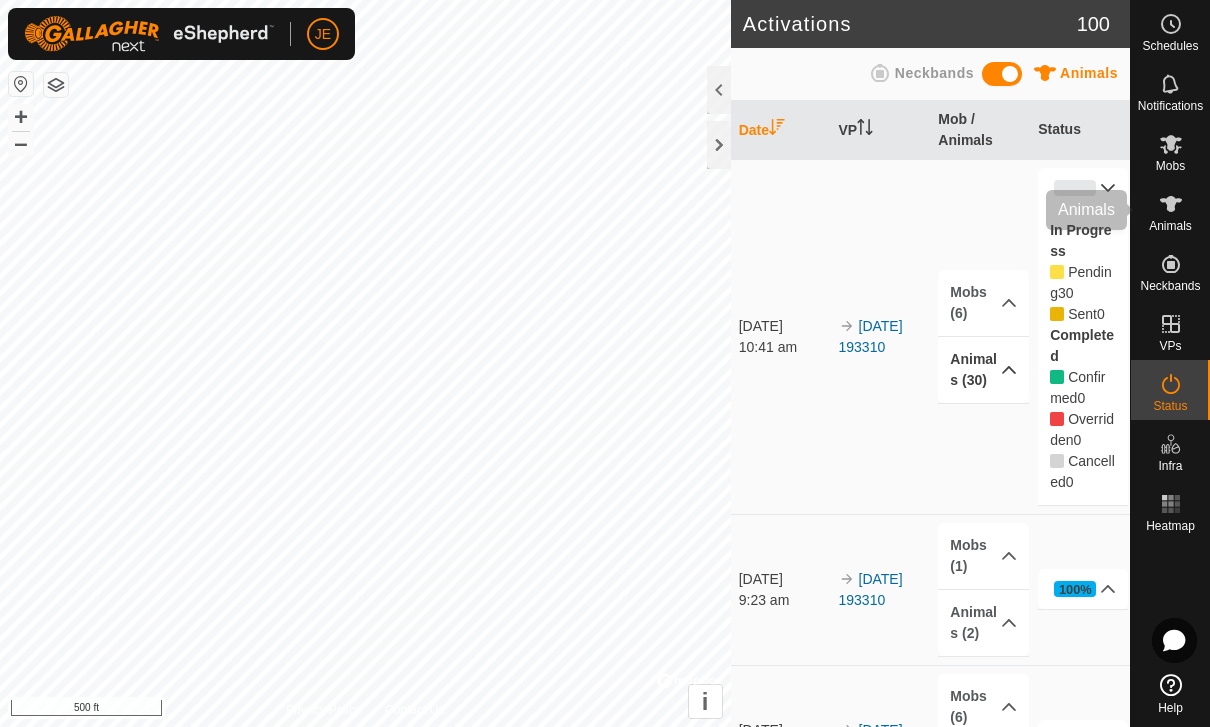 click at bounding box center (1171, 204) 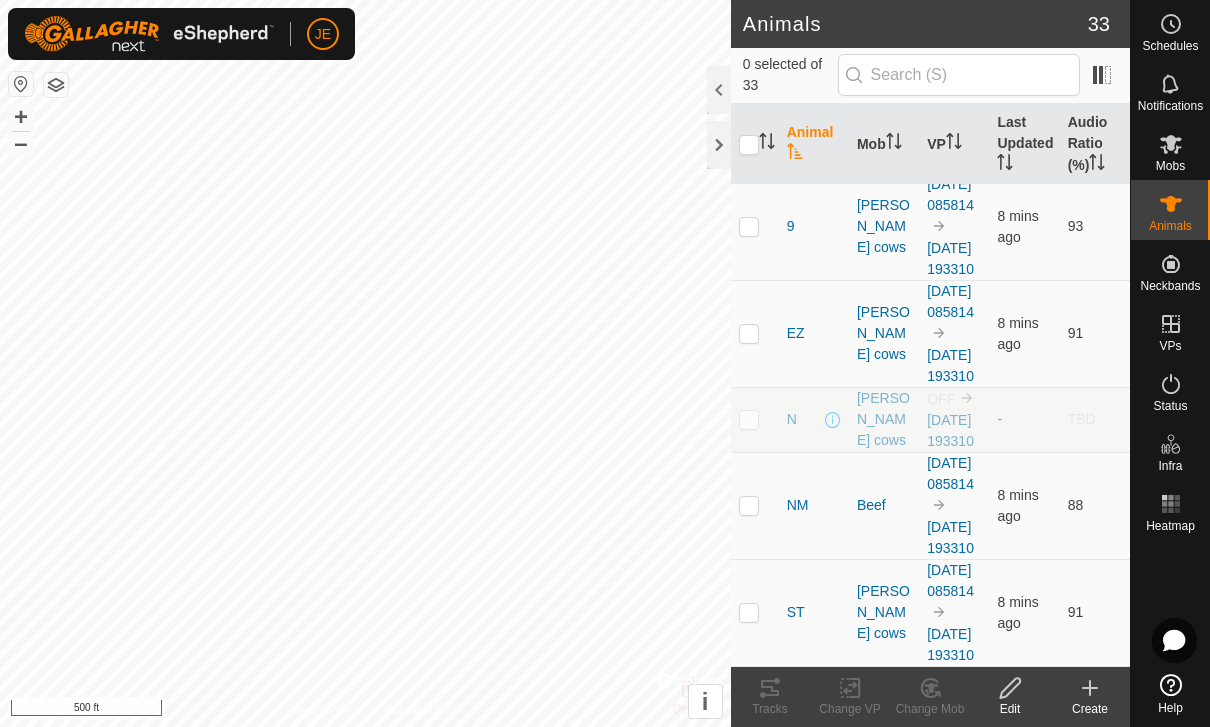 scroll, scrollTop: 4054, scrollLeft: 0, axis: vertical 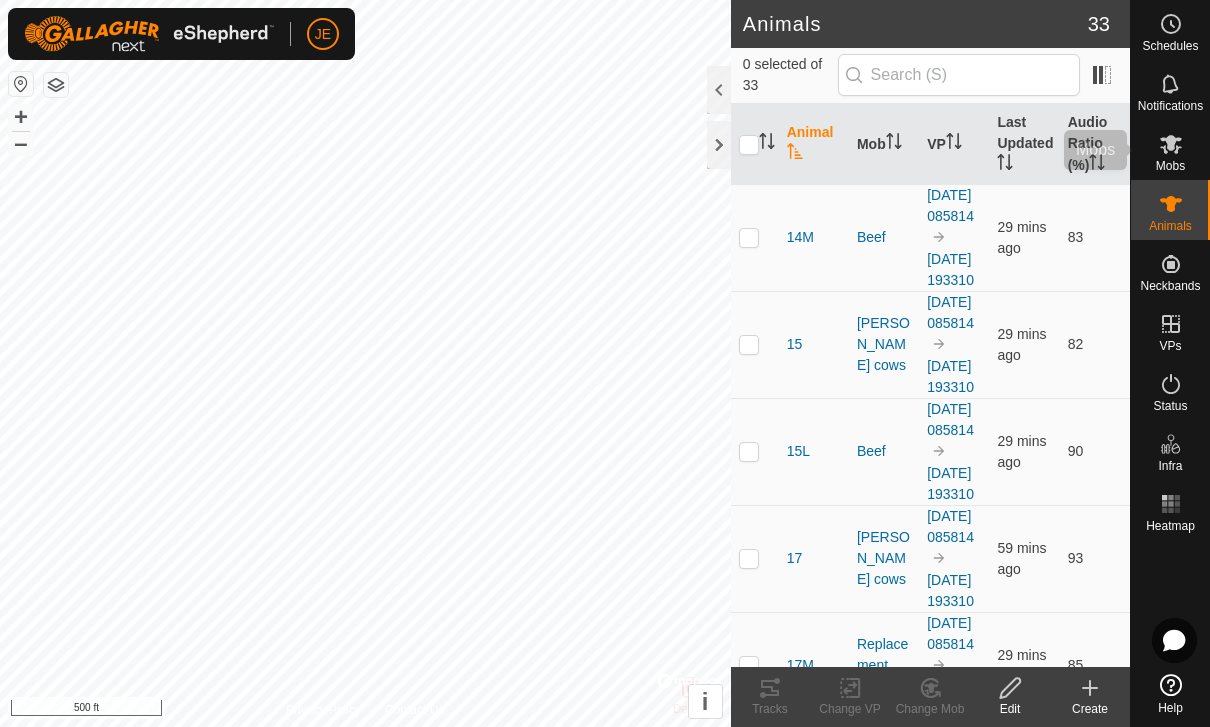 click 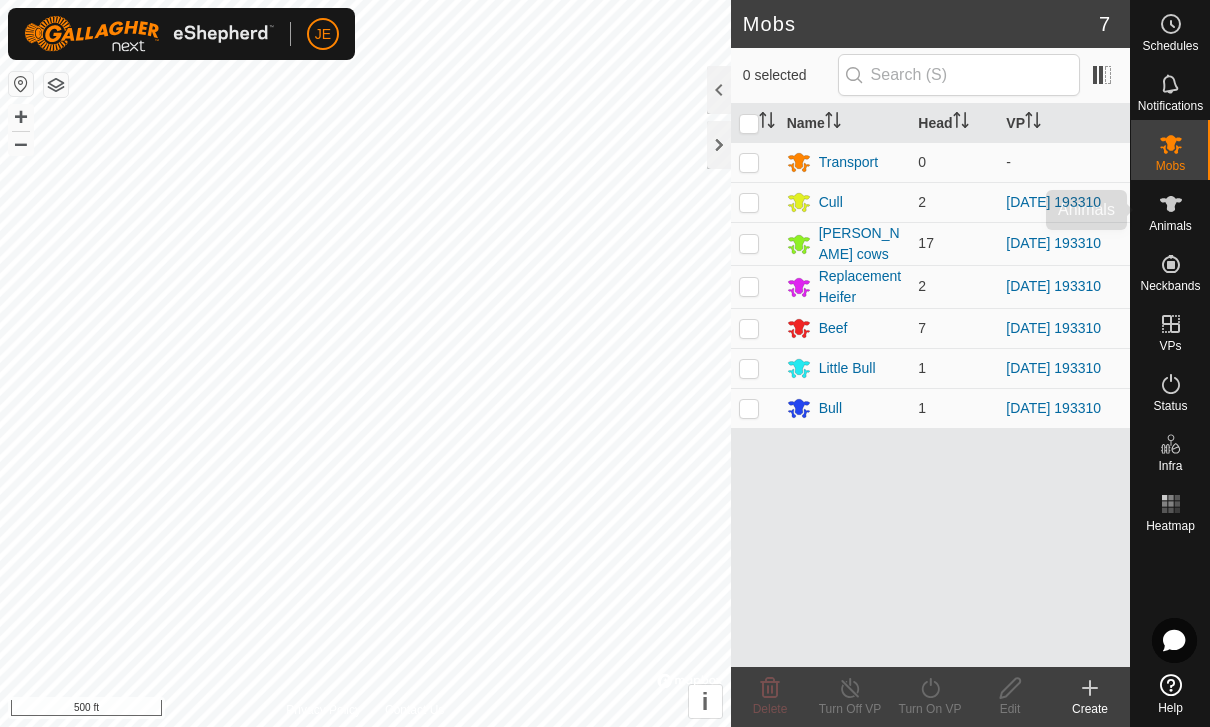 click at bounding box center [1171, 204] 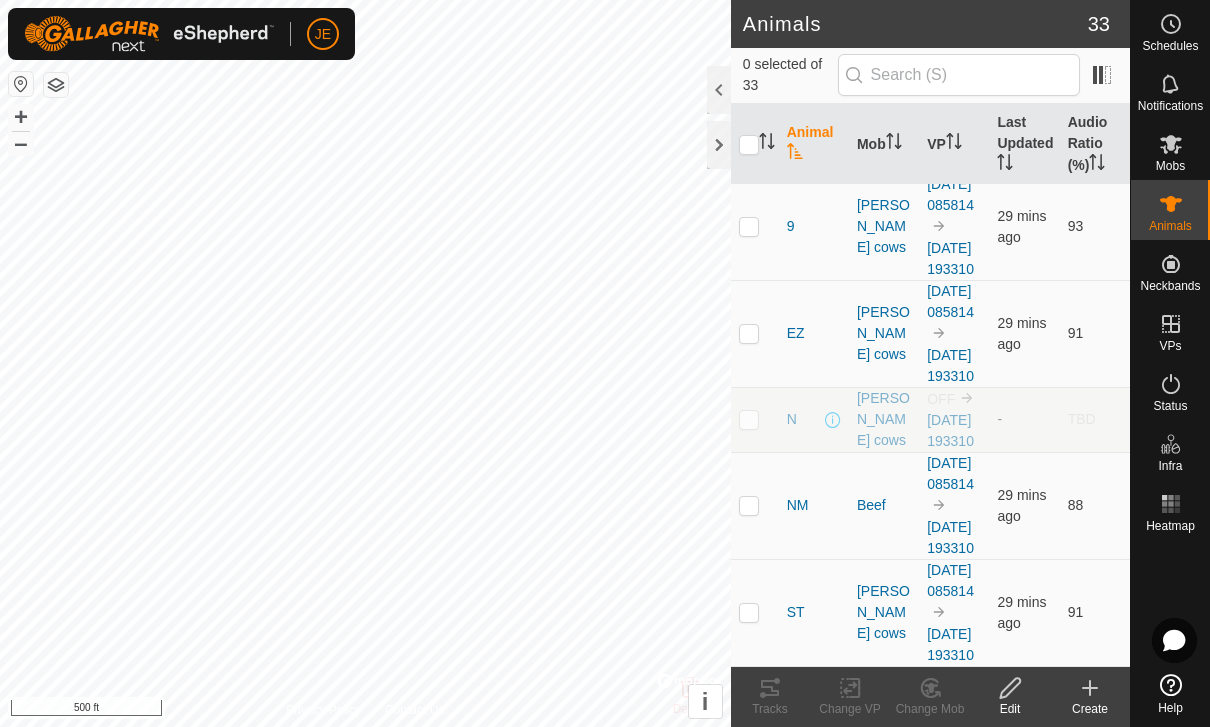 scroll, scrollTop: 4054, scrollLeft: 0, axis: vertical 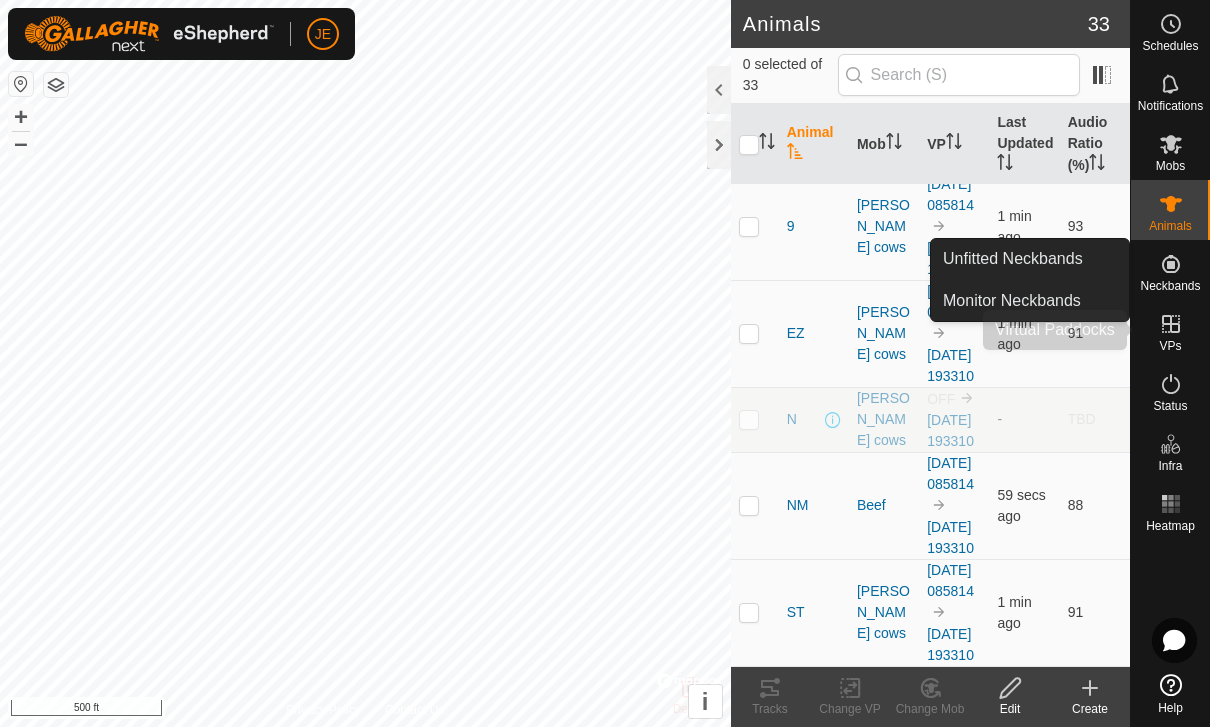 click at bounding box center (1171, 324) 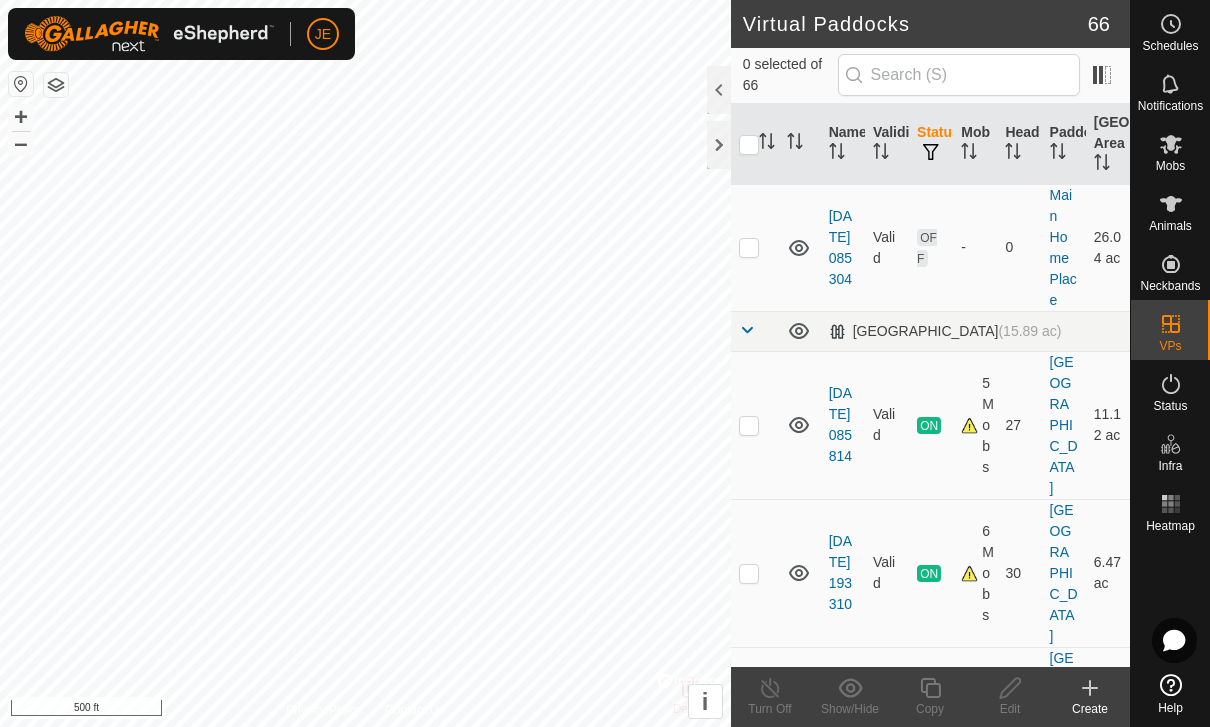 scroll, scrollTop: 6954, scrollLeft: 0, axis: vertical 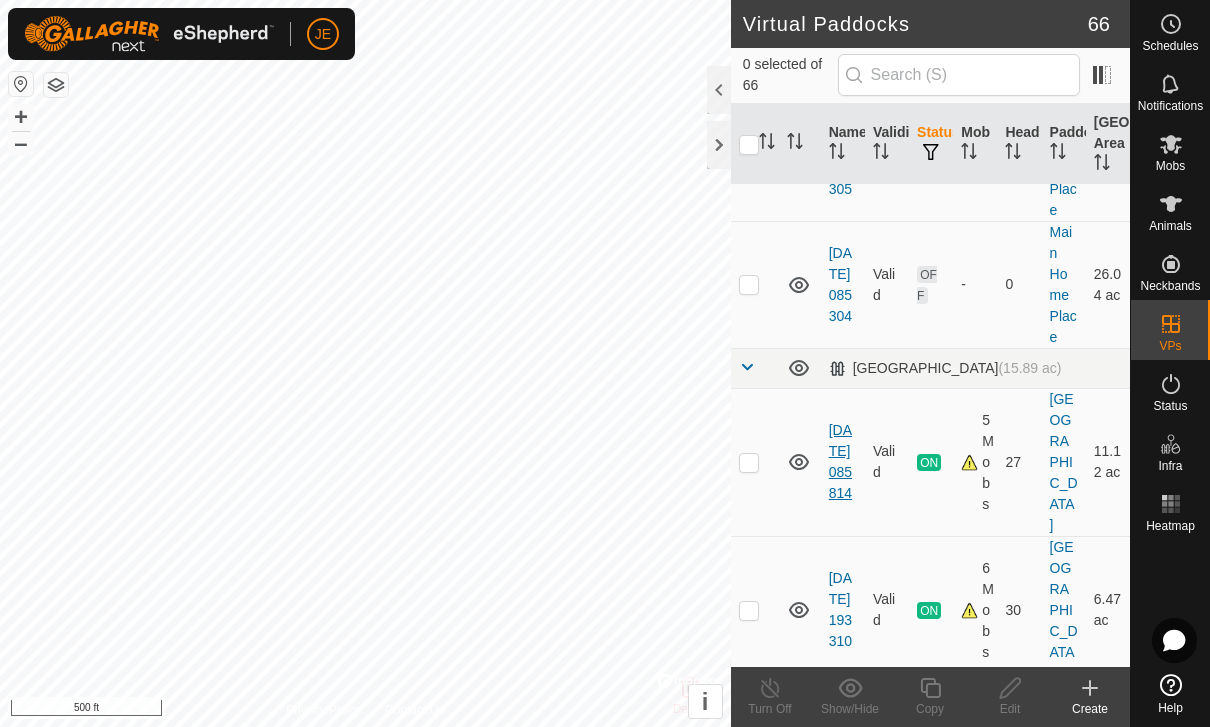 click on "[DATE] 085814" at bounding box center [840, 461] 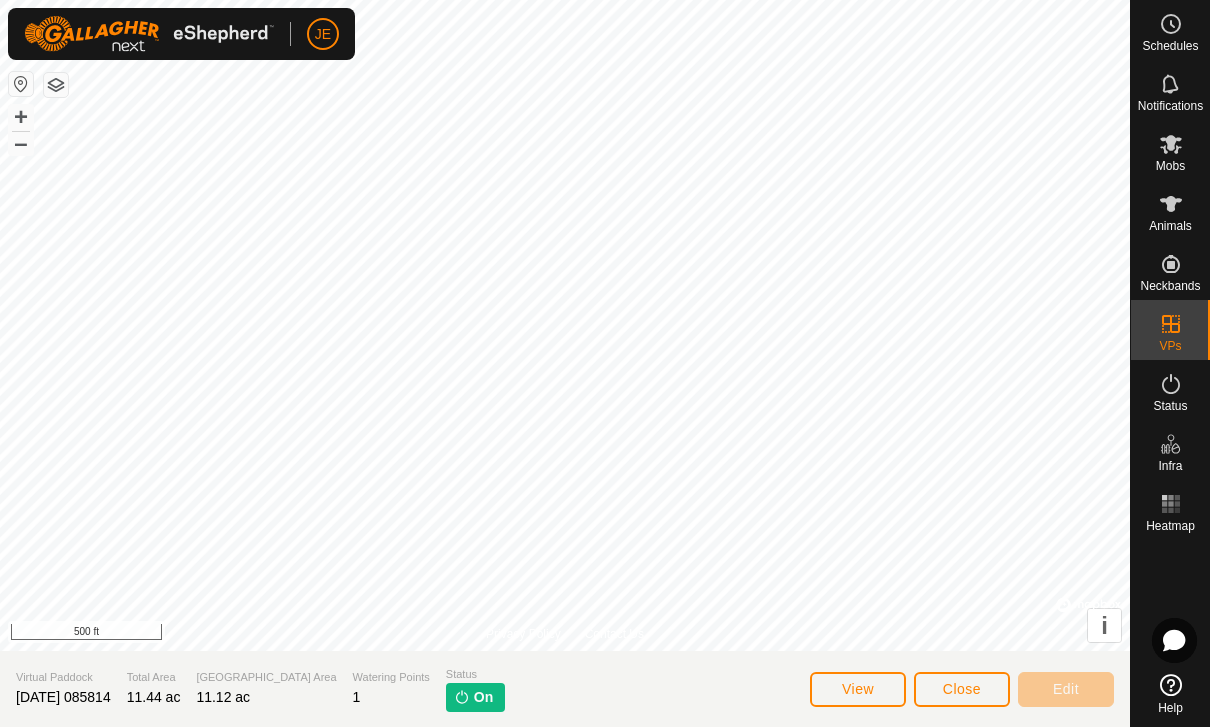 click on "On" 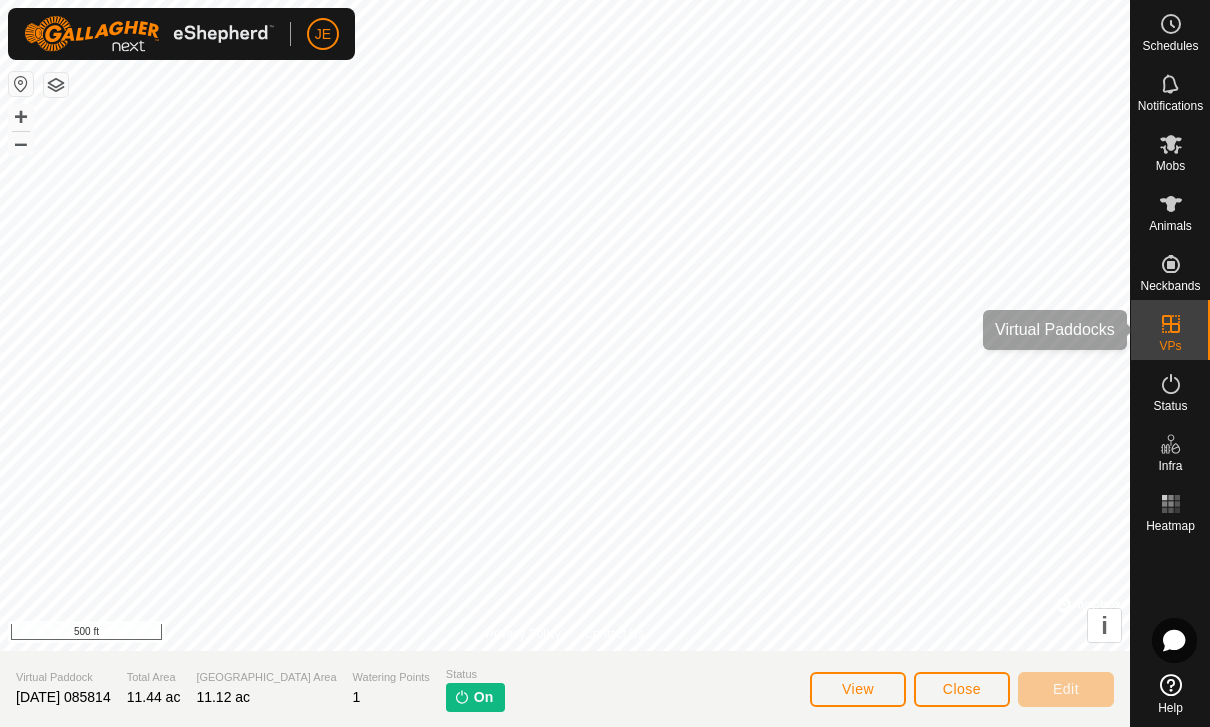 click 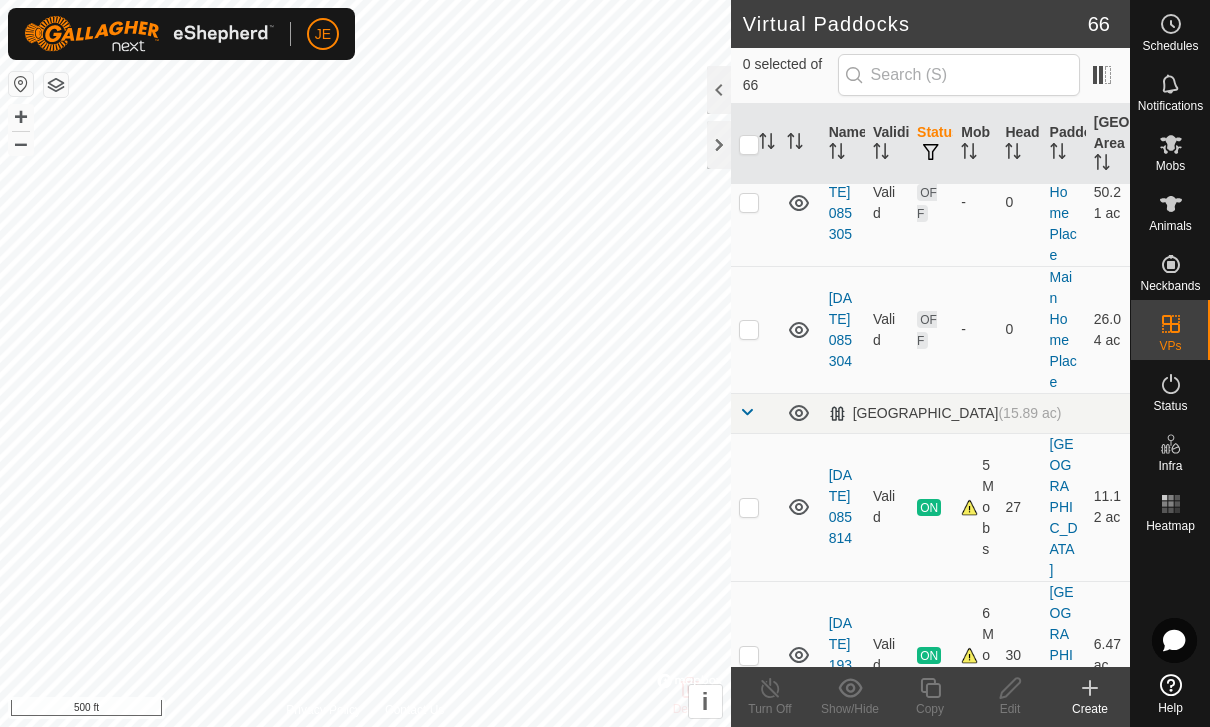 scroll, scrollTop: 6910, scrollLeft: 0, axis: vertical 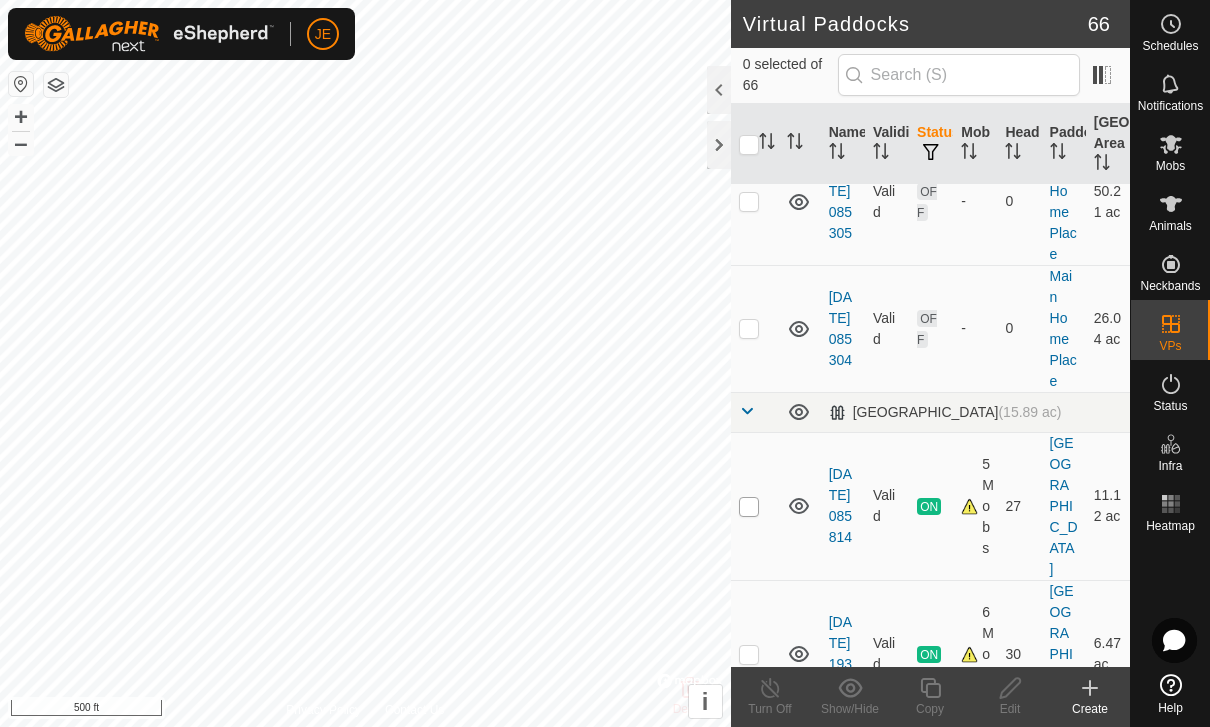 click at bounding box center [749, 507] 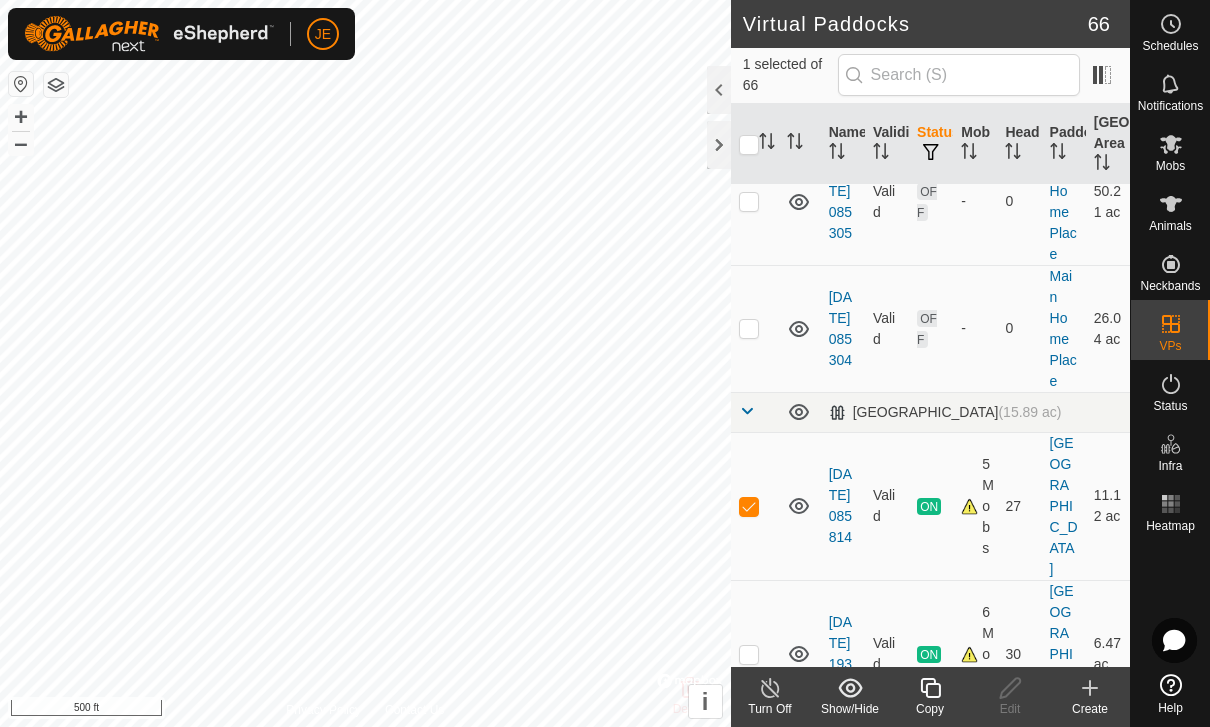 click 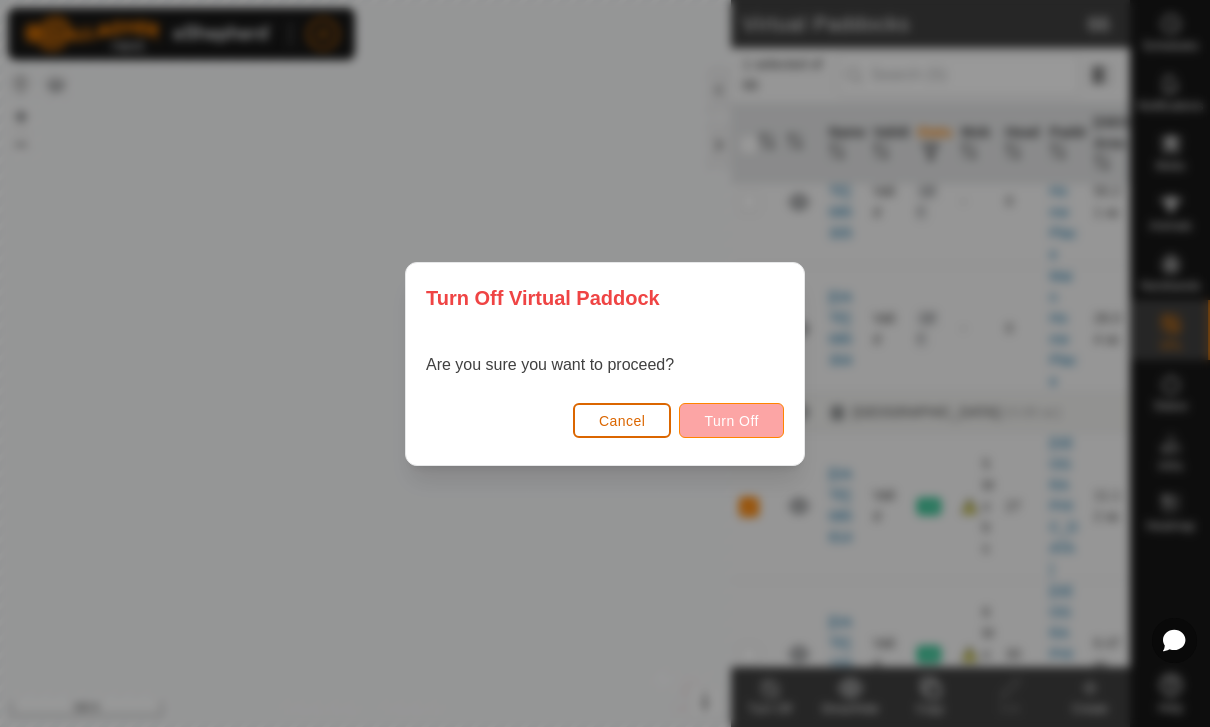 click on "Turn Off" at bounding box center (731, 421) 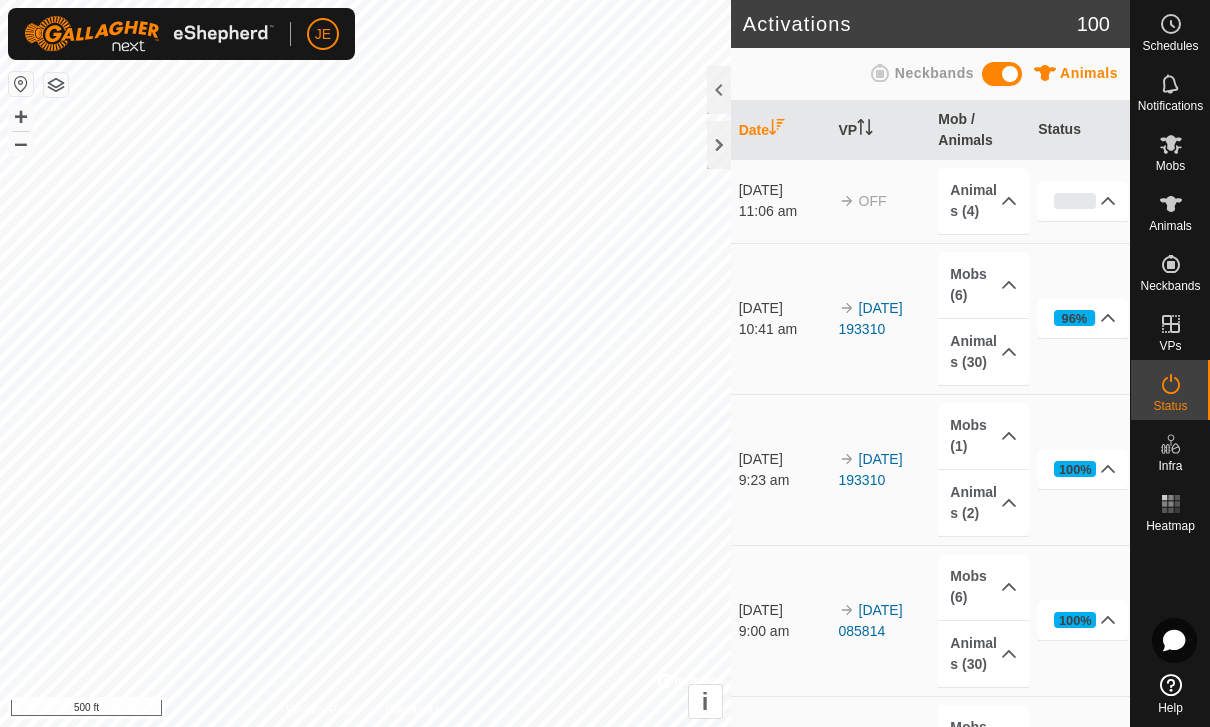 scroll, scrollTop: 0, scrollLeft: 0, axis: both 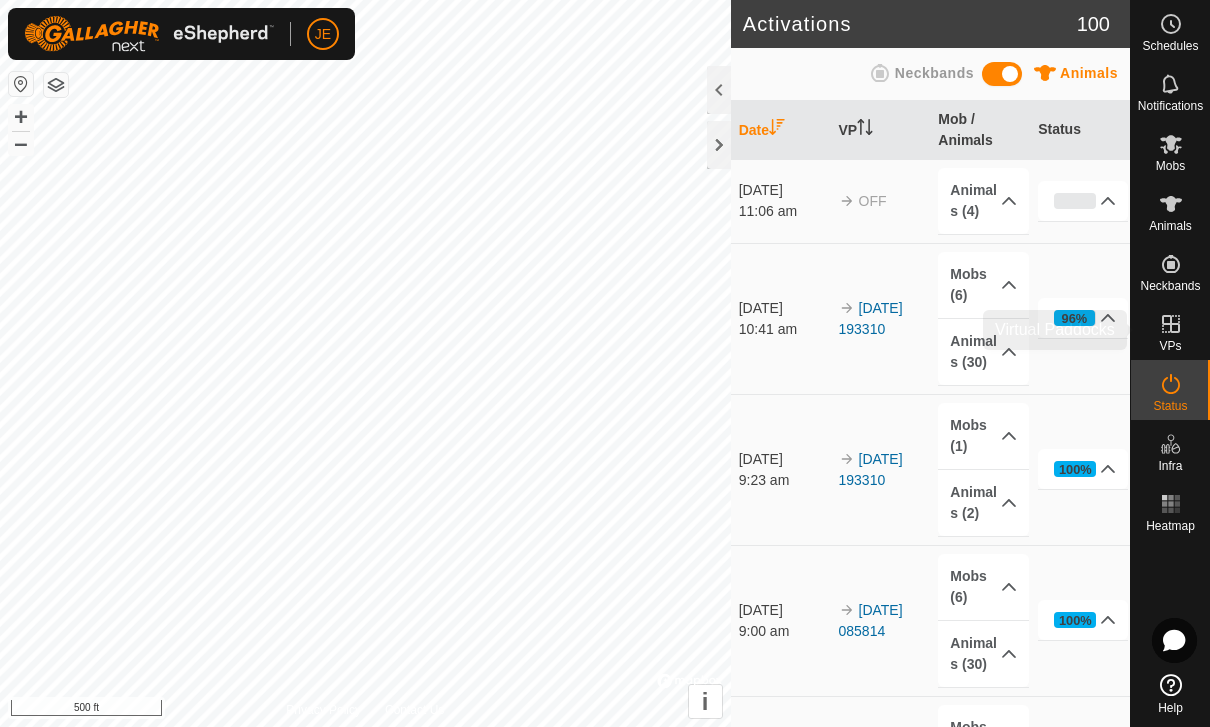click 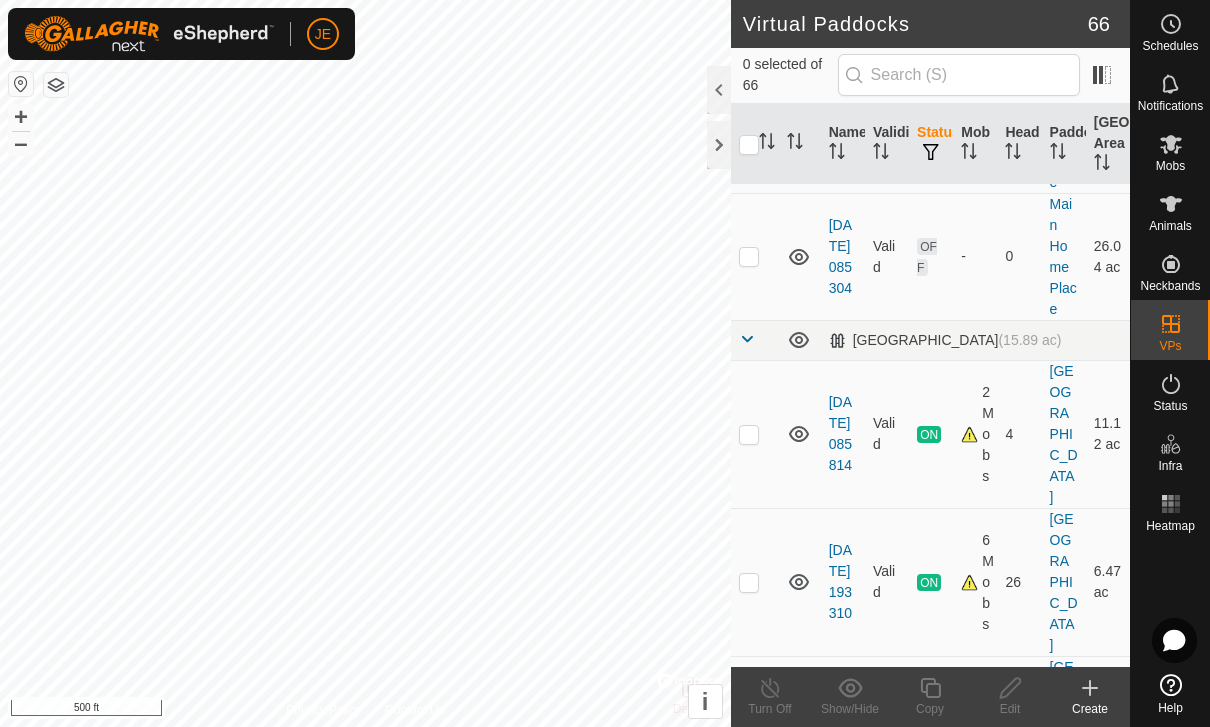 scroll, scrollTop: 6964, scrollLeft: 0, axis: vertical 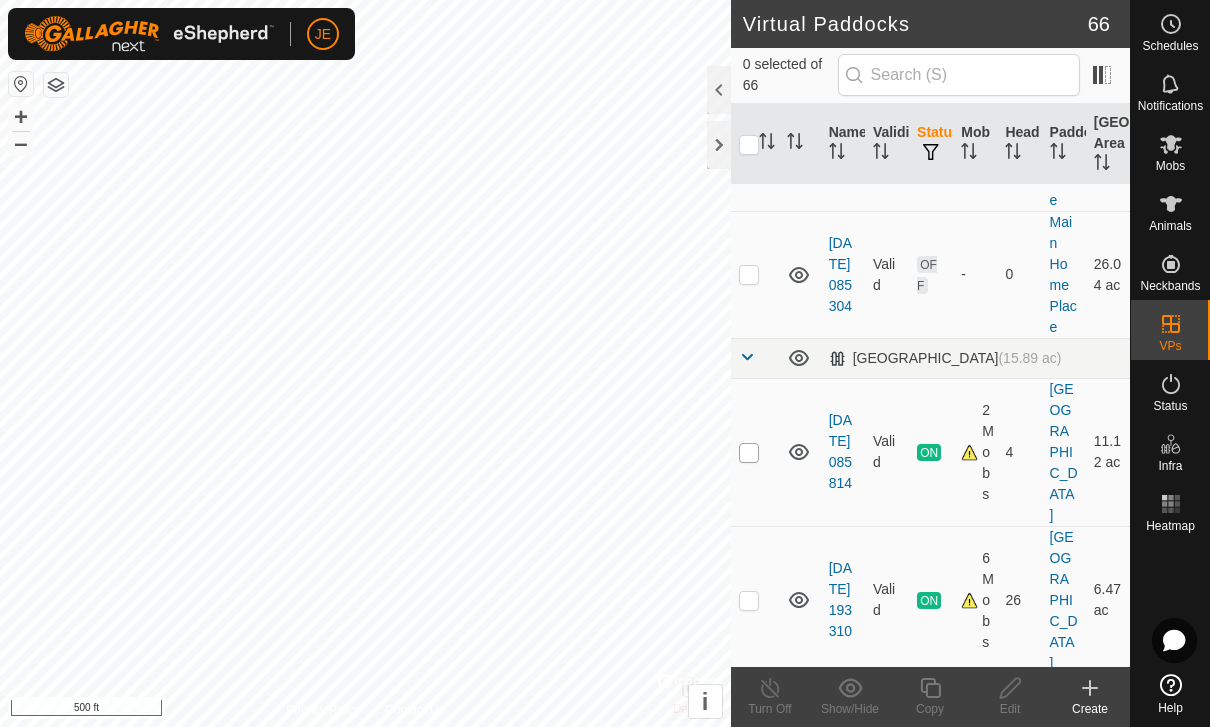 click at bounding box center (749, 453) 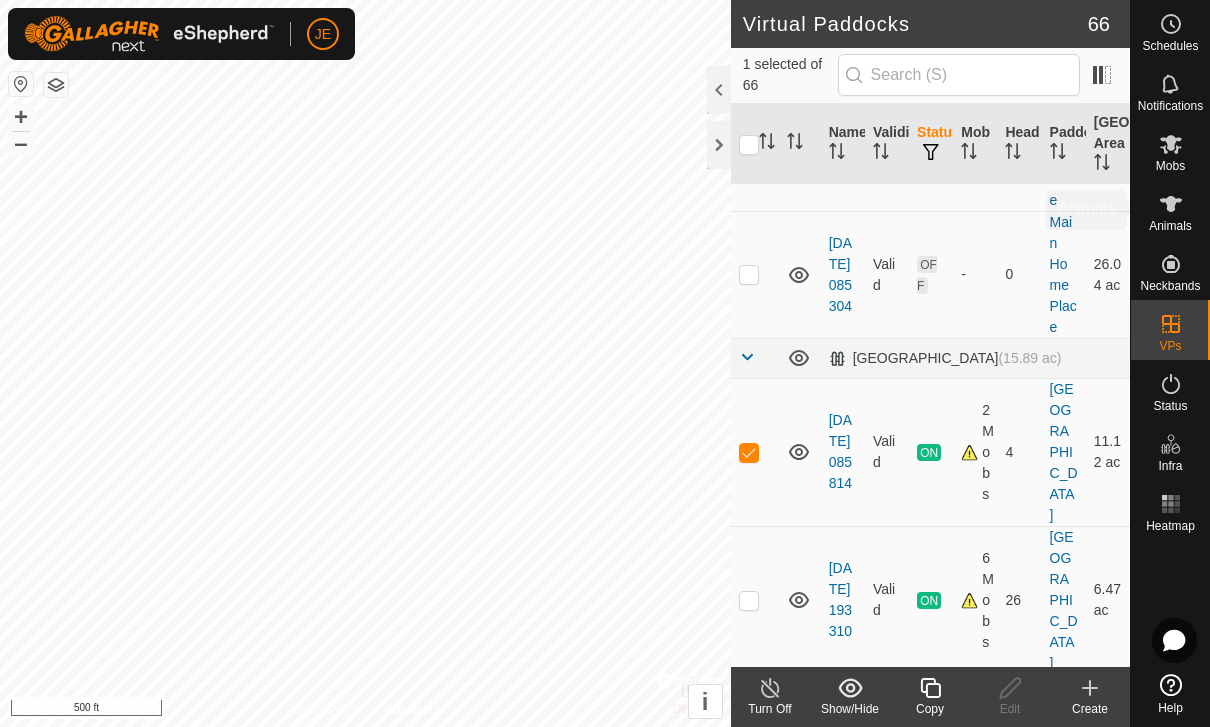click 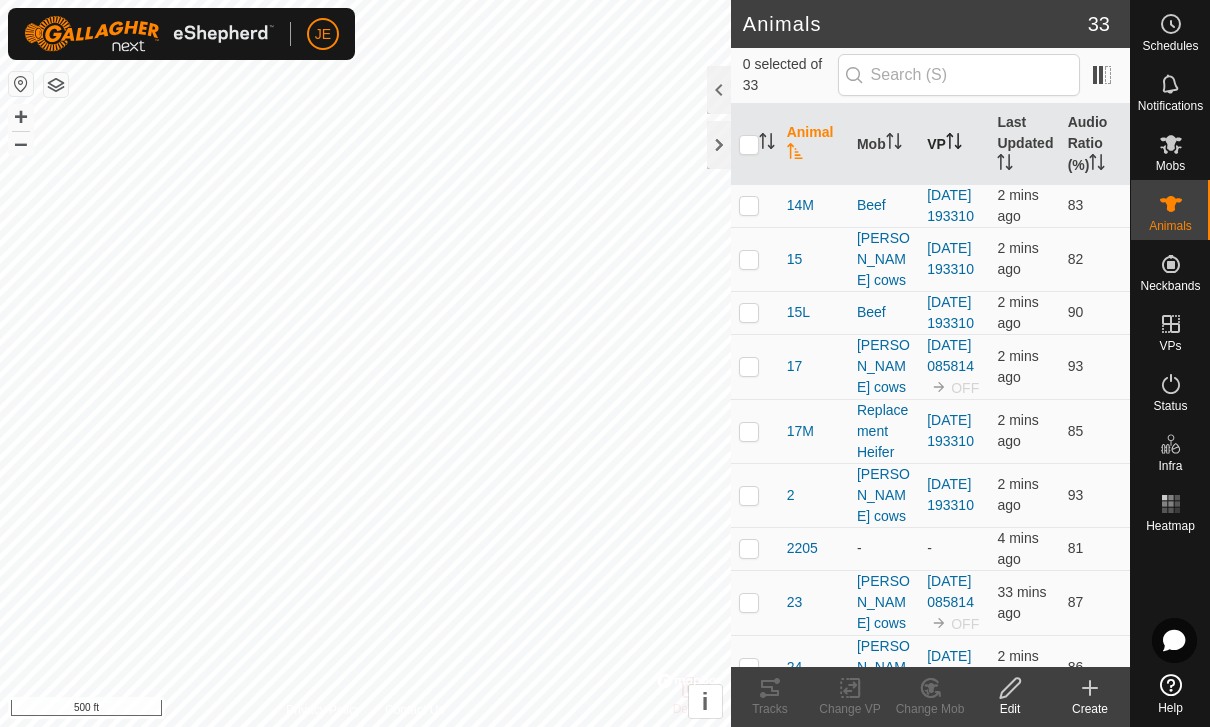 click 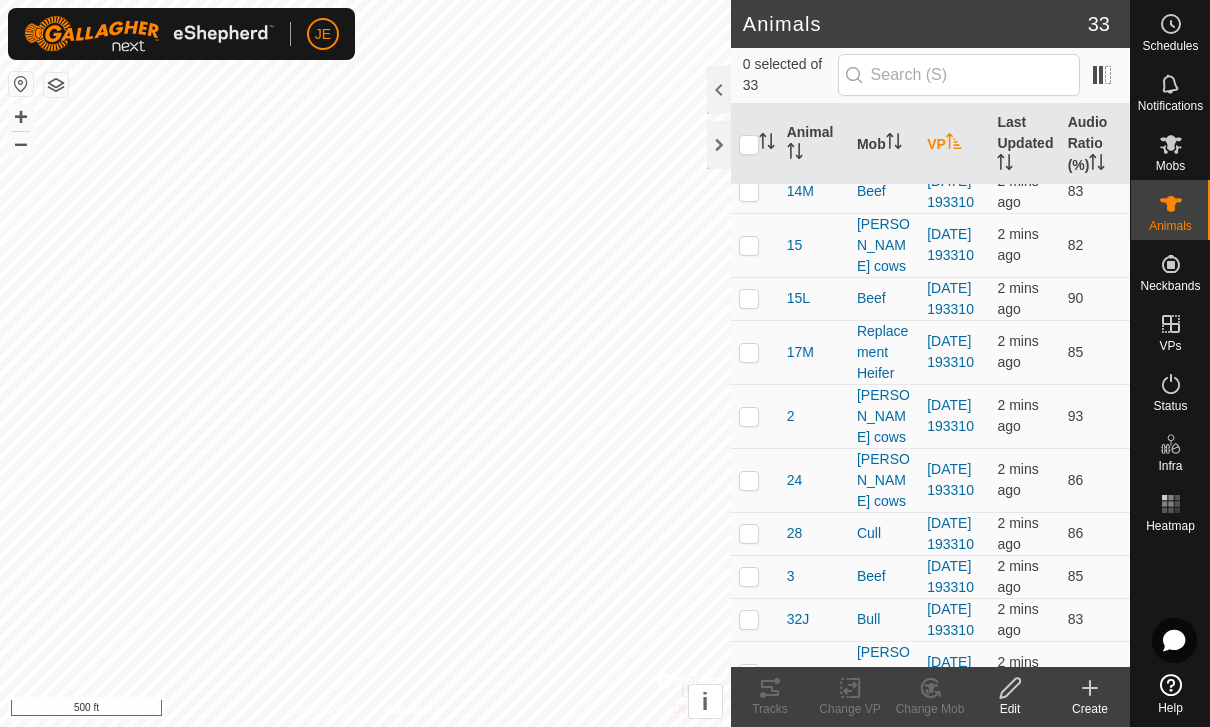scroll, scrollTop: 405, scrollLeft: 0, axis: vertical 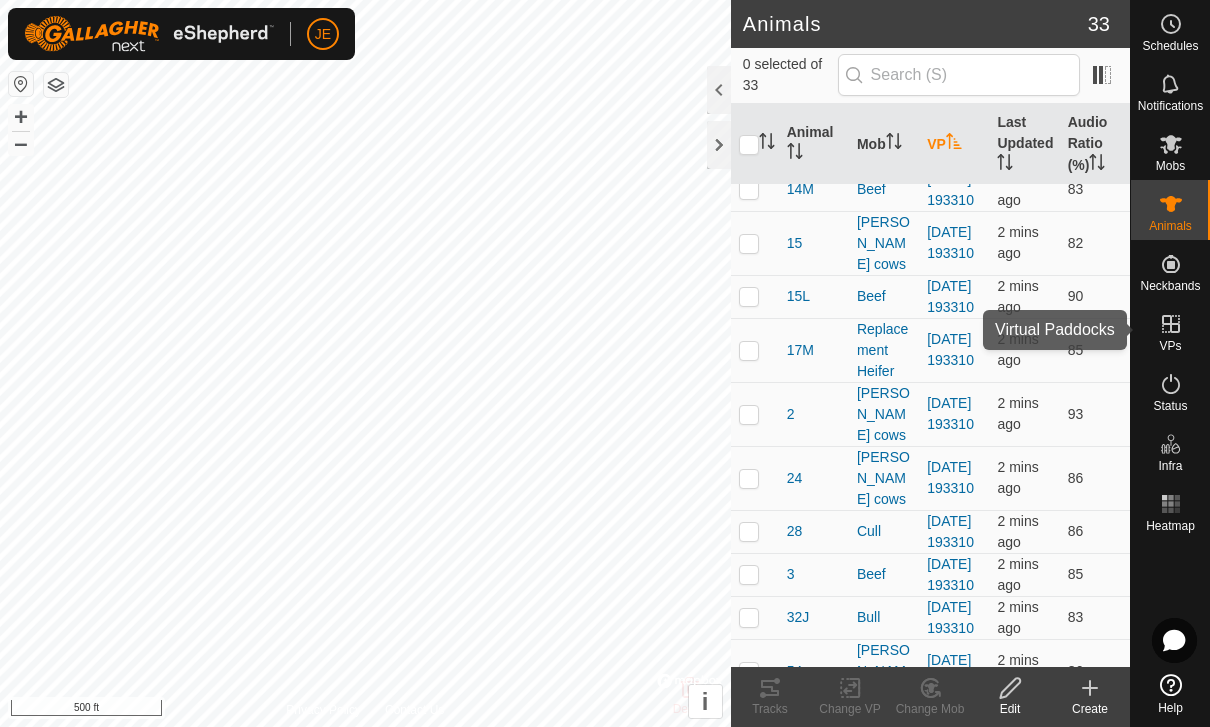 click on "VPs" at bounding box center (1170, 330) 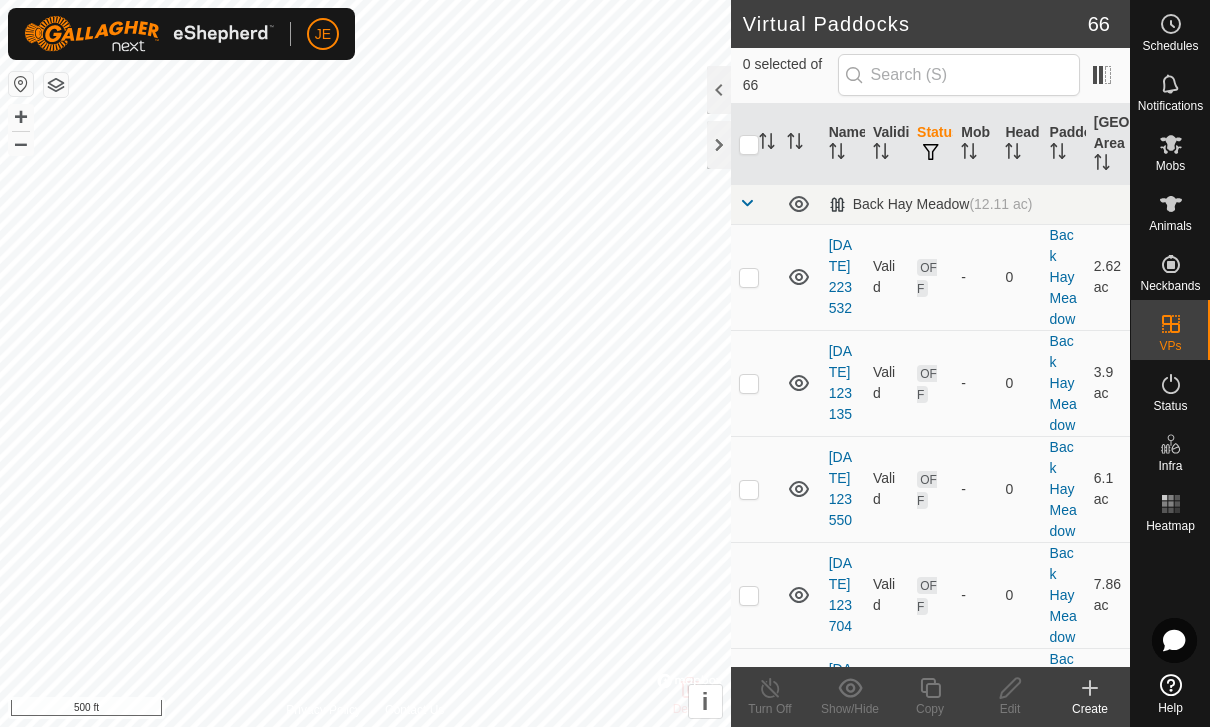 click on "Status" at bounding box center [931, 144] 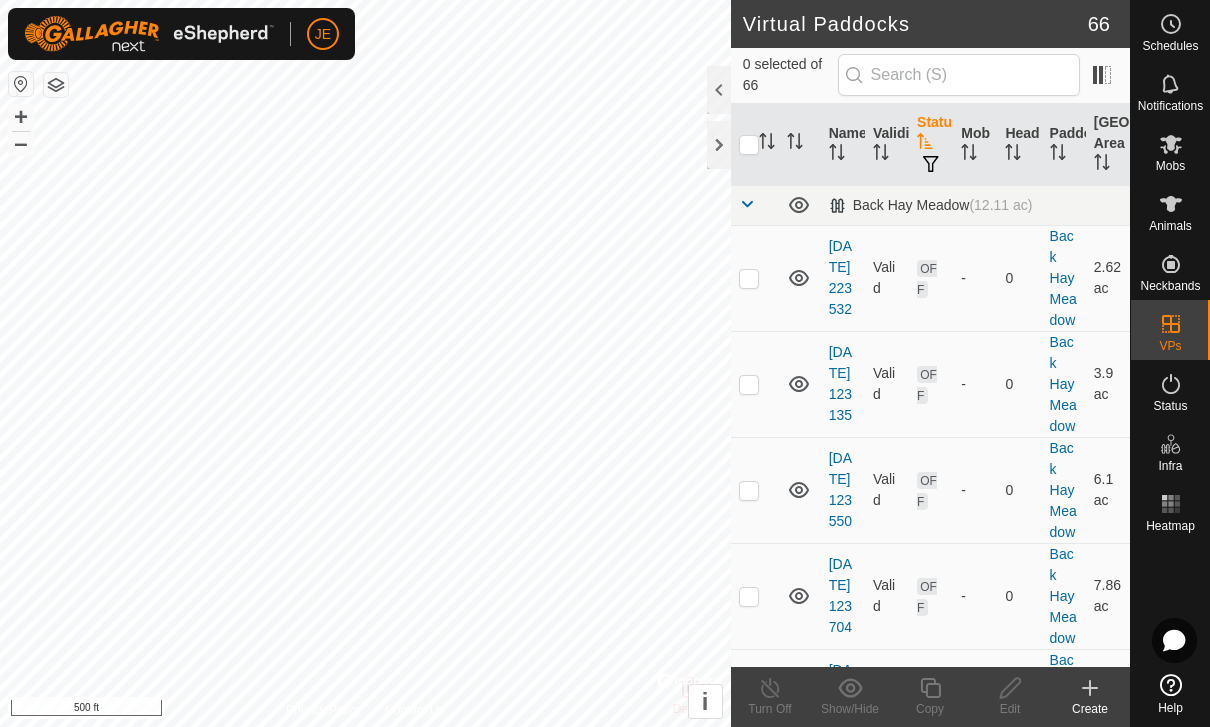 click on "Status" at bounding box center (931, 145) 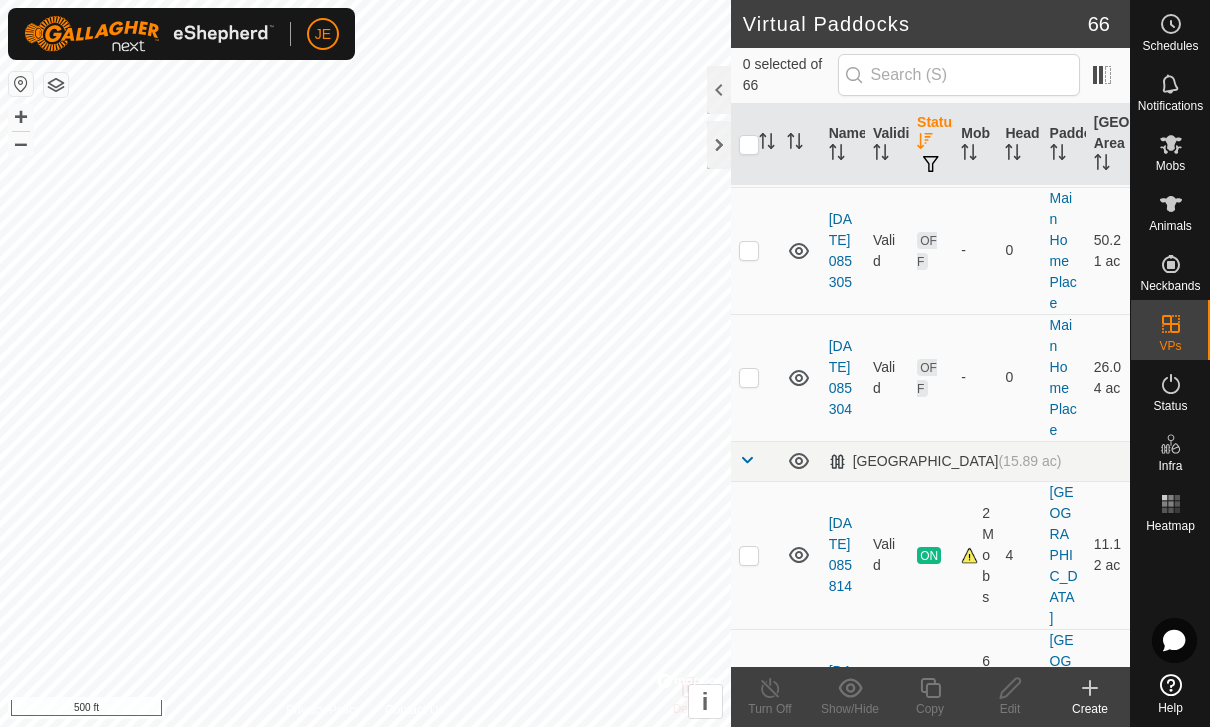 scroll, scrollTop: 6864, scrollLeft: 0, axis: vertical 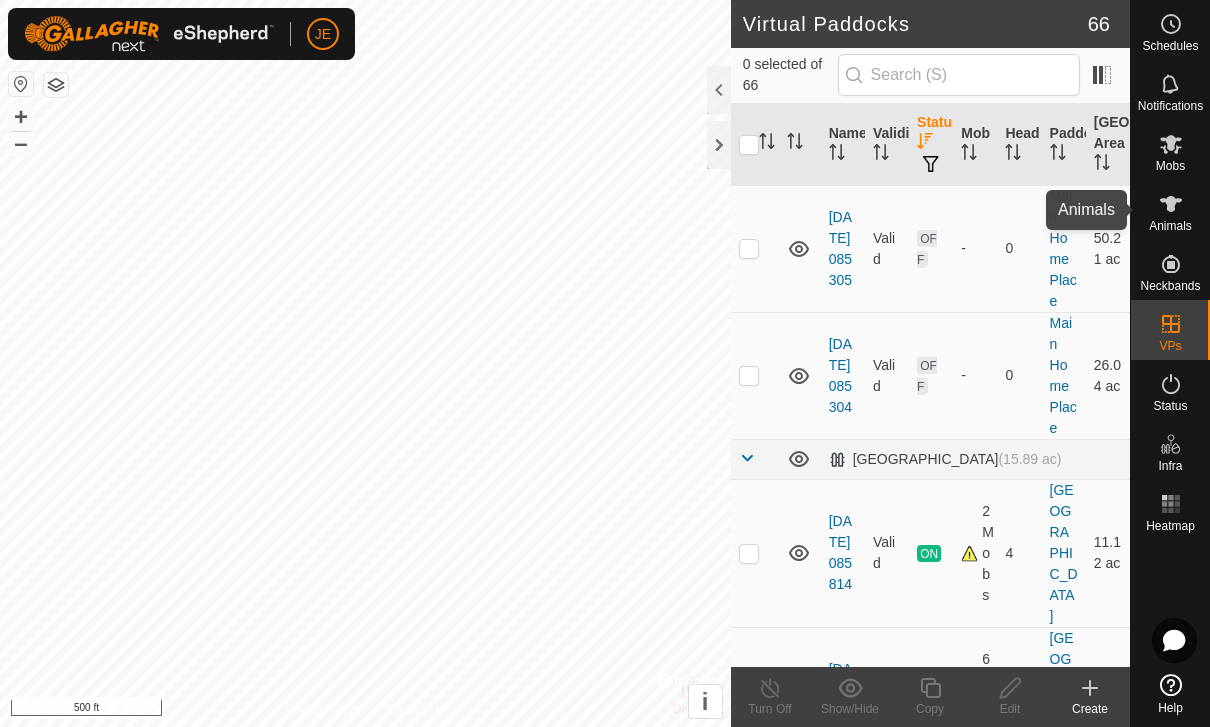 click 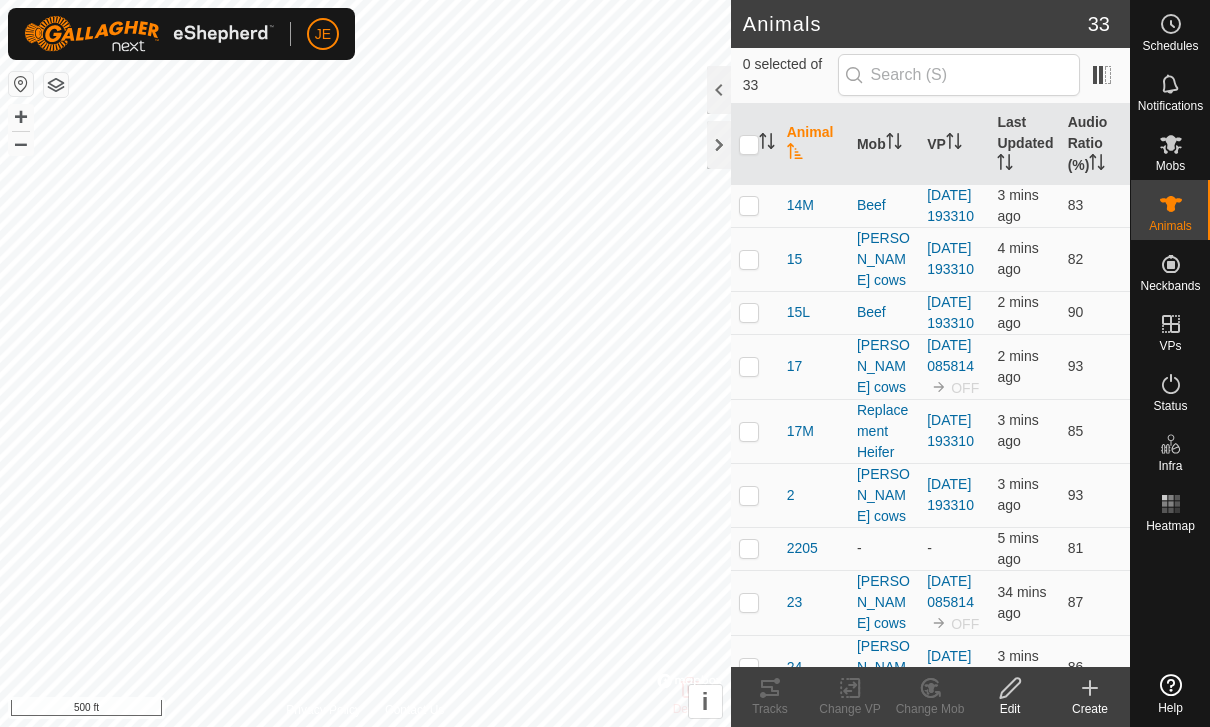 scroll, scrollTop: 0, scrollLeft: 0, axis: both 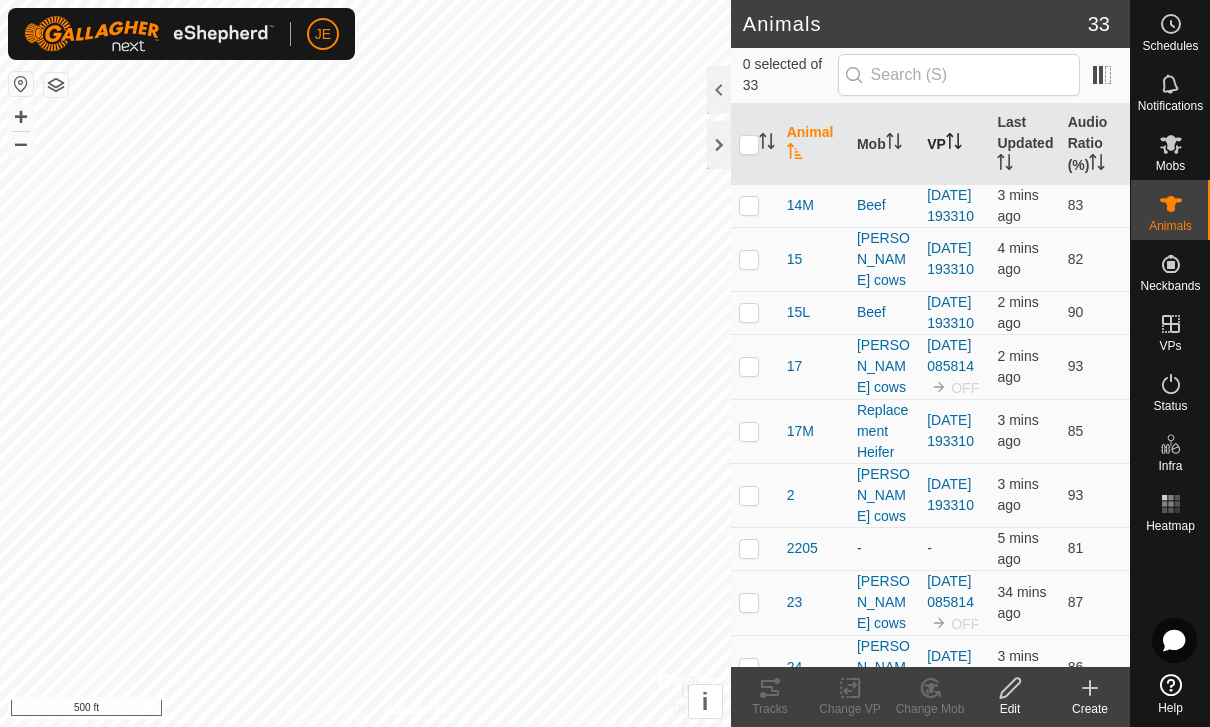 click 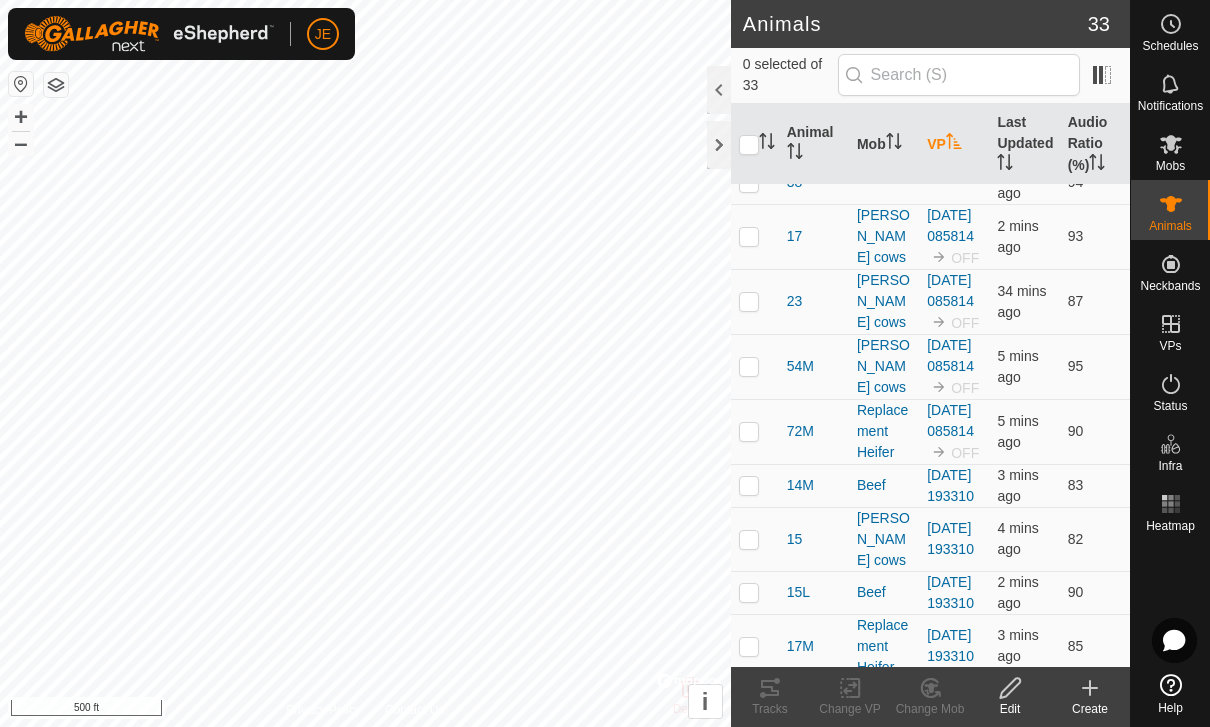 scroll, scrollTop: 115, scrollLeft: 0, axis: vertical 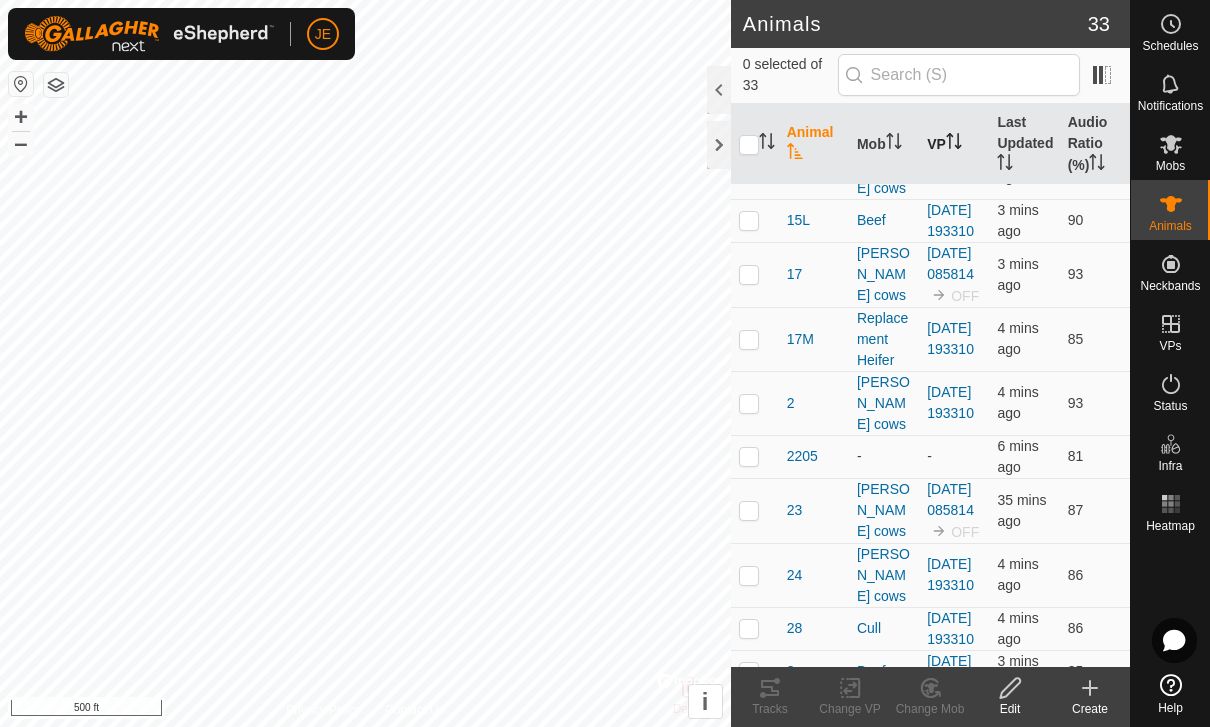 click 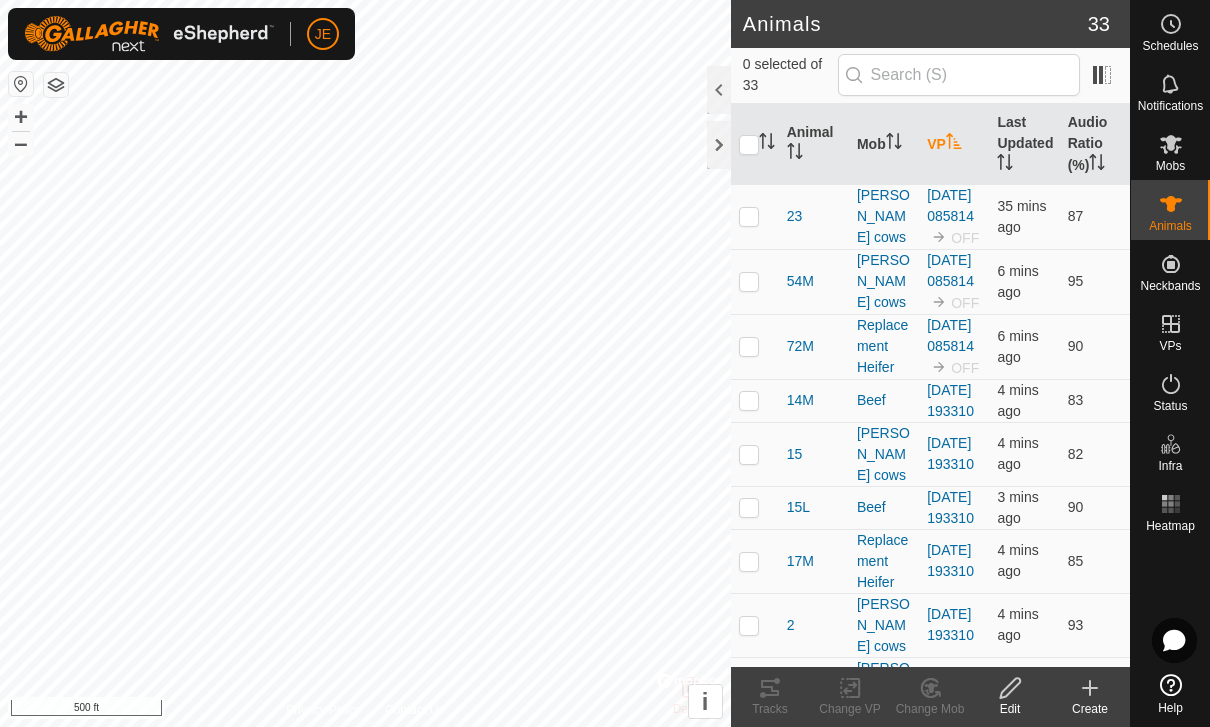 scroll, scrollTop: 197, scrollLeft: 0, axis: vertical 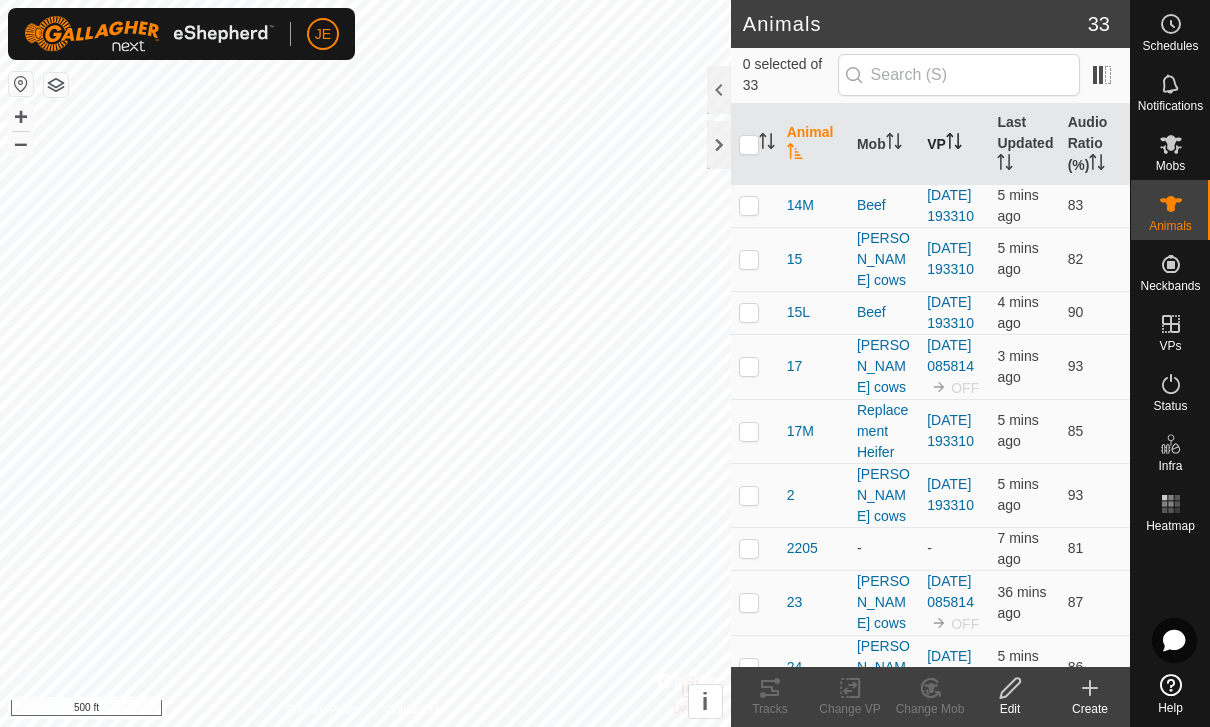 click 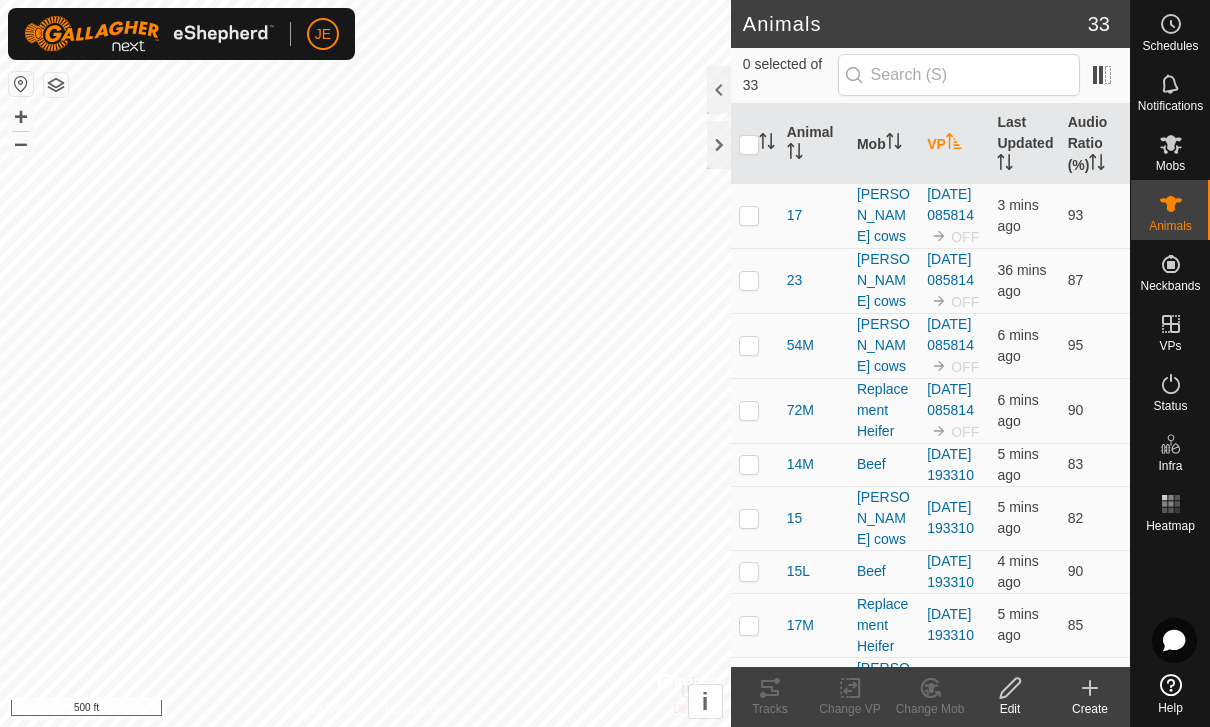 scroll, scrollTop: 126, scrollLeft: 0, axis: vertical 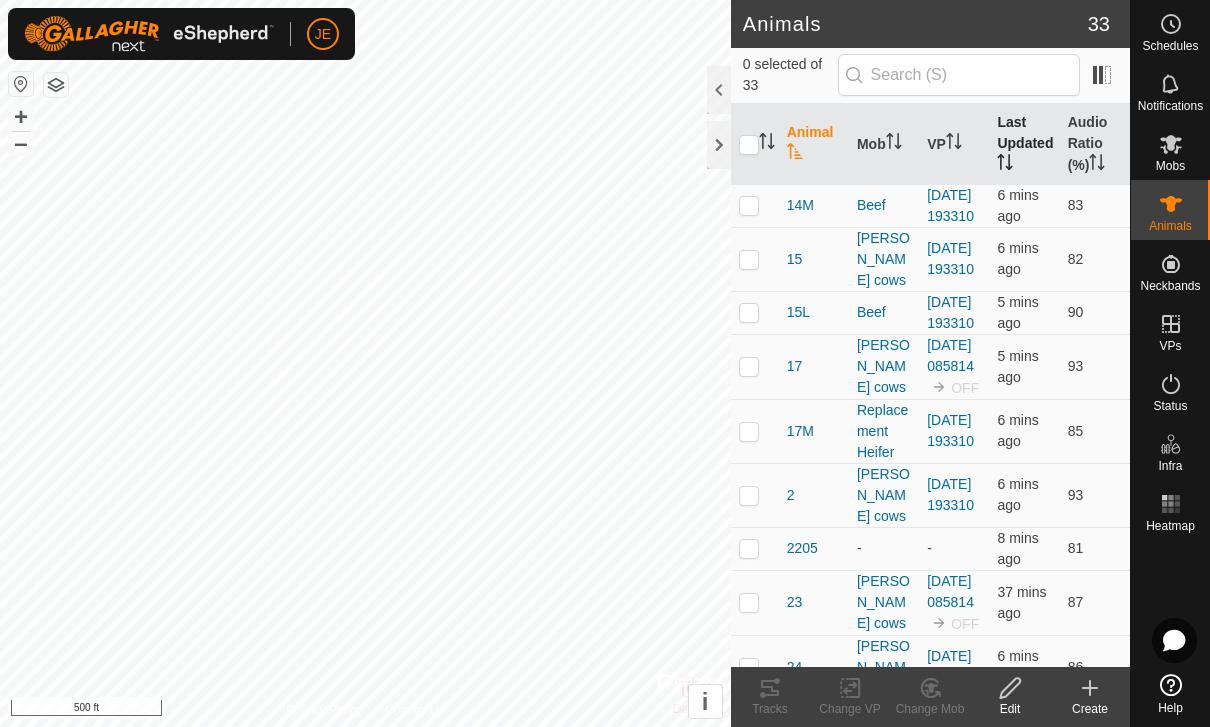 click on "Last Updated" at bounding box center (1024, 144) 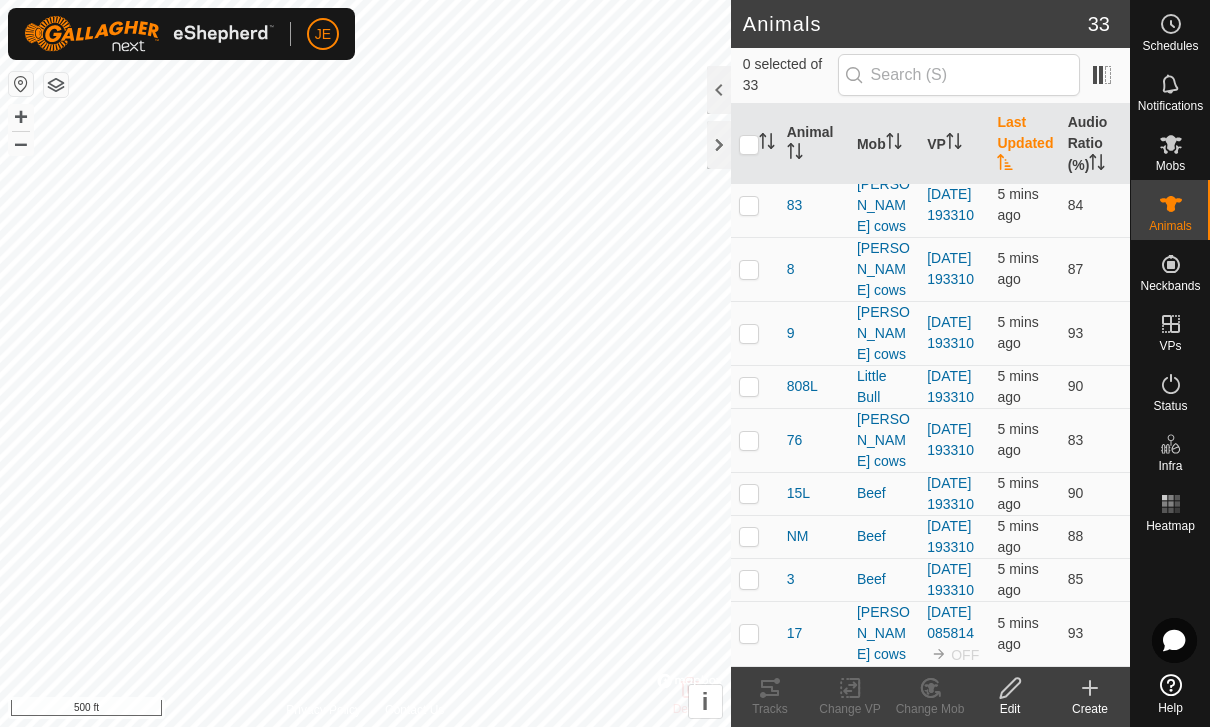 scroll, scrollTop: 1677, scrollLeft: 0, axis: vertical 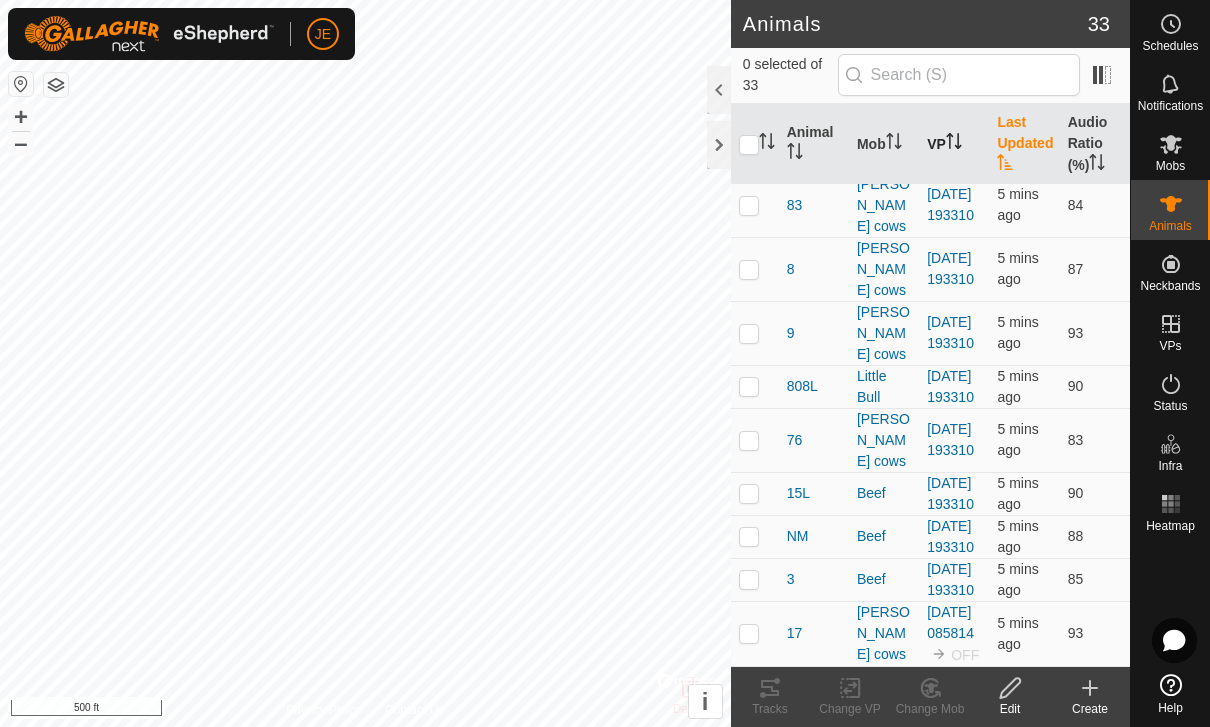 click 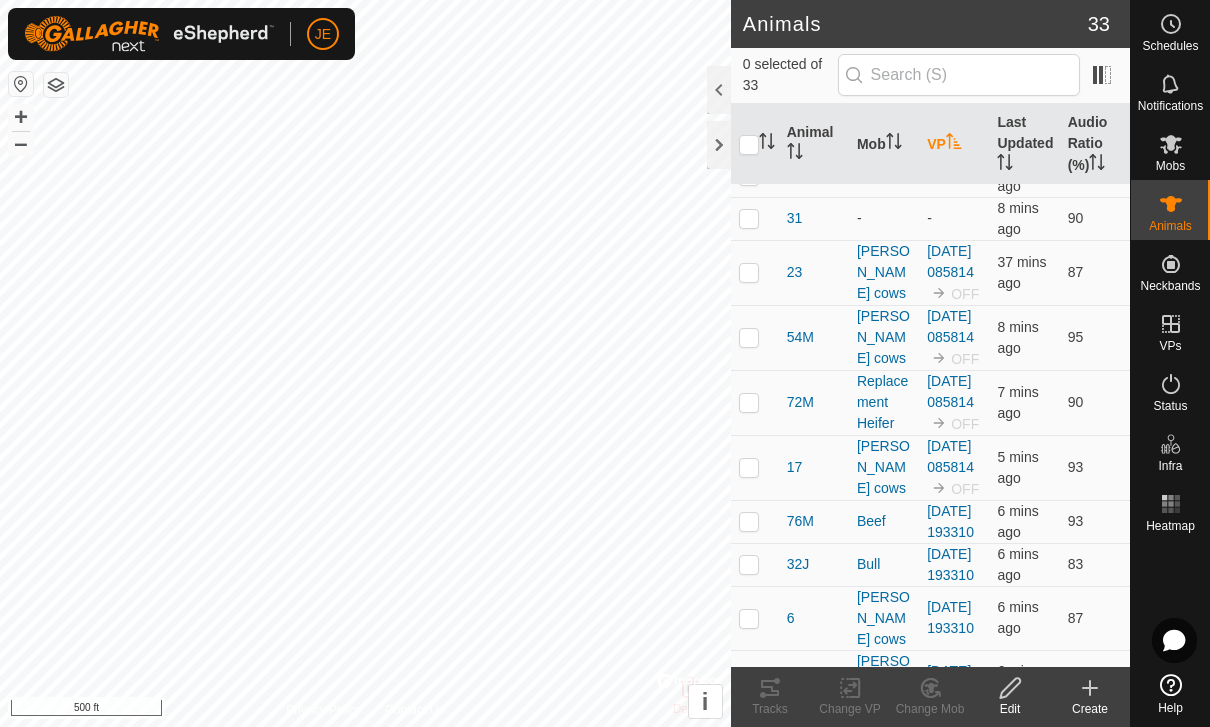 scroll, scrollTop: 80, scrollLeft: 0, axis: vertical 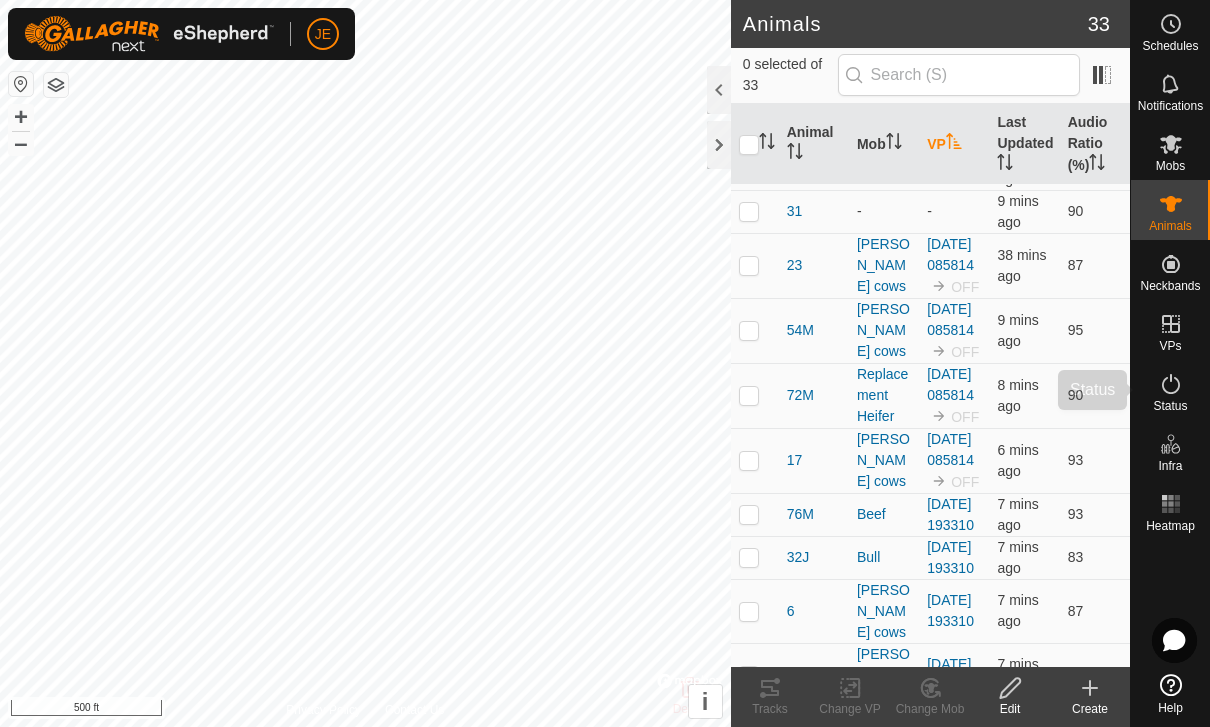 click 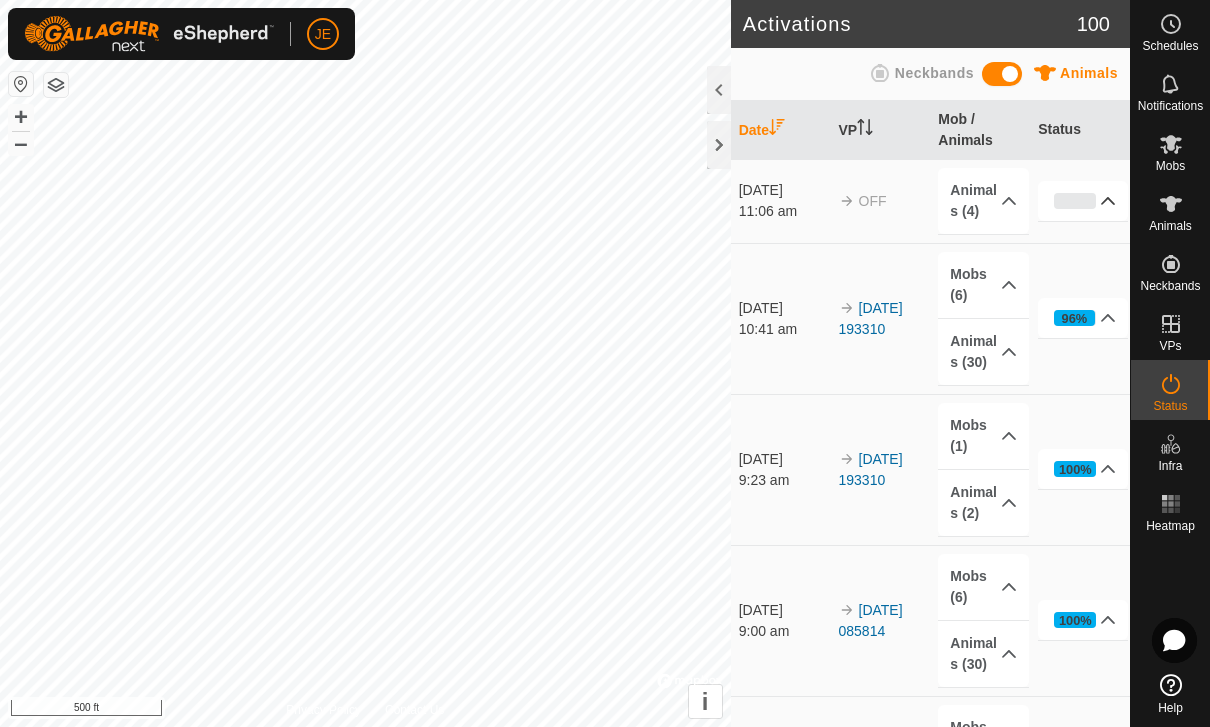click 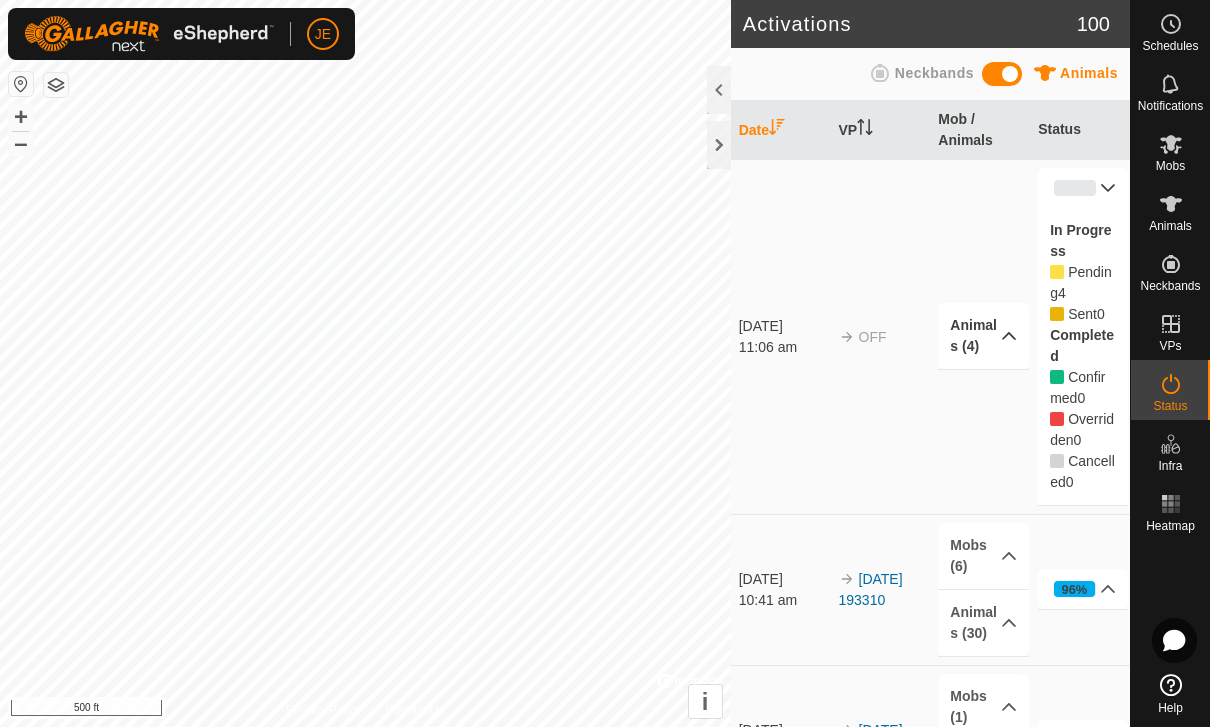 click 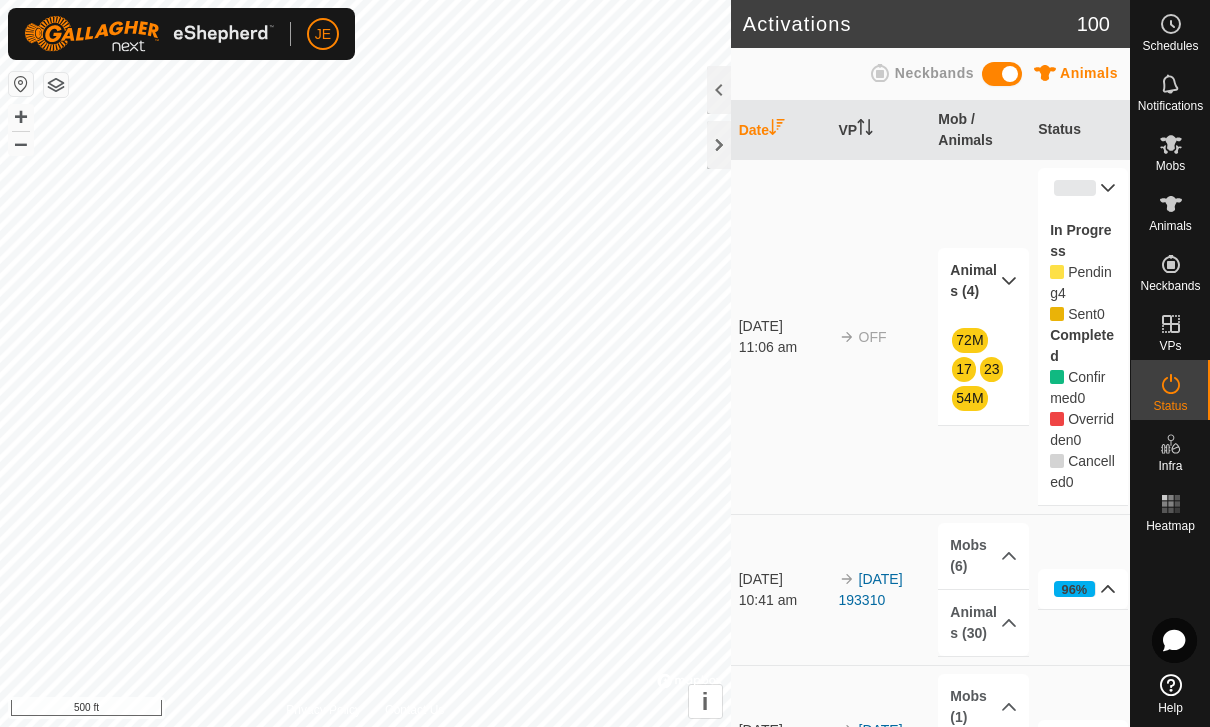 click 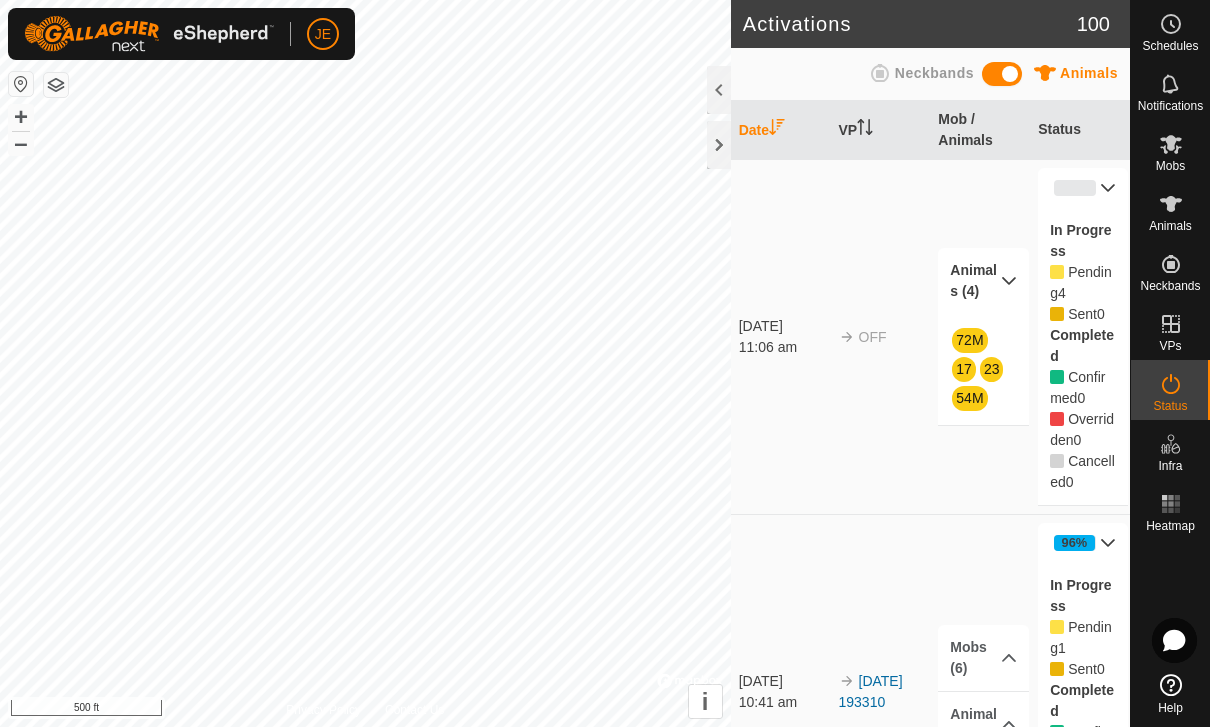 scroll, scrollTop: 0, scrollLeft: 0, axis: both 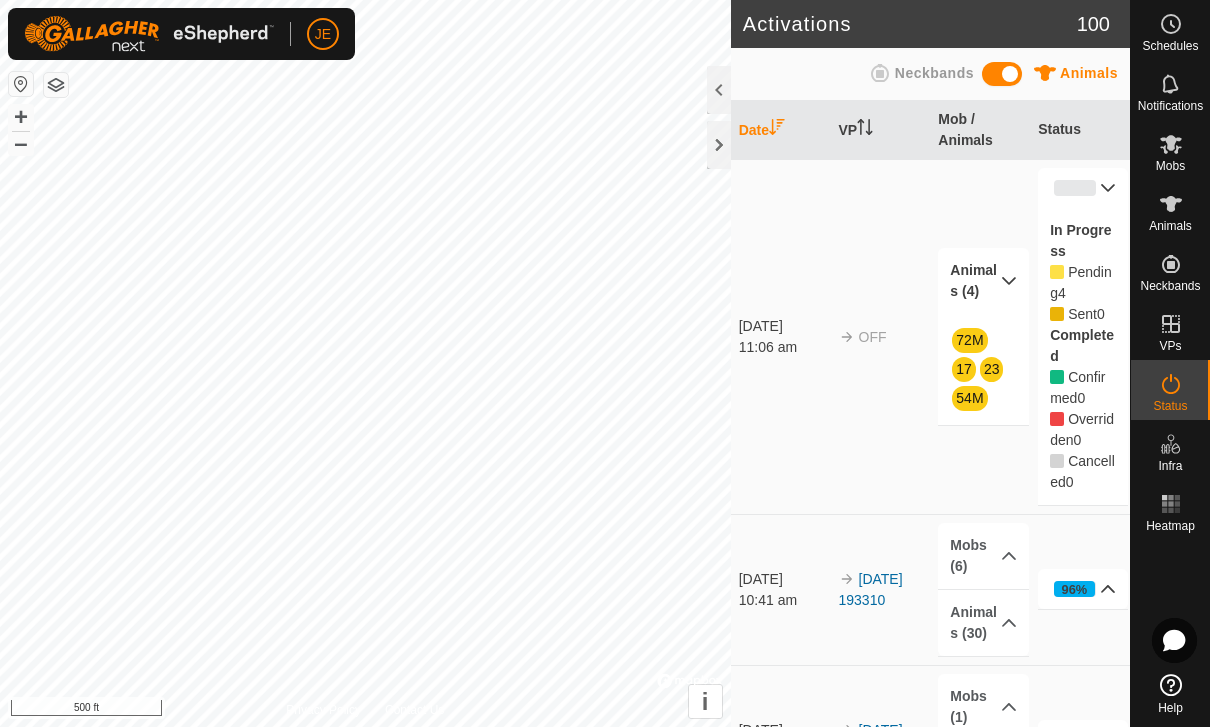 click on "0%" at bounding box center (1083, 188) 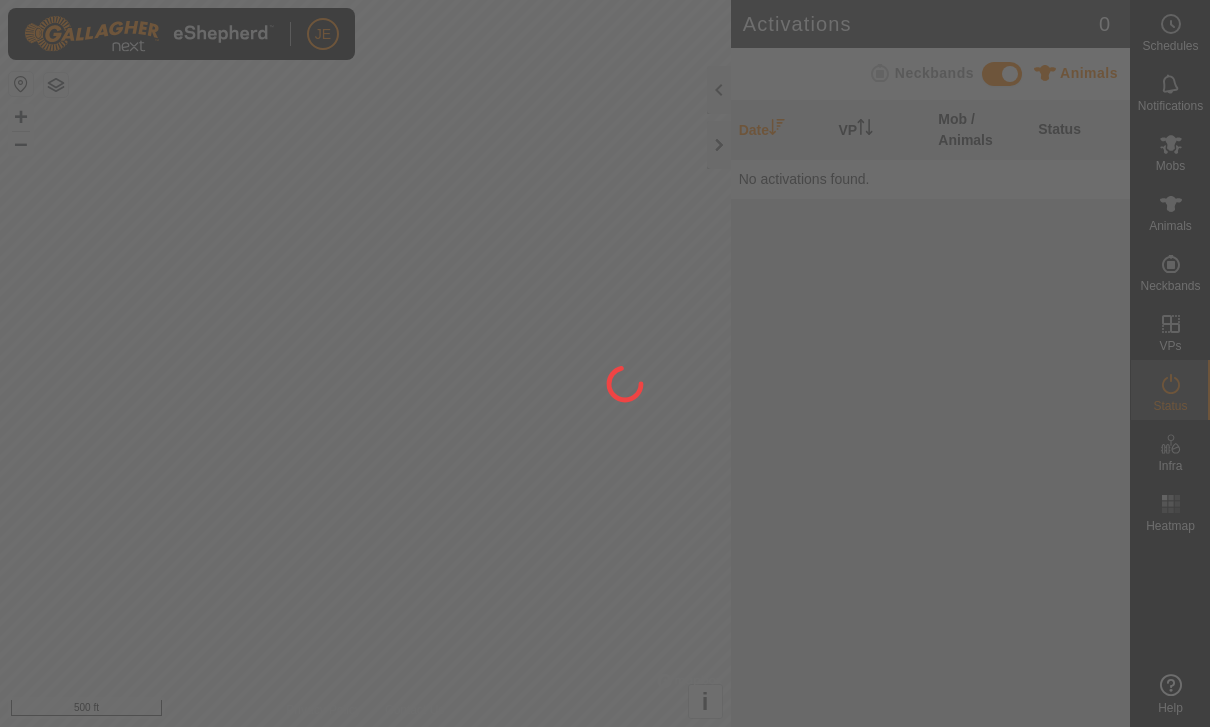 scroll, scrollTop: 0, scrollLeft: 0, axis: both 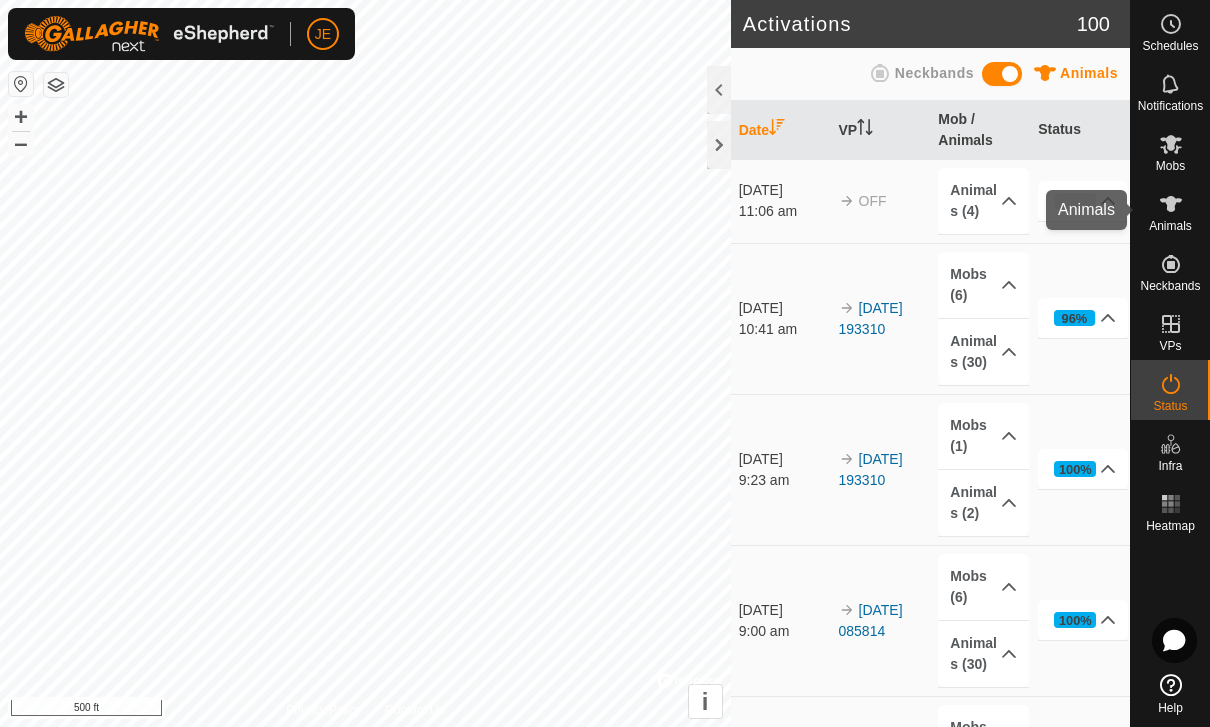 click 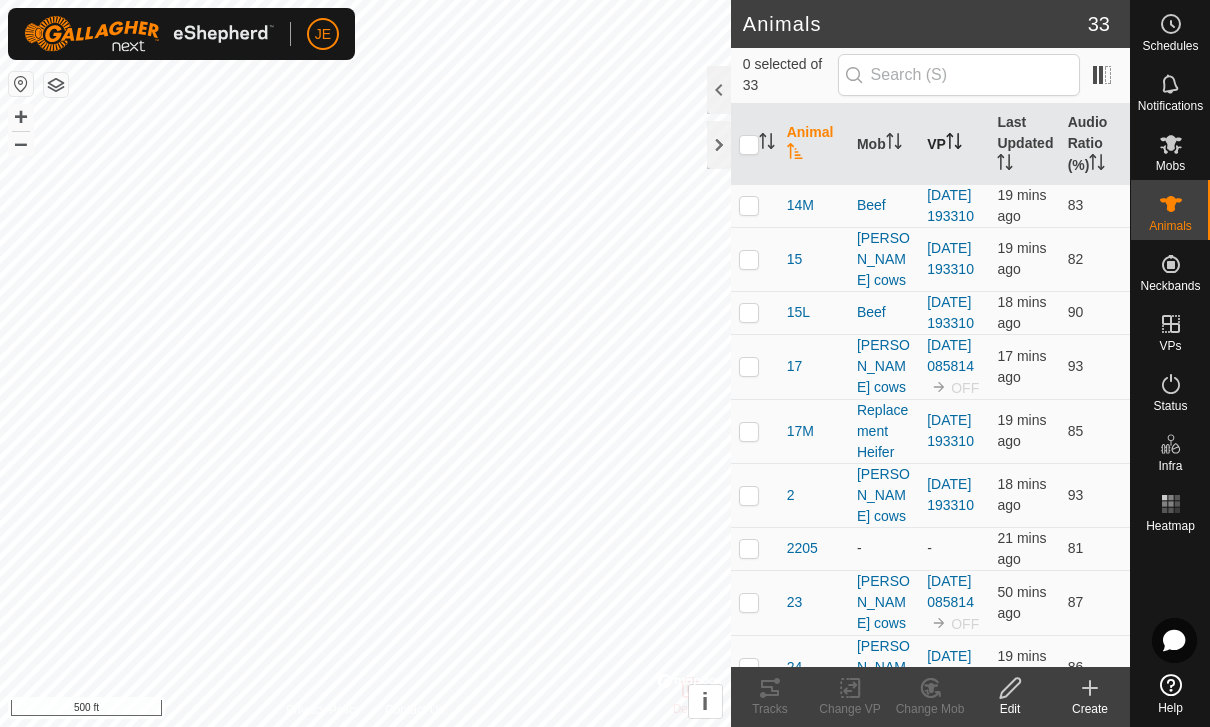 click at bounding box center [954, 144] 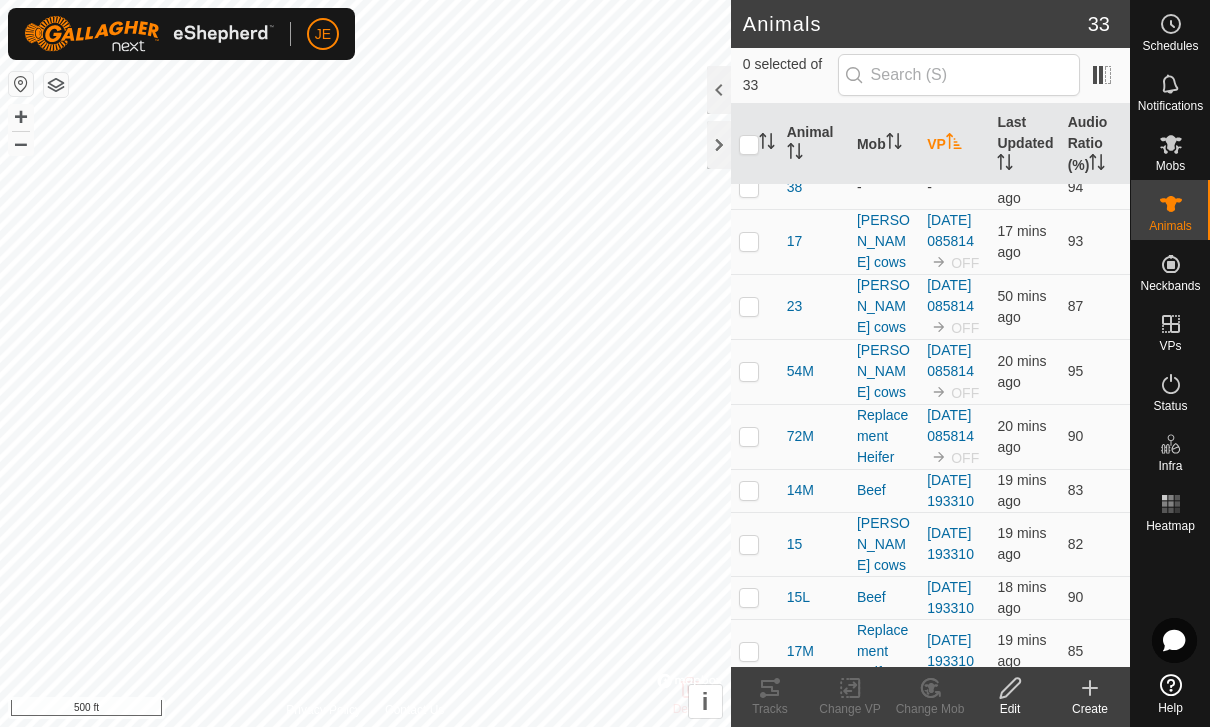 scroll, scrollTop: 106, scrollLeft: 0, axis: vertical 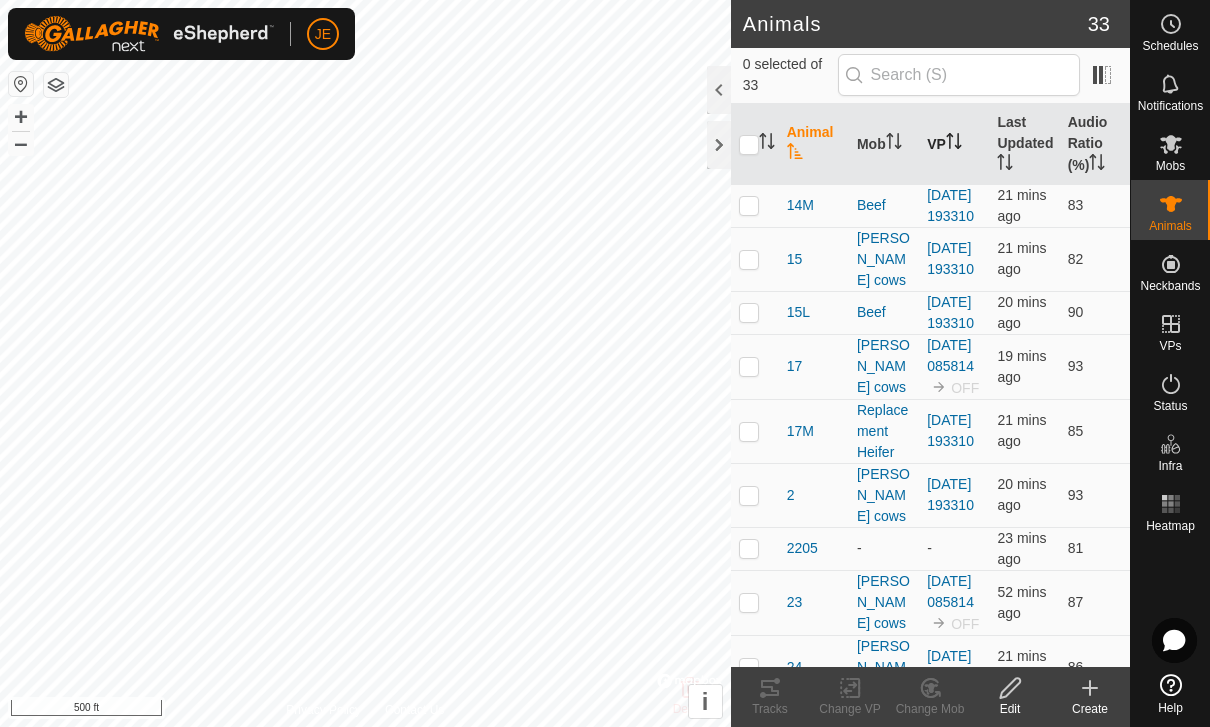 click 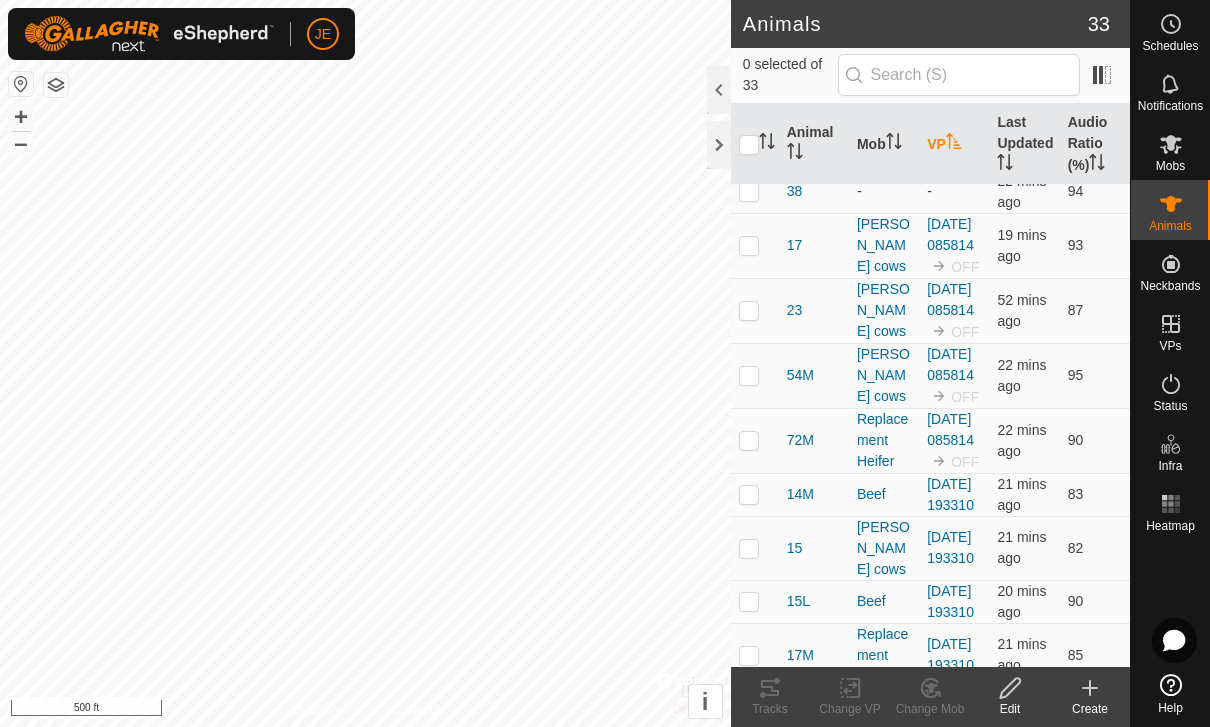 scroll, scrollTop: 101, scrollLeft: 0, axis: vertical 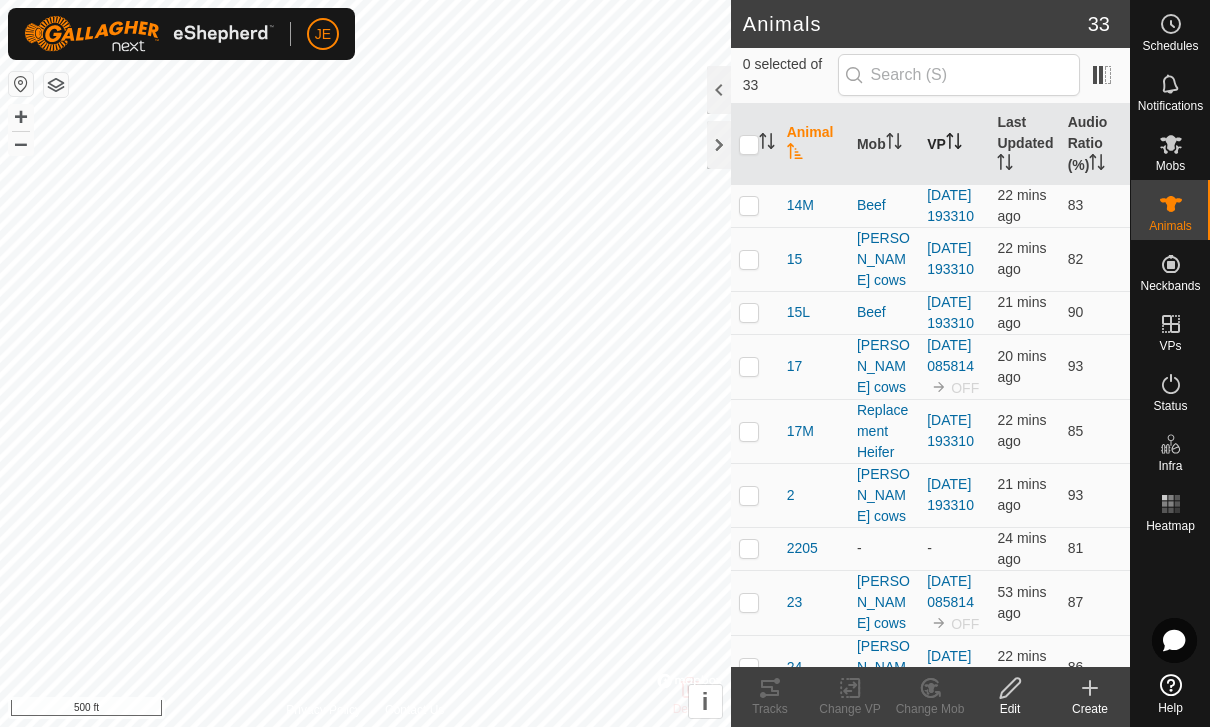 click on "VP" at bounding box center [954, 144] 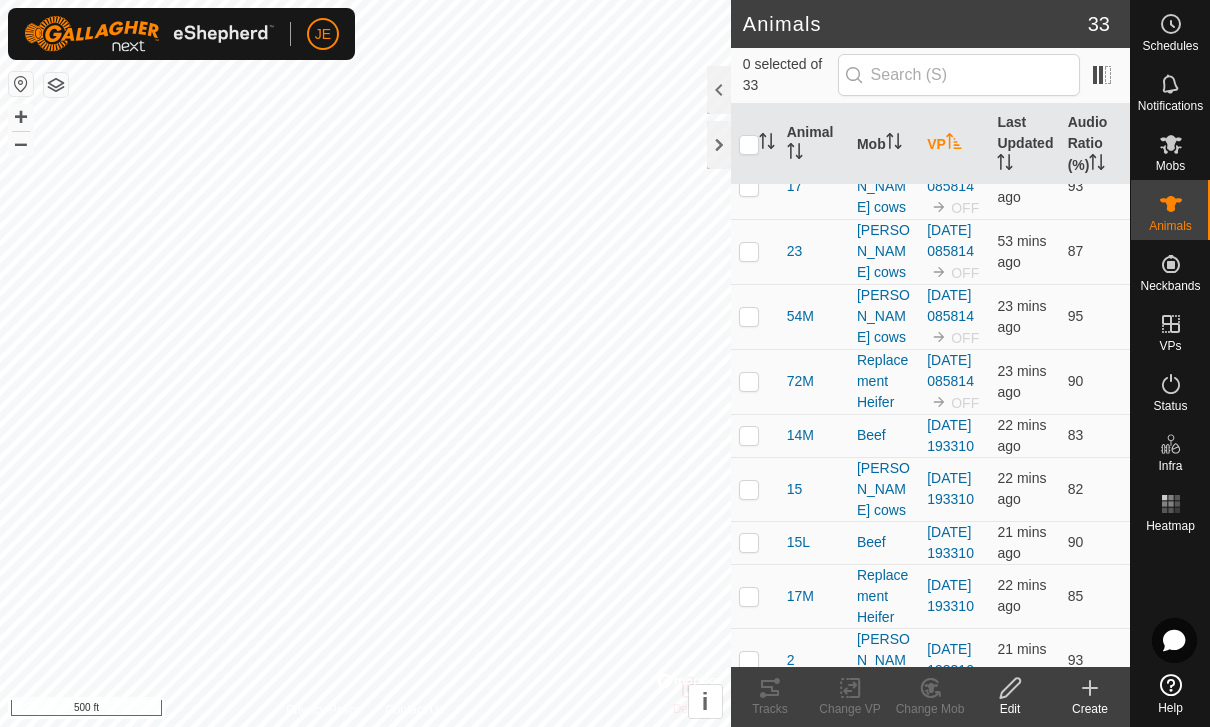 scroll, scrollTop: 157, scrollLeft: 0, axis: vertical 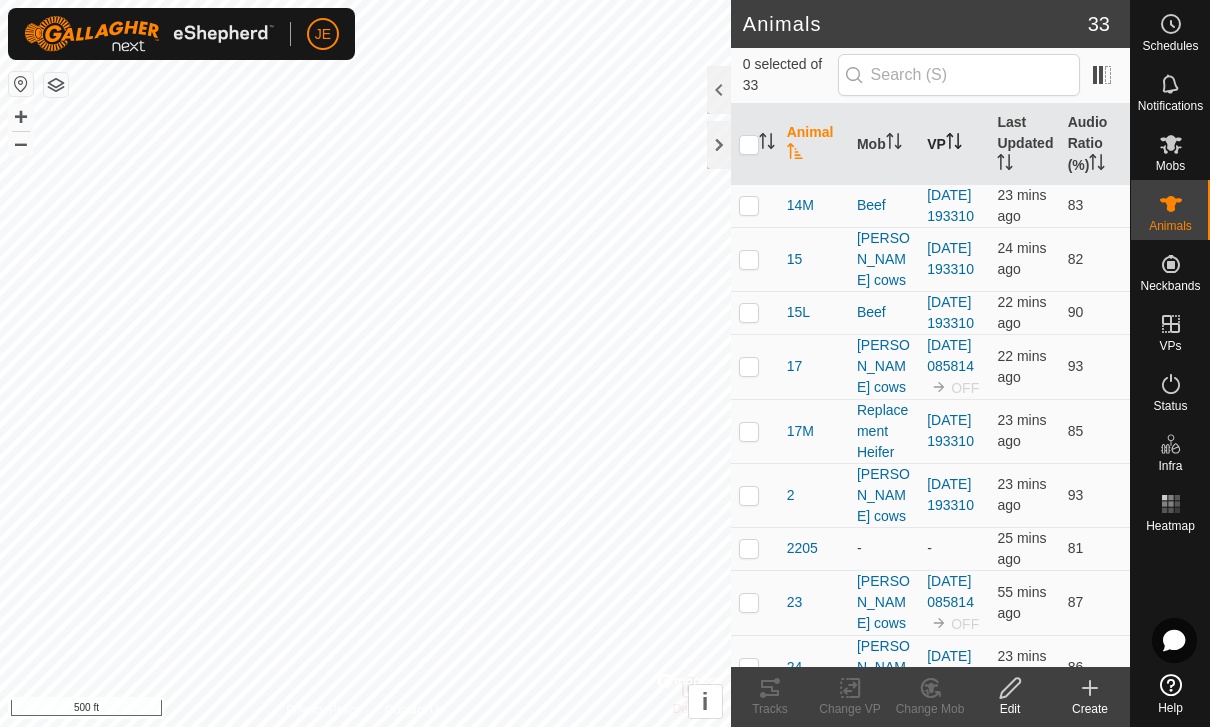click on "VP" at bounding box center (954, 144) 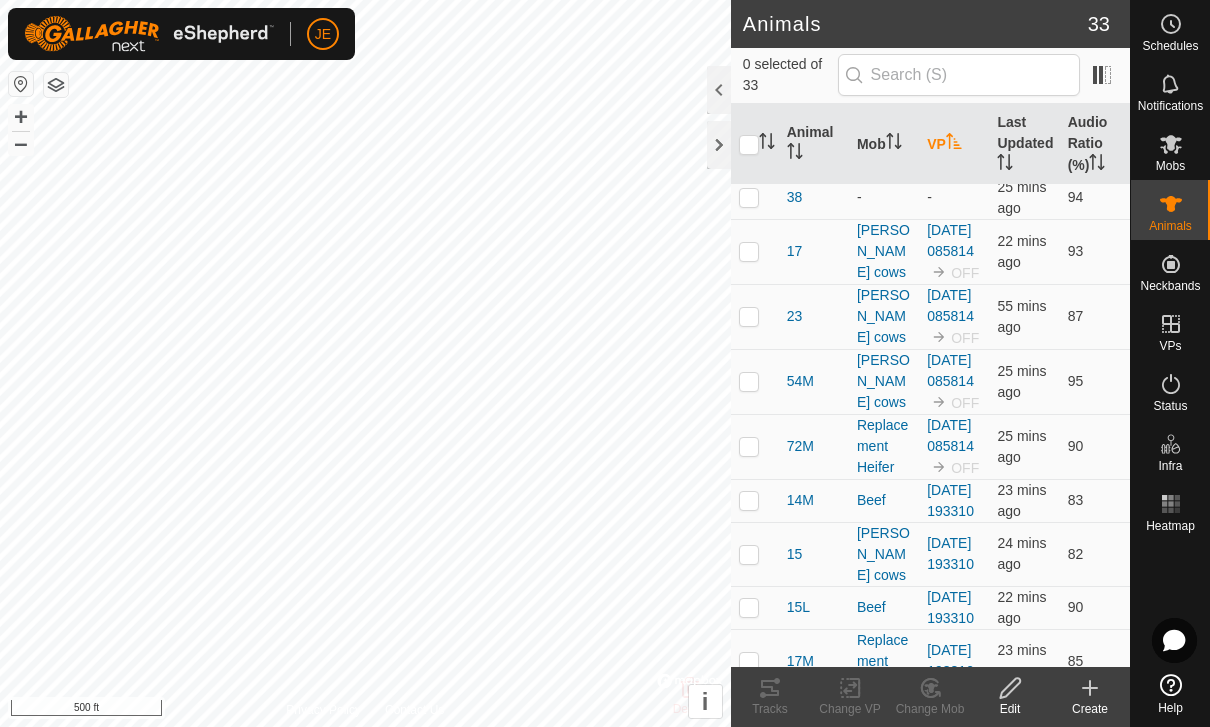 scroll, scrollTop: 111, scrollLeft: 0, axis: vertical 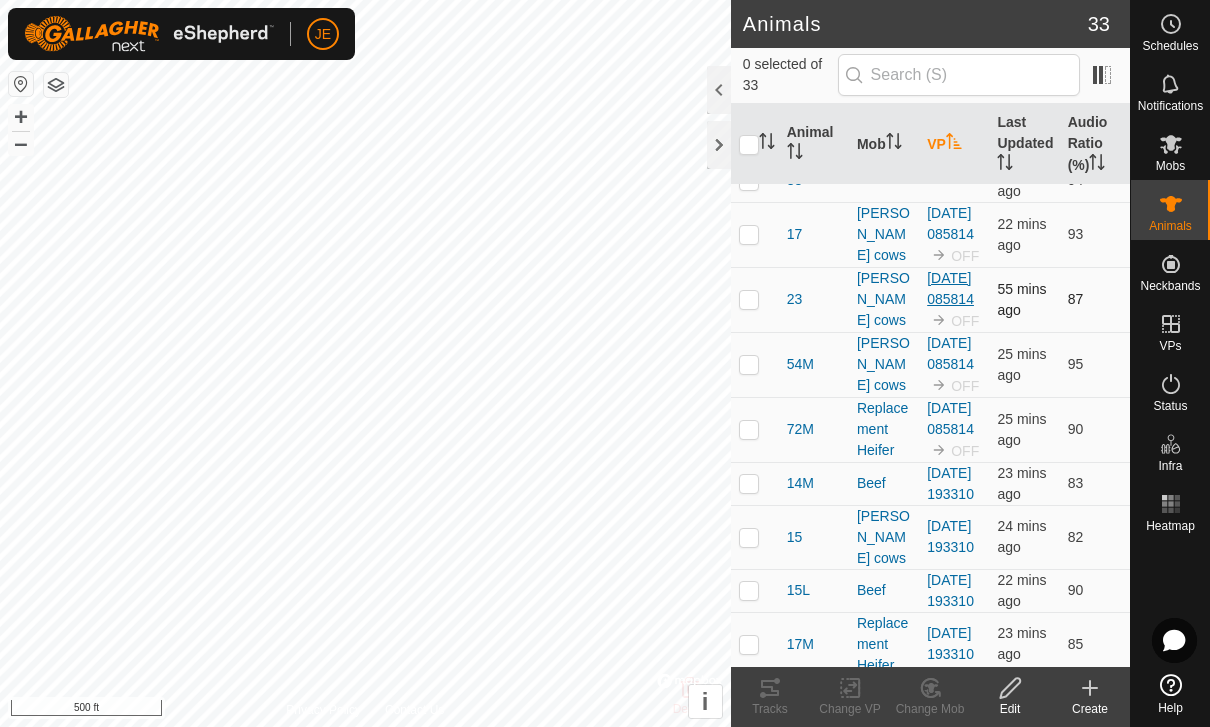 click on "[DATE] 085814" at bounding box center (950, 288) 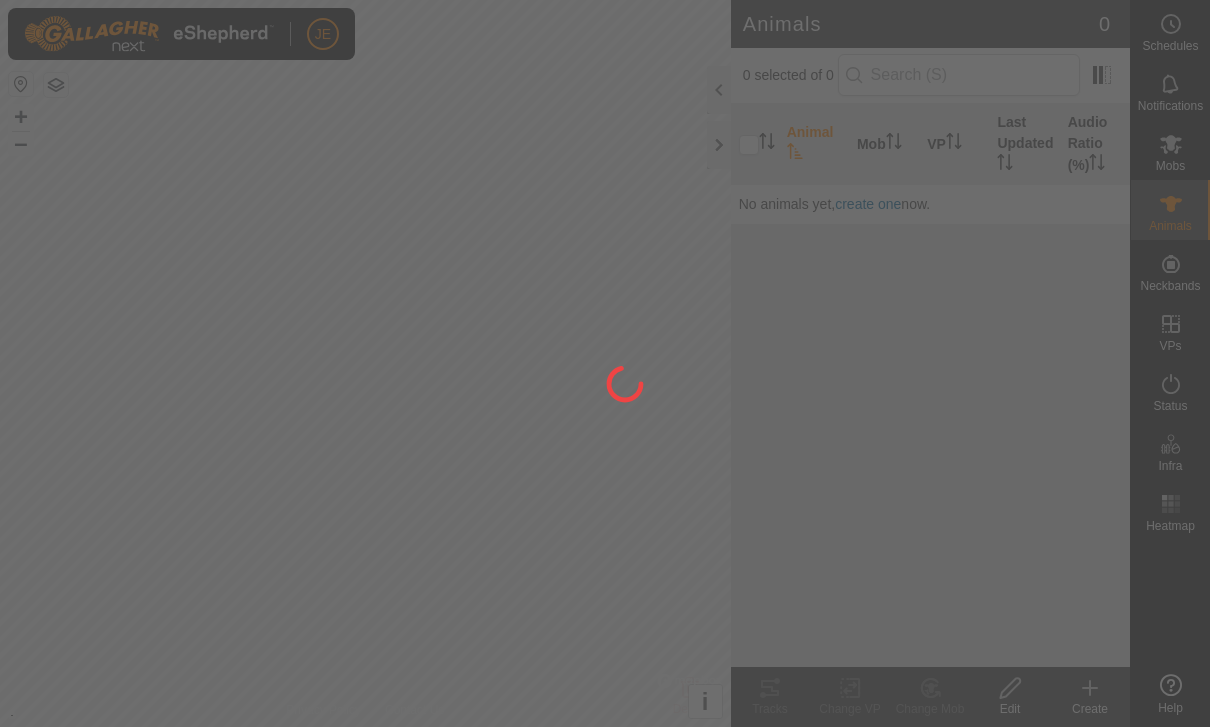 scroll, scrollTop: 0, scrollLeft: 0, axis: both 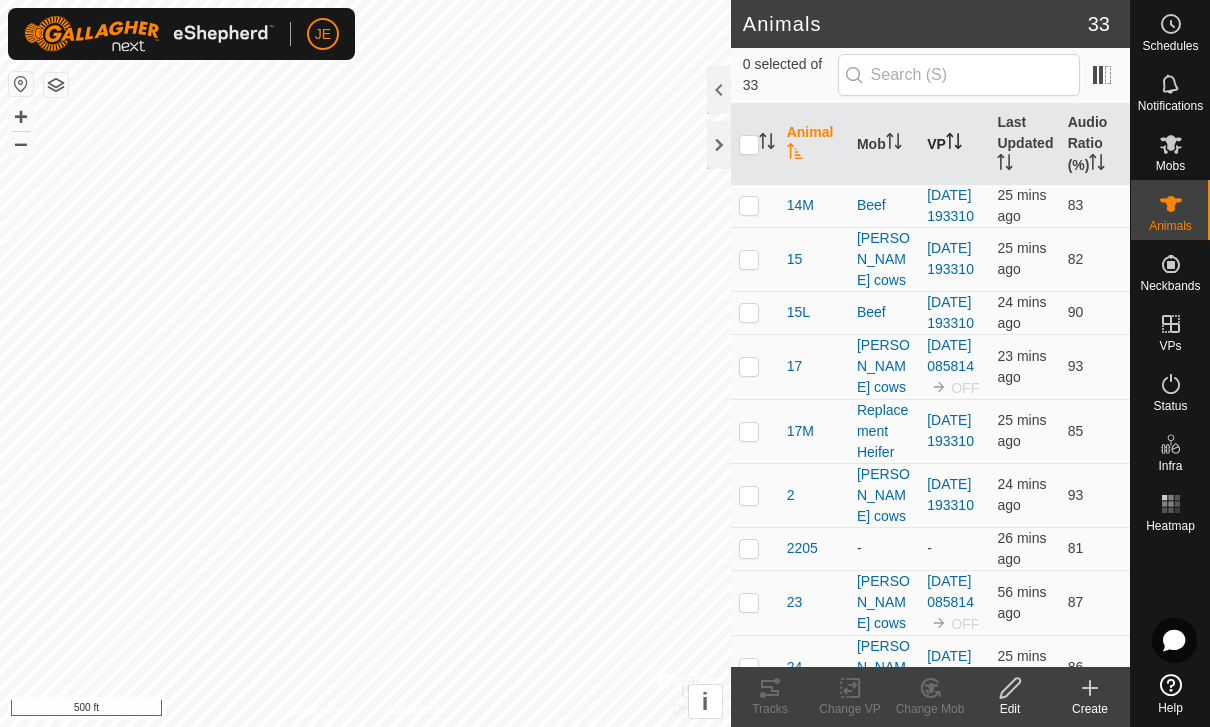 click 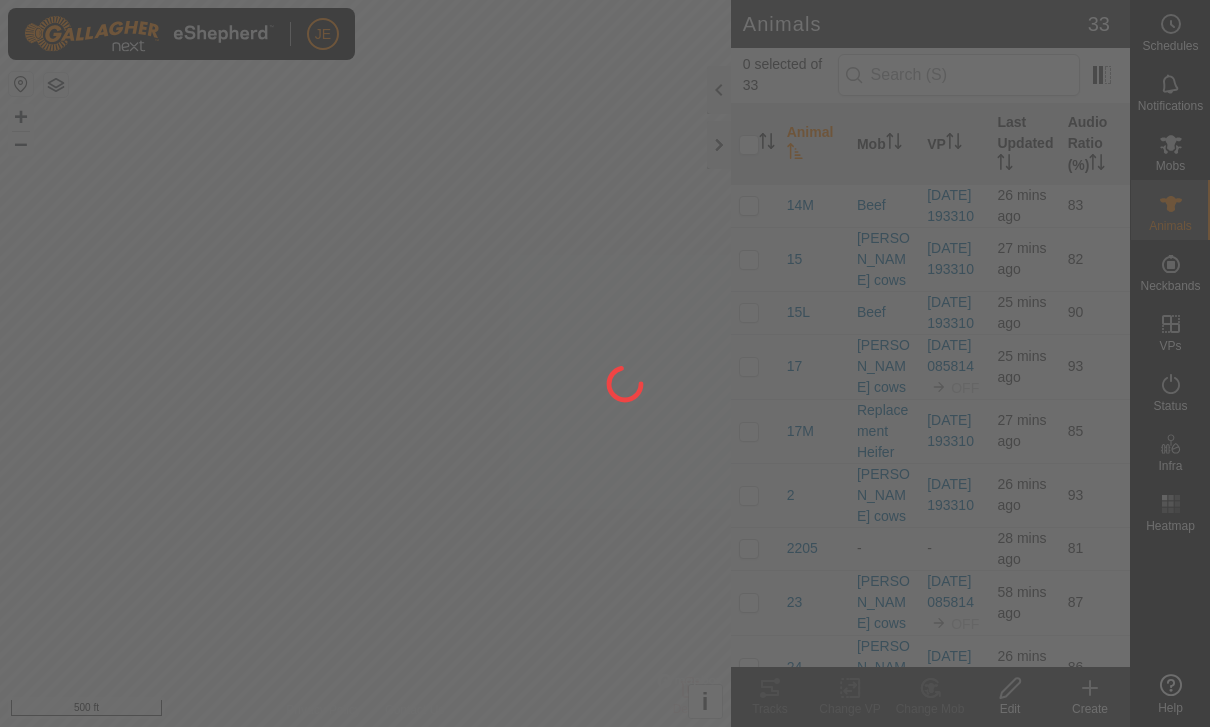 scroll, scrollTop: 0, scrollLeft: 0, axis: both 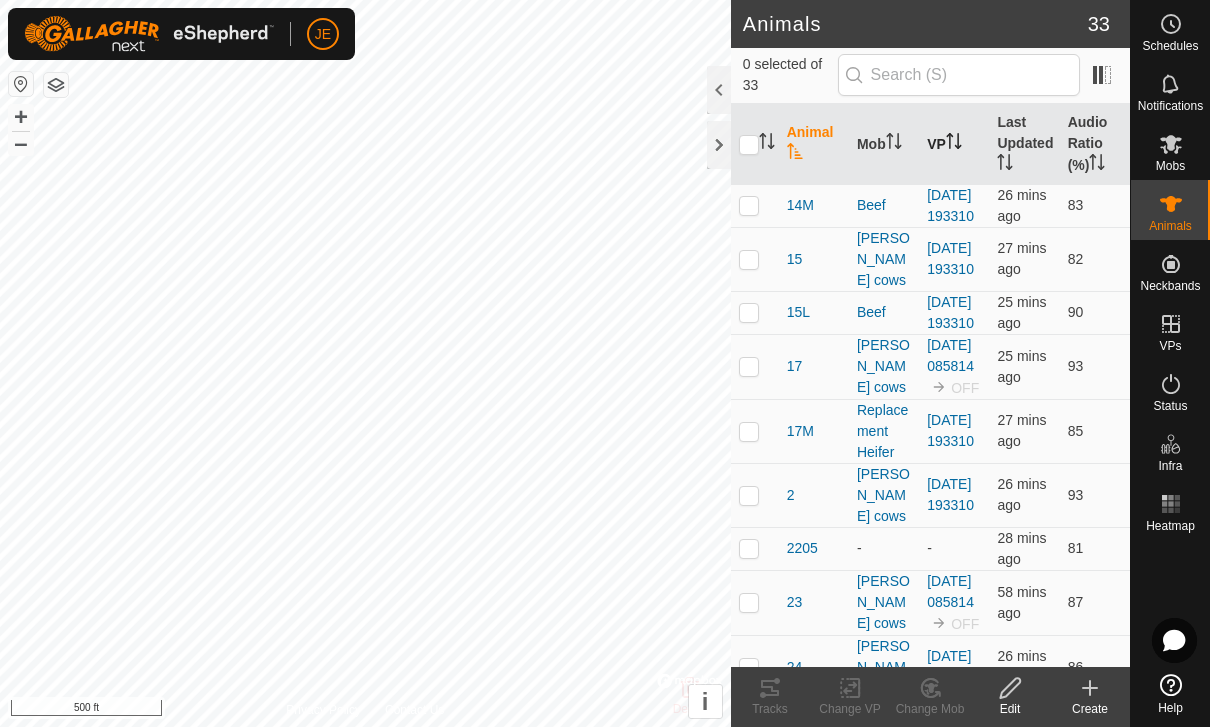 click 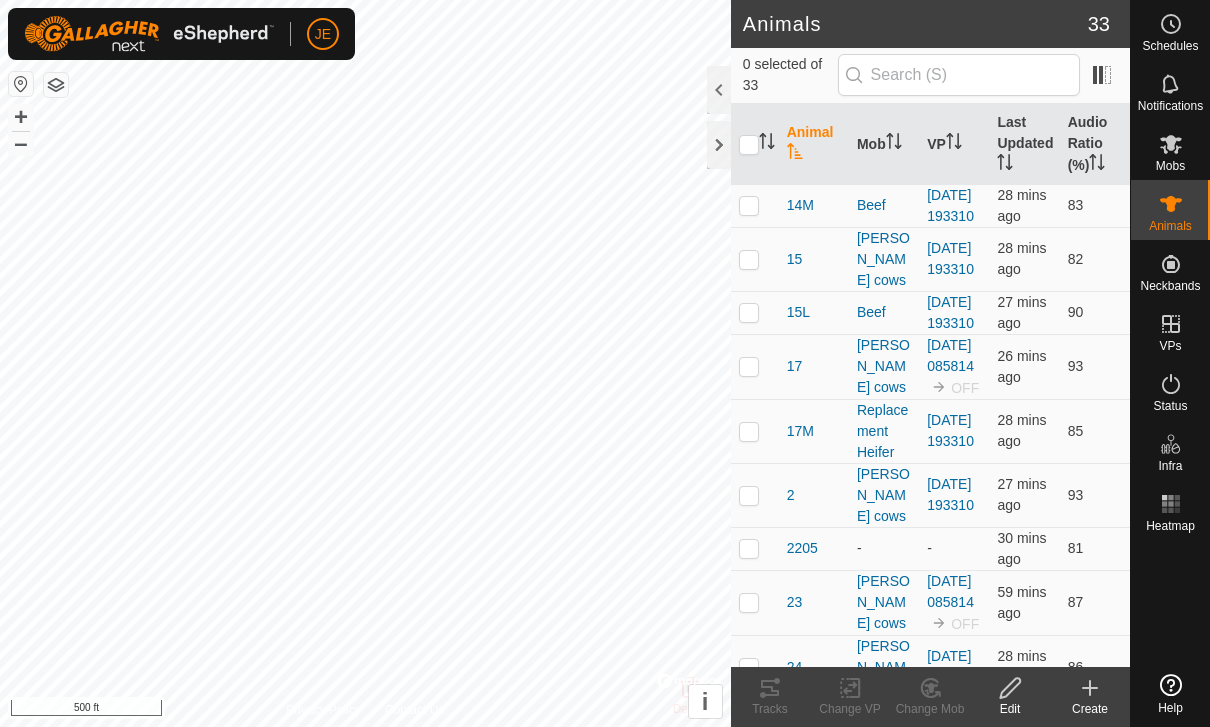 scroll, scrollTop: 0, scrollLeft: 0, axis: both 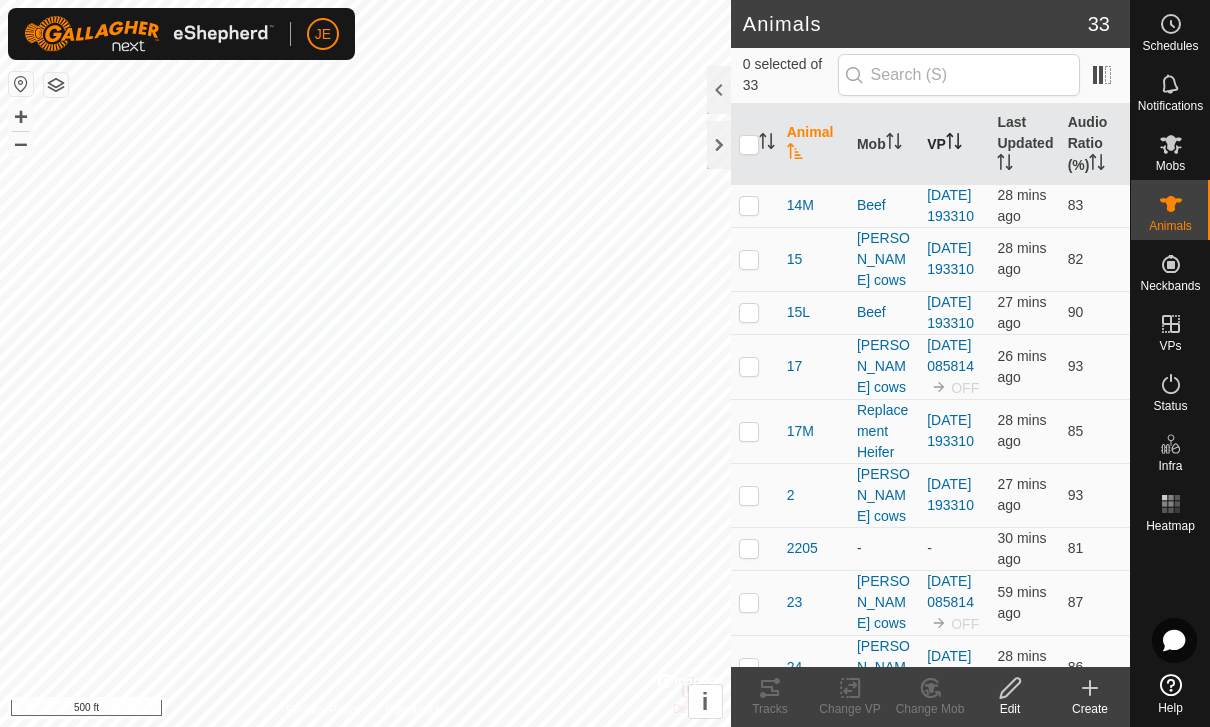 click at bounding box center (954, 144) 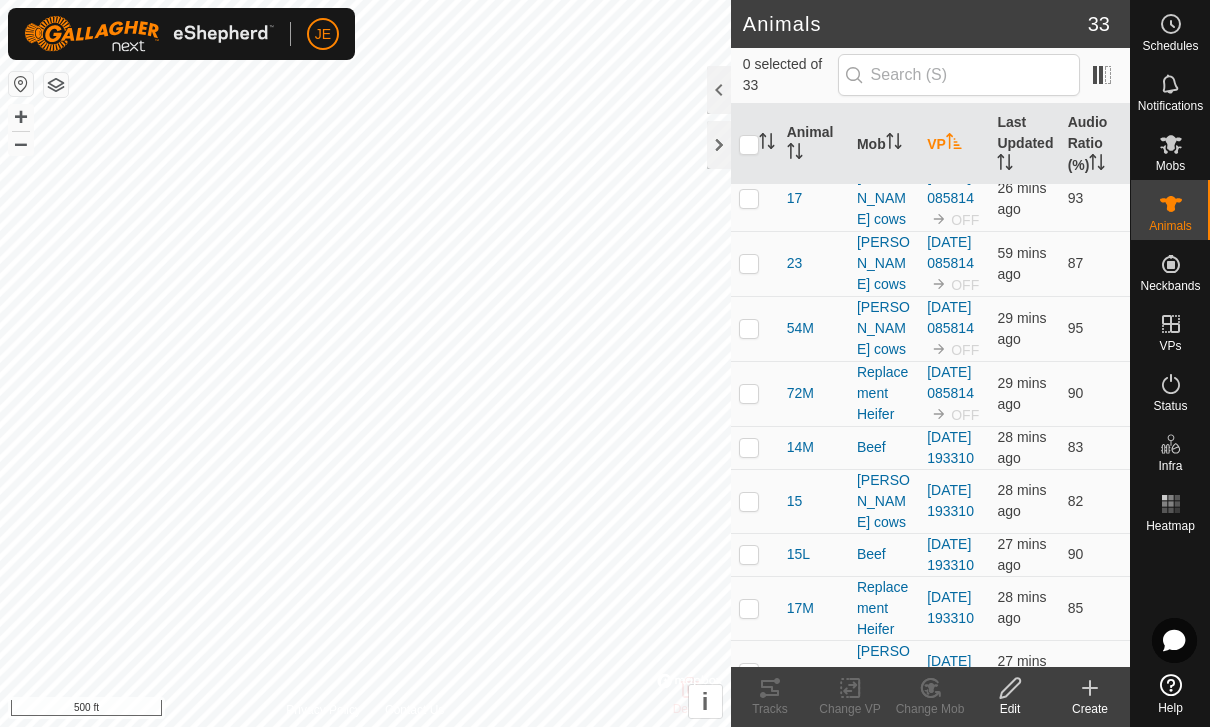 scroll, scrollTop: 148, scrollLeft: 0, axis: vertical 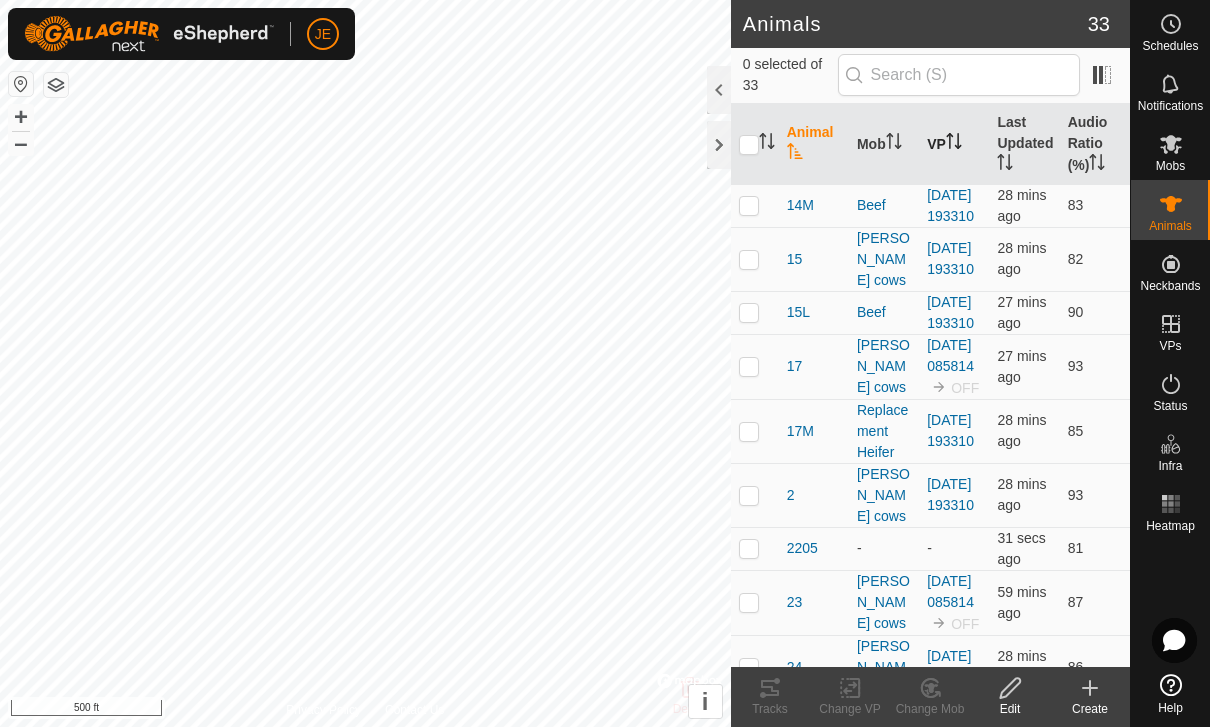 click on "VP" at bounding box center (954, 144) 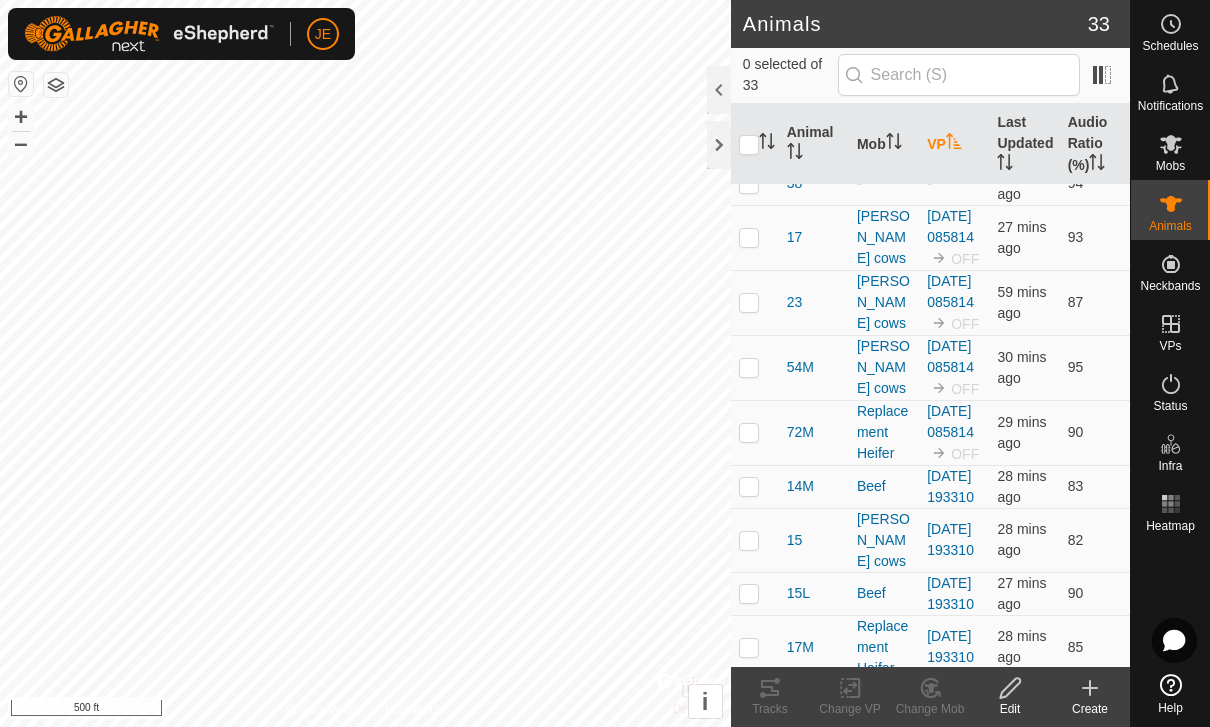 scroll, scrollTop: 109, scrollLeft: 0, axis: vertical 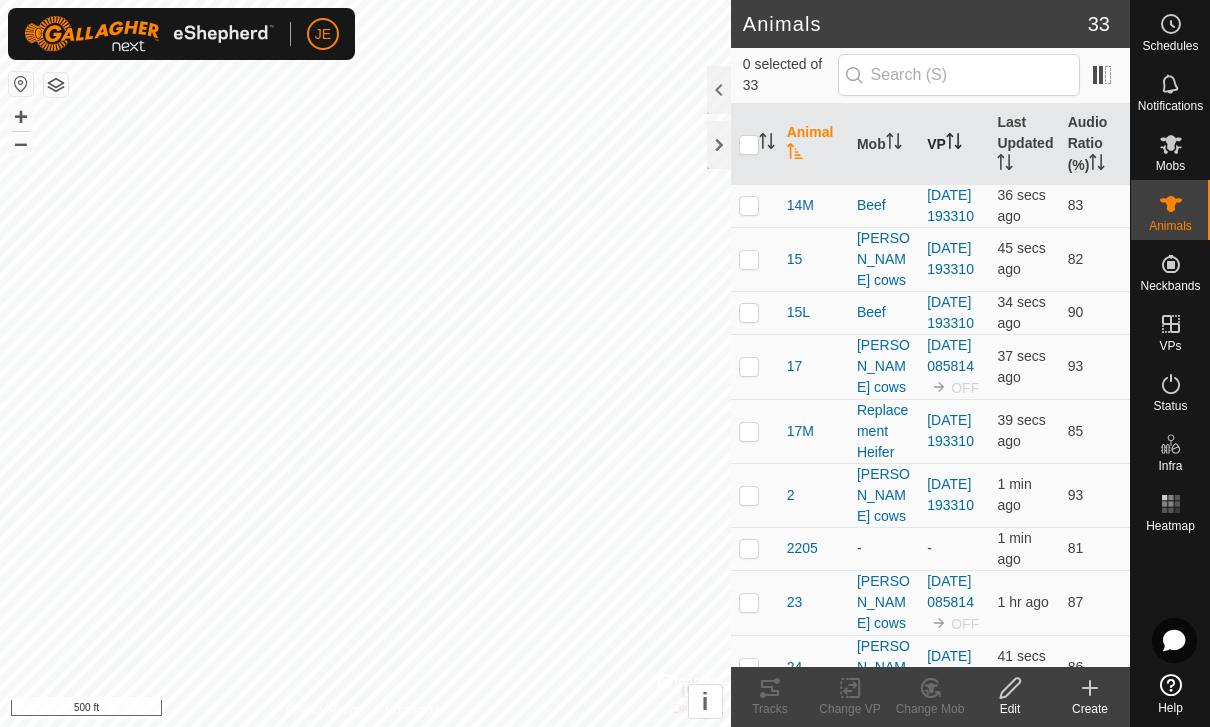 click 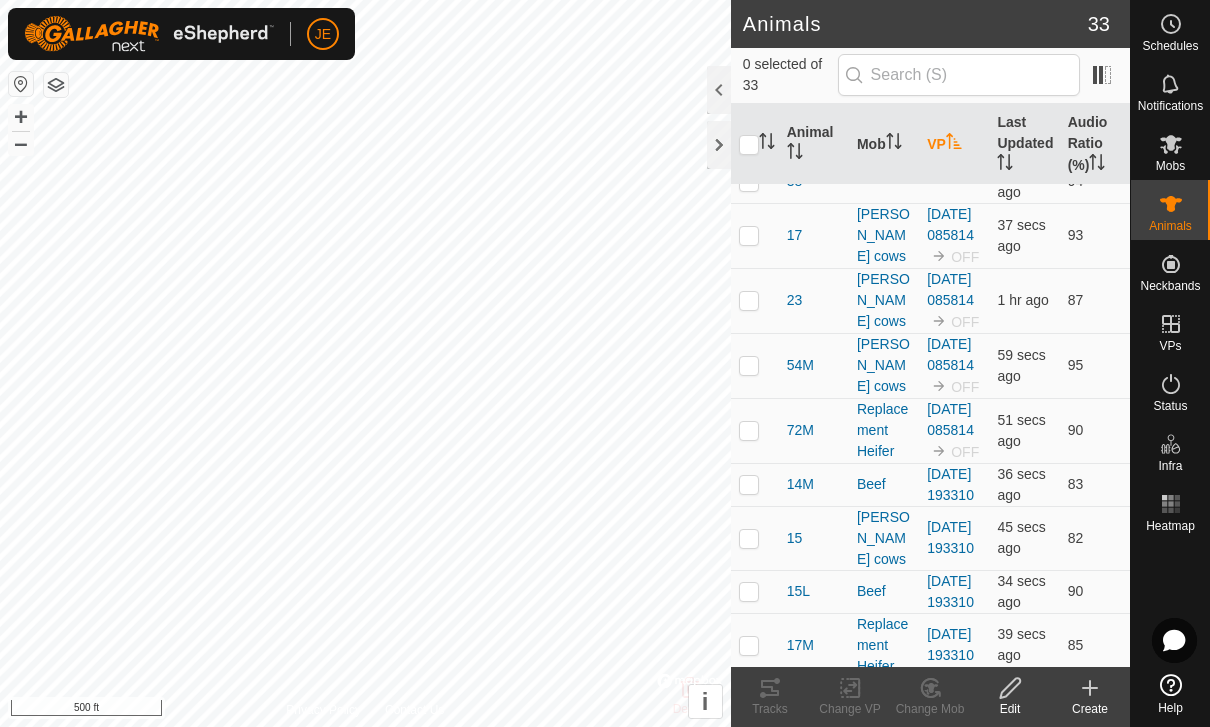 scroll, scrollTop: 102, scrollLeft: 0, axis: vertical 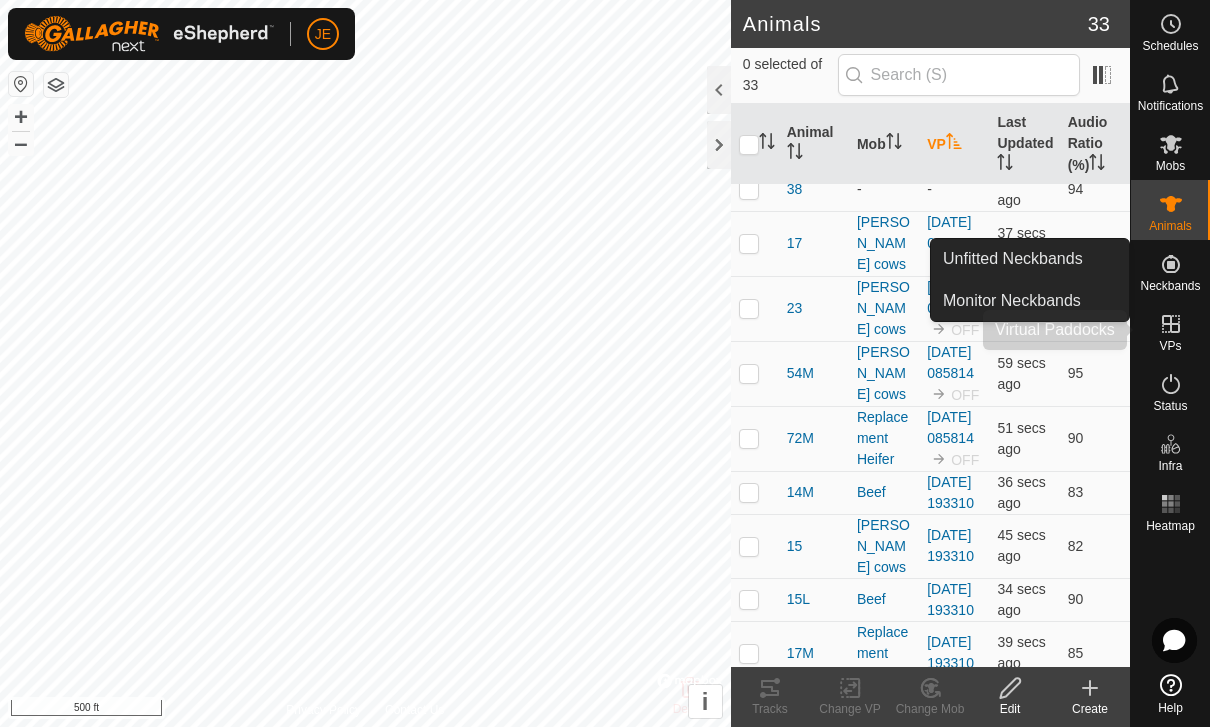 click 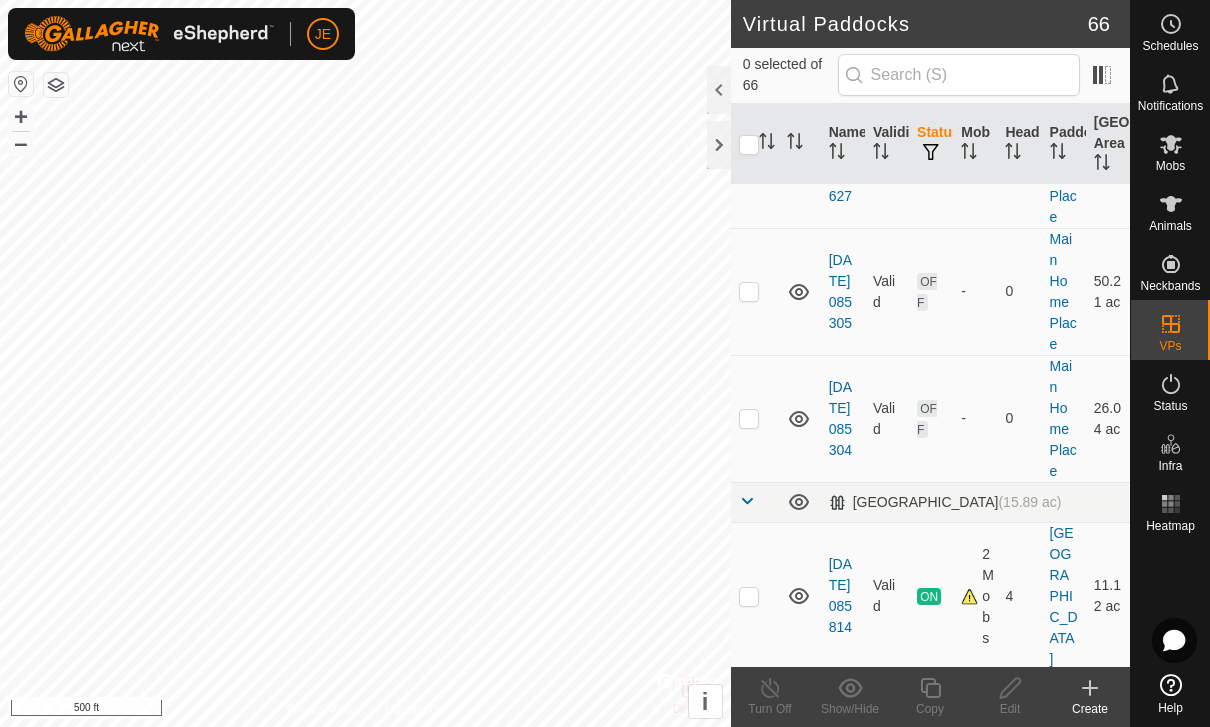 scroll, scrollTop: 6819, scrollLeft: 0, axis: vertical 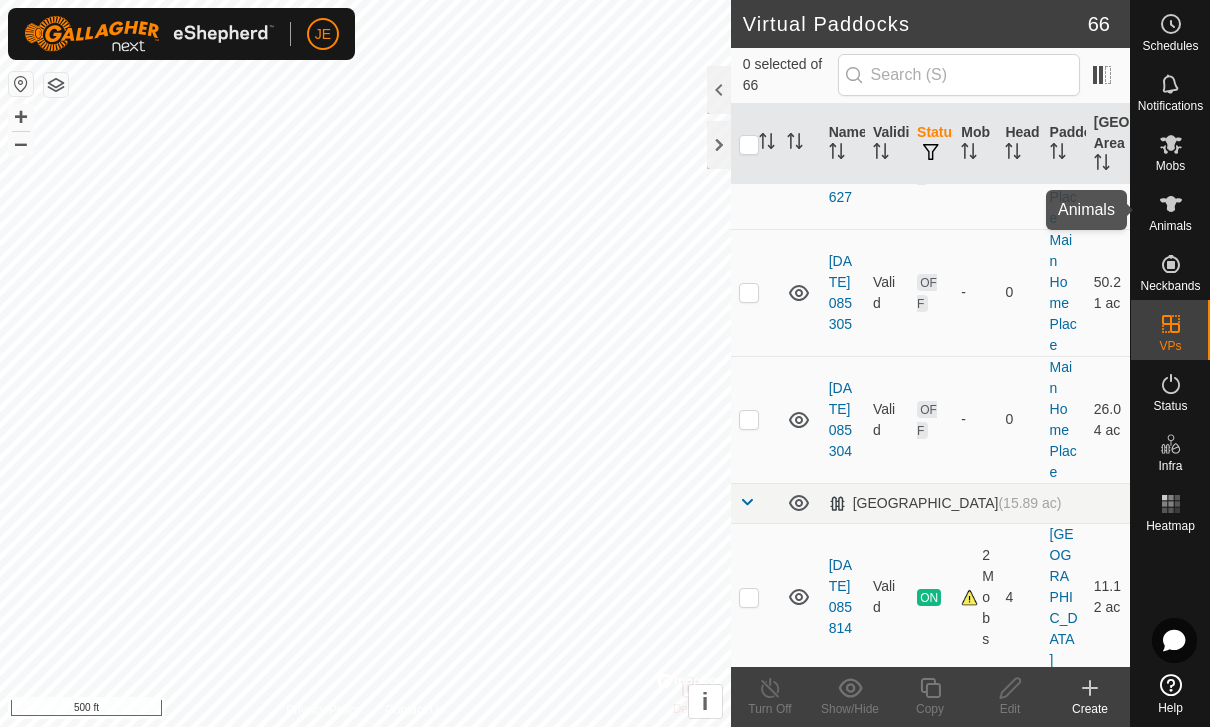 click 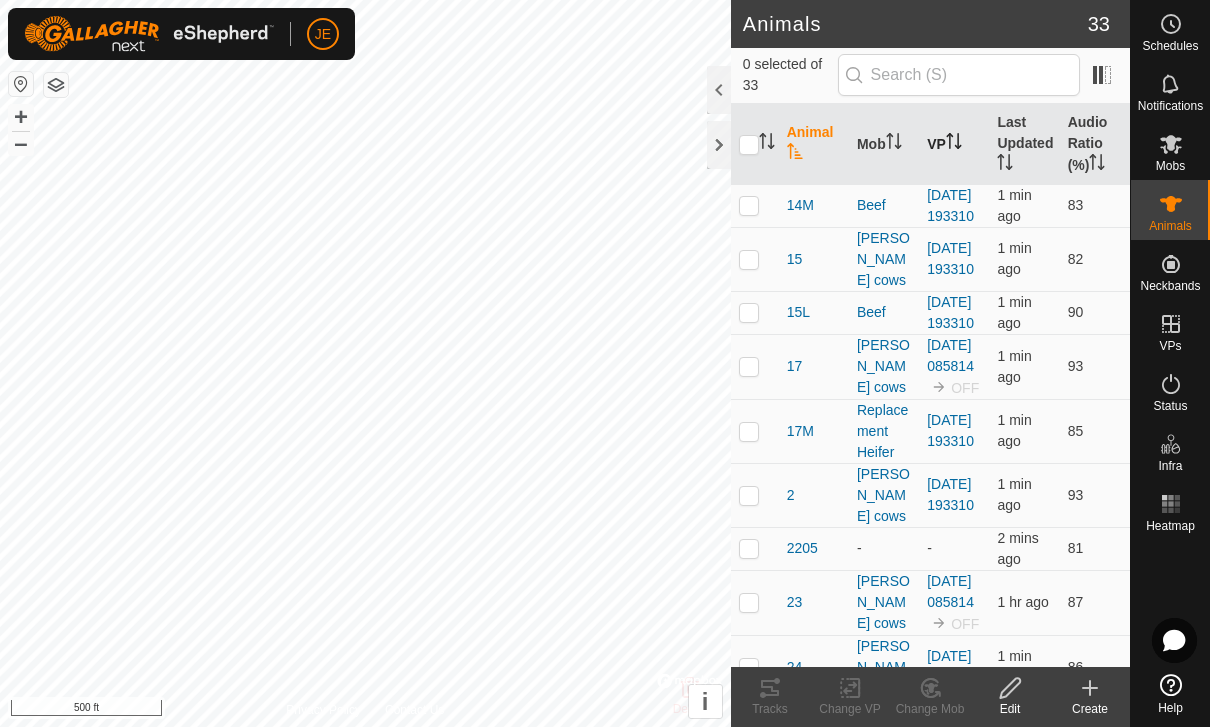 click at bounding box center [954, 144] 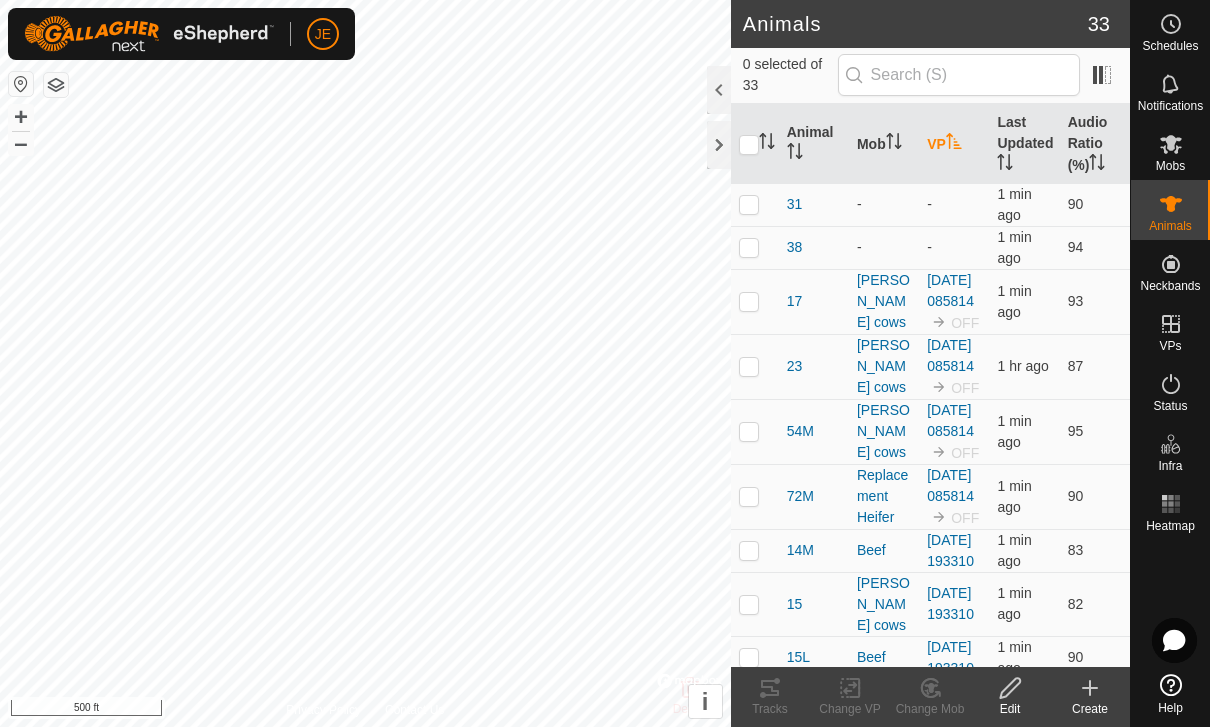 scroll, scrollTop: 46, scrollLeft: 0, axis: vertical 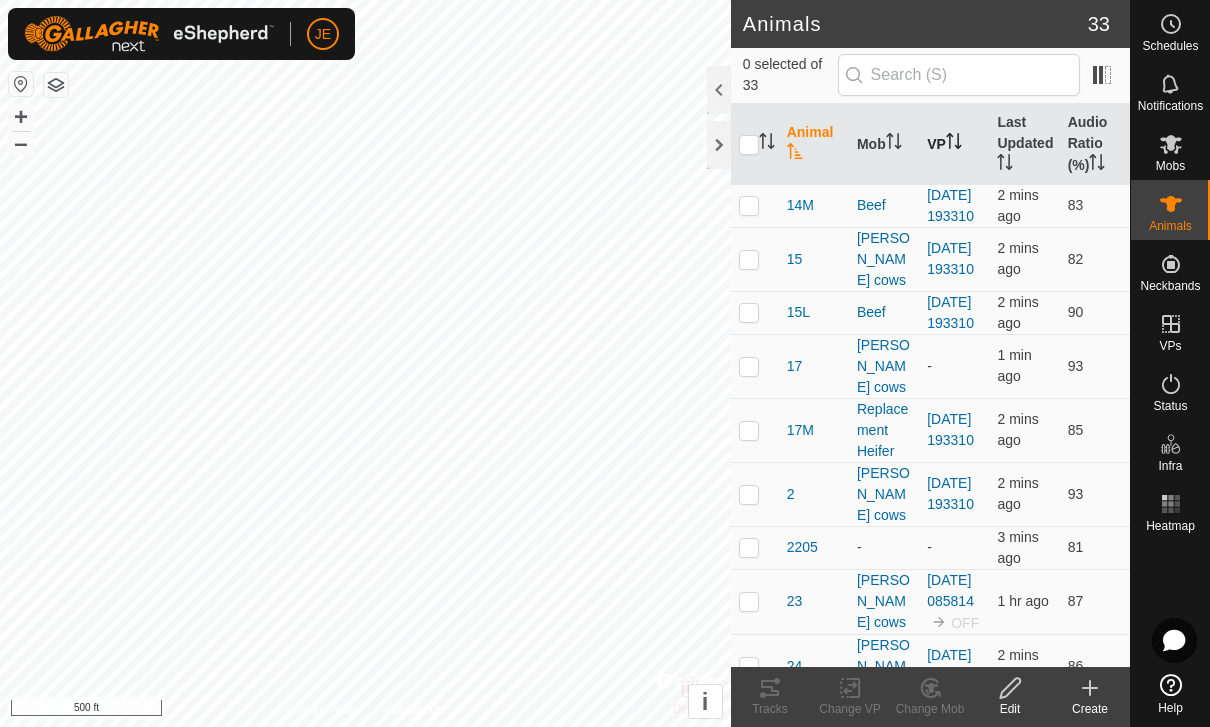 click 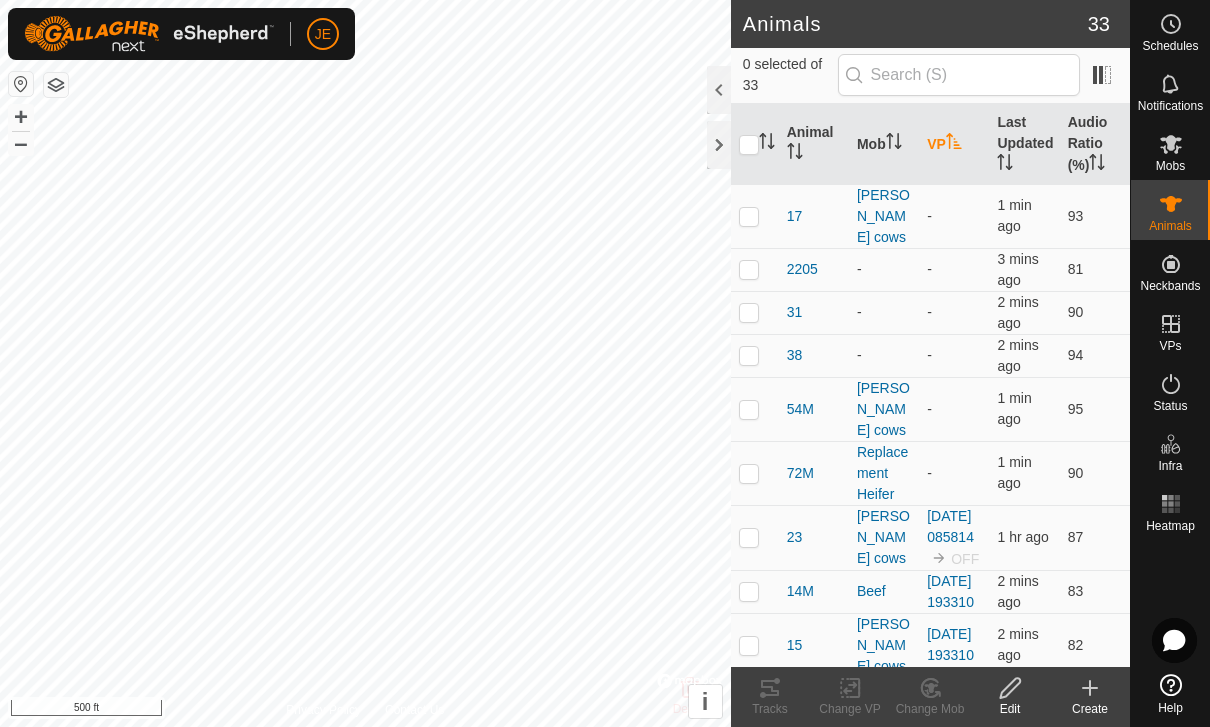 scroll, scrollTop: 0, scrollLeft: 0, axis: both 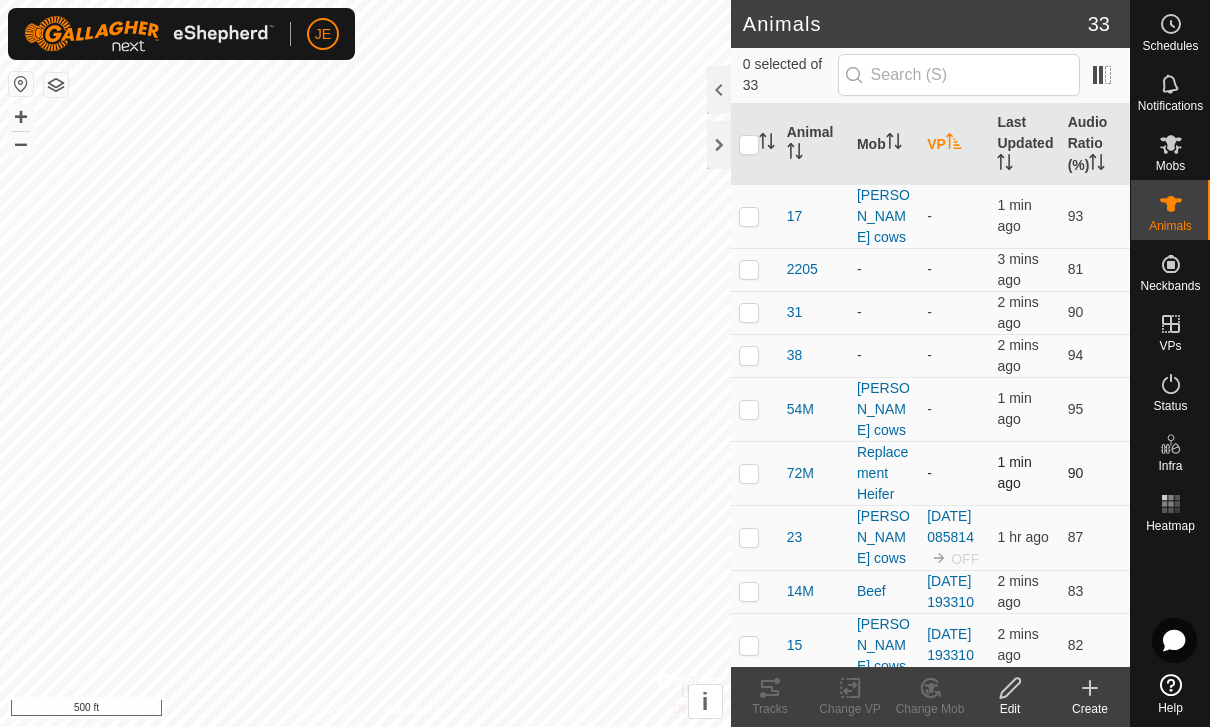 click at bounding box center (749, 473) 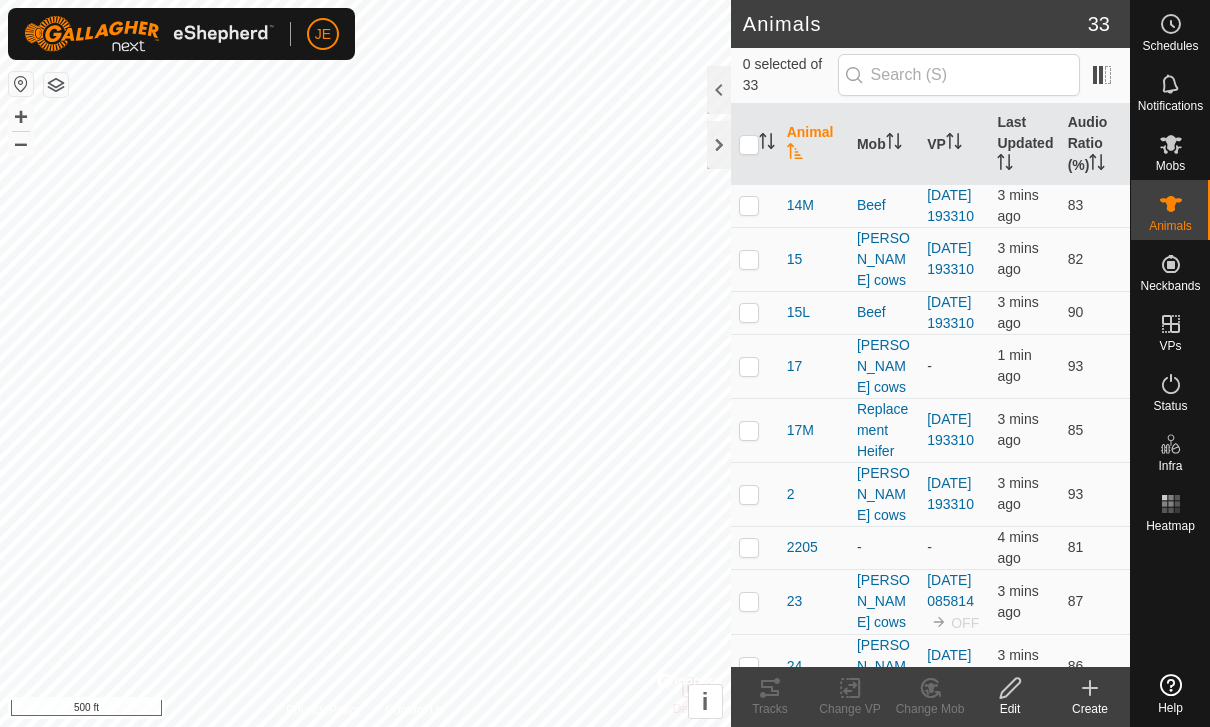 scroll, scrollTop: 0, scrollLeft: 0, axis: both 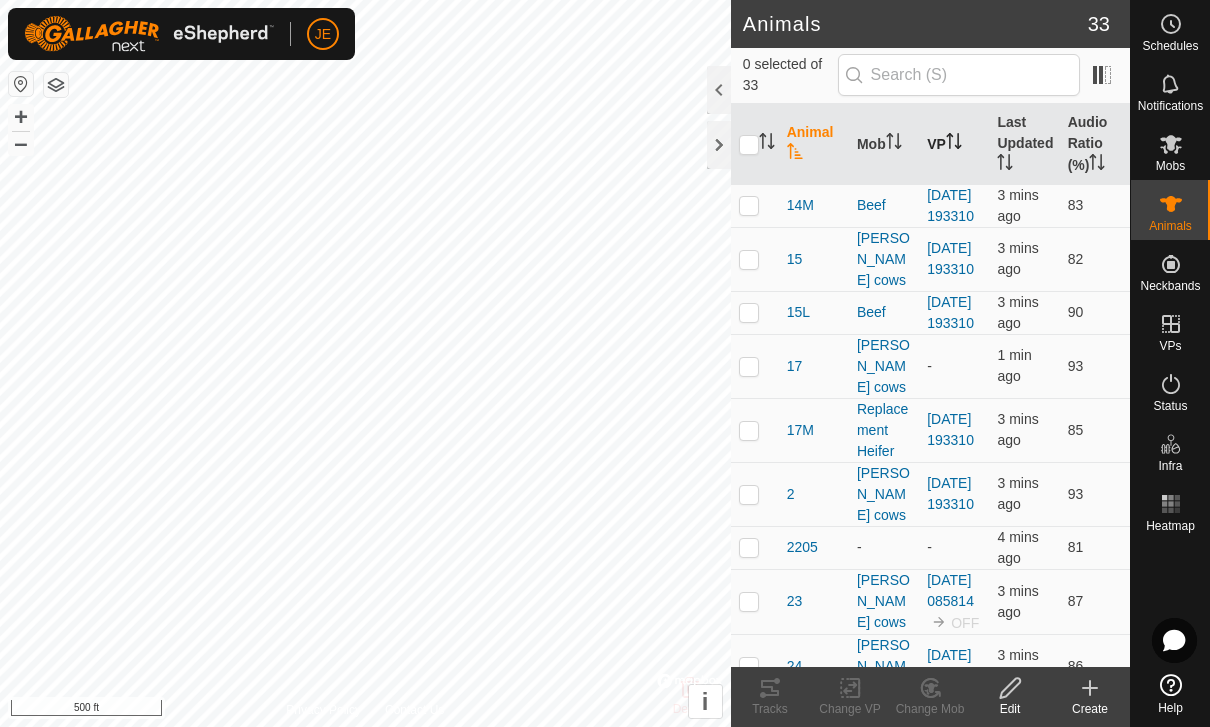 click on "VP" at bounding box center (954, 144) 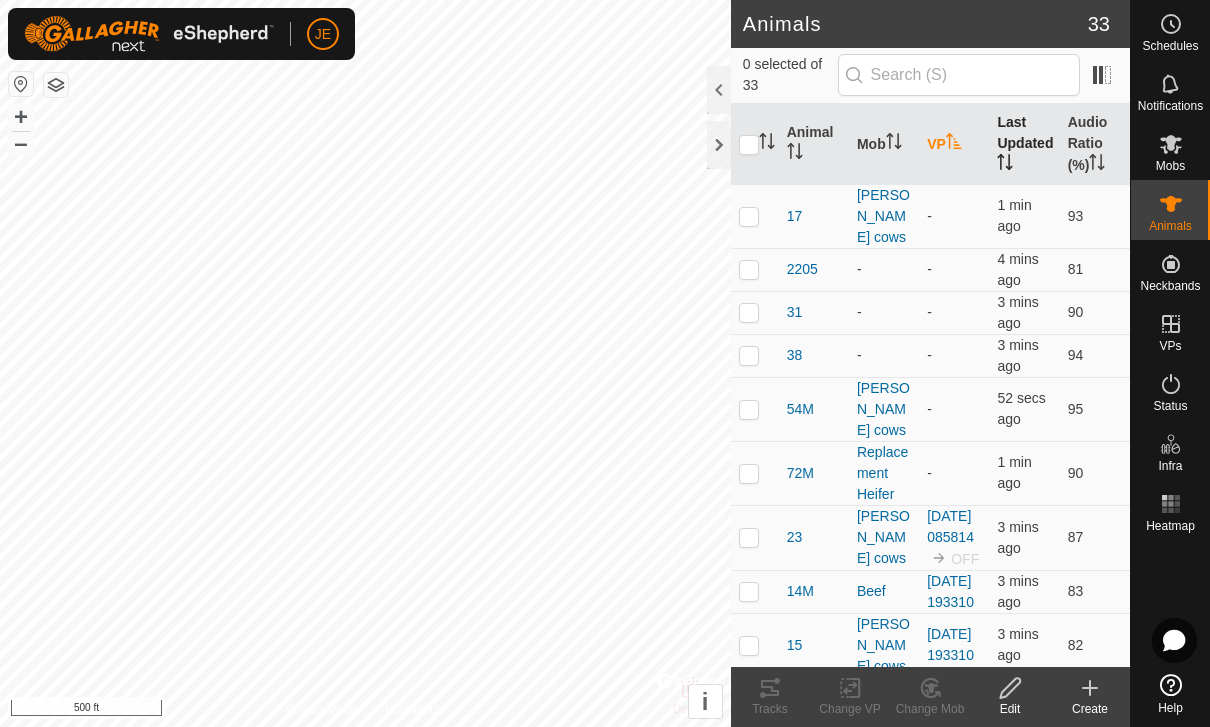 click on "Last Updated" at bounding box center [1024, 144] 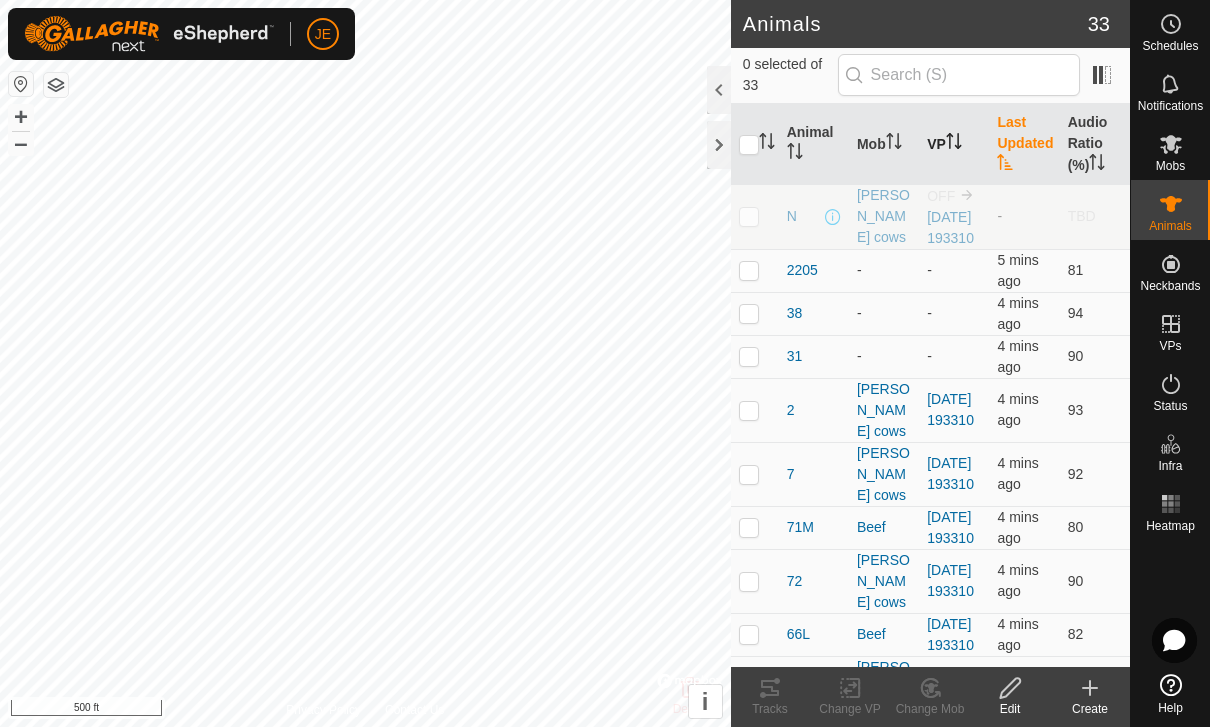 click on "VP" at bounding box center [954, 144] 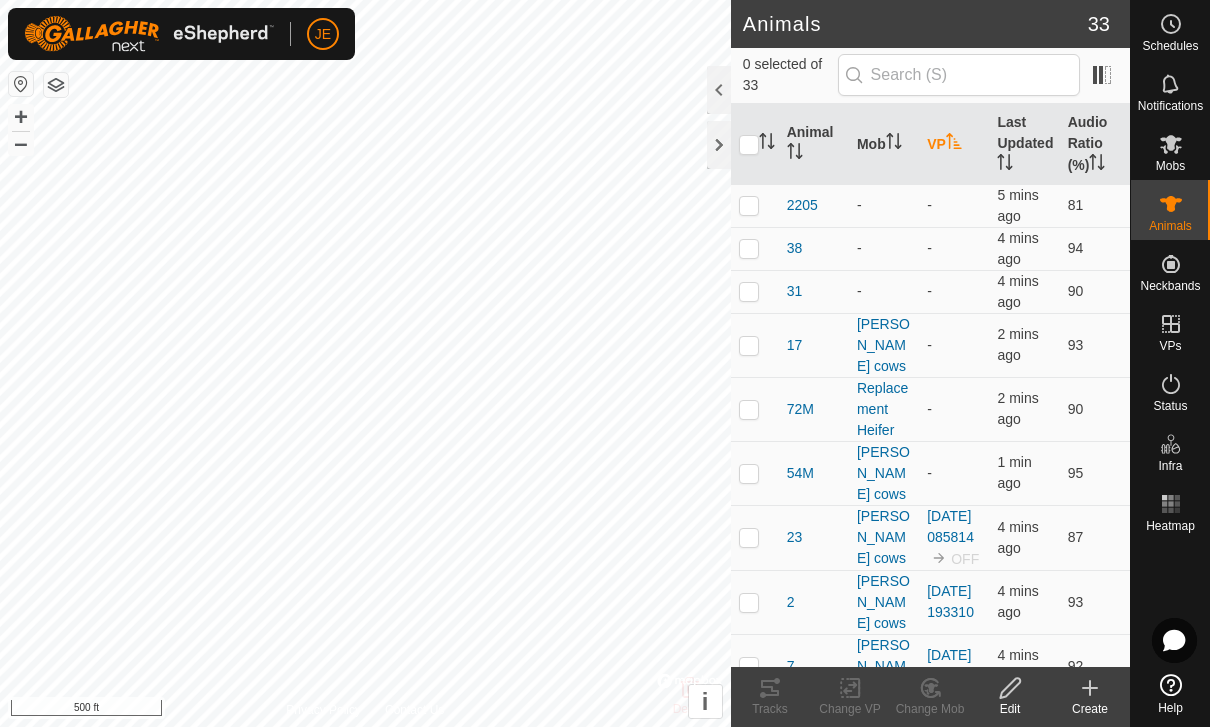 click 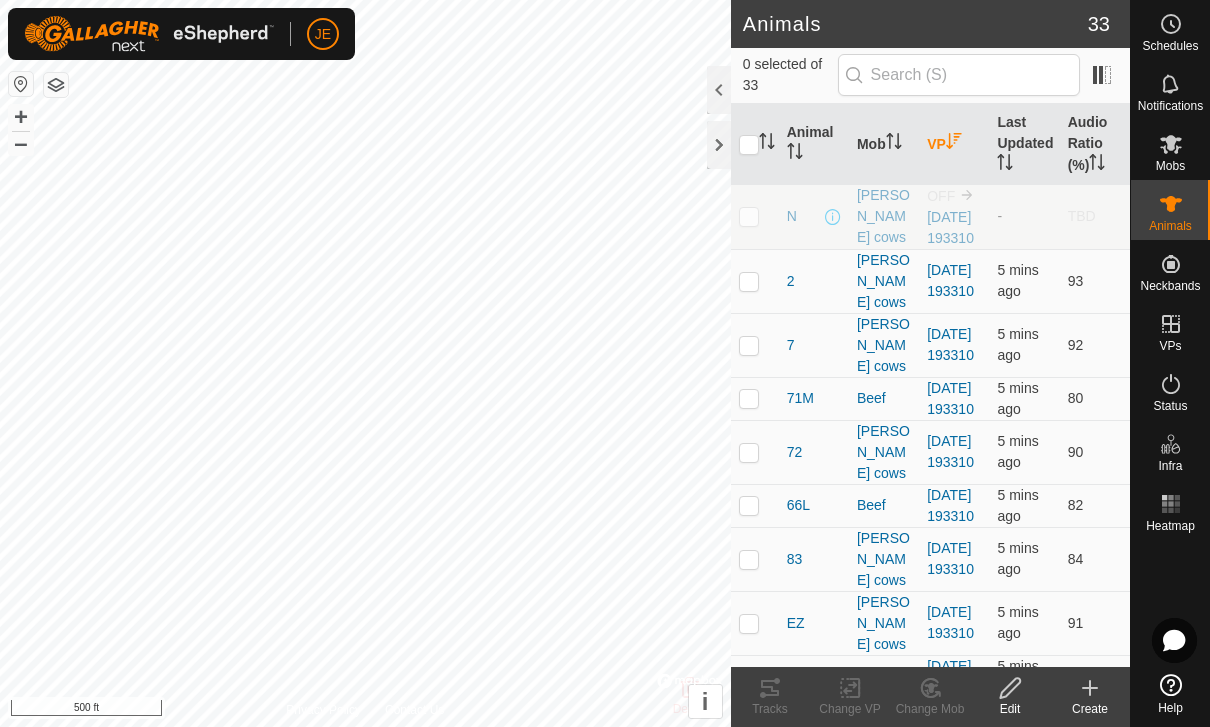 click on "VP" at bounding box center [954, 144] 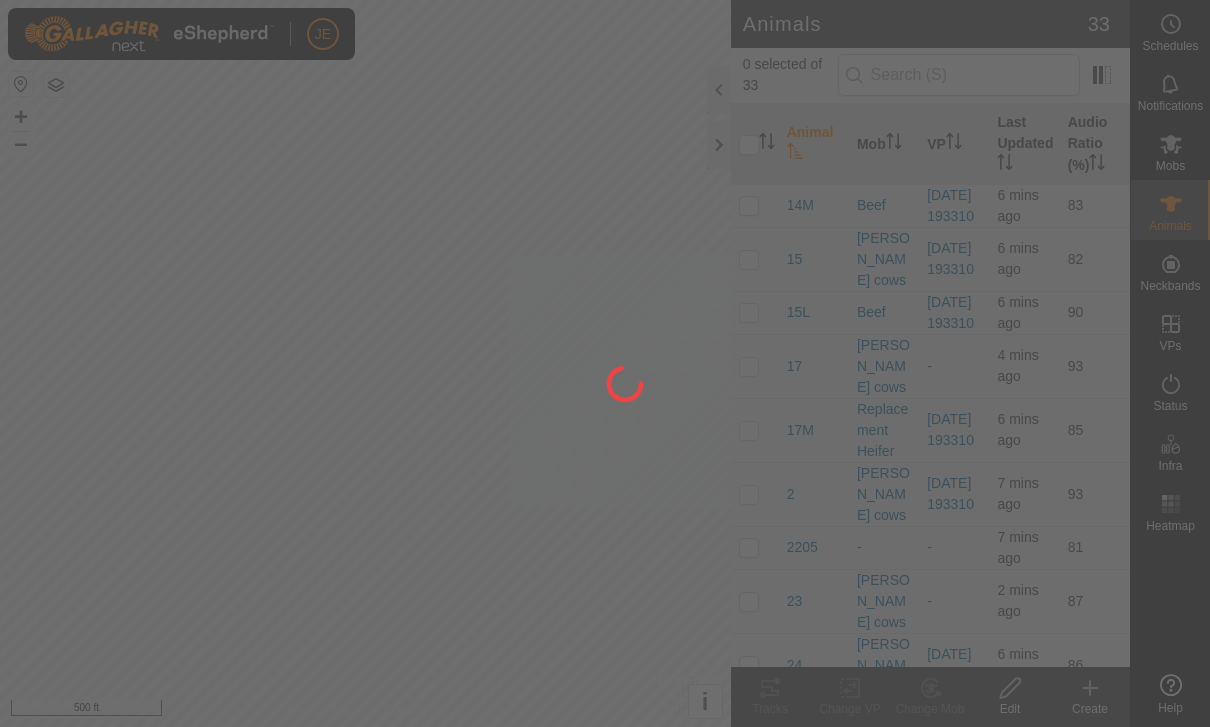 scroll, scrollTop: 0, scrollLeft: 0, axis: both 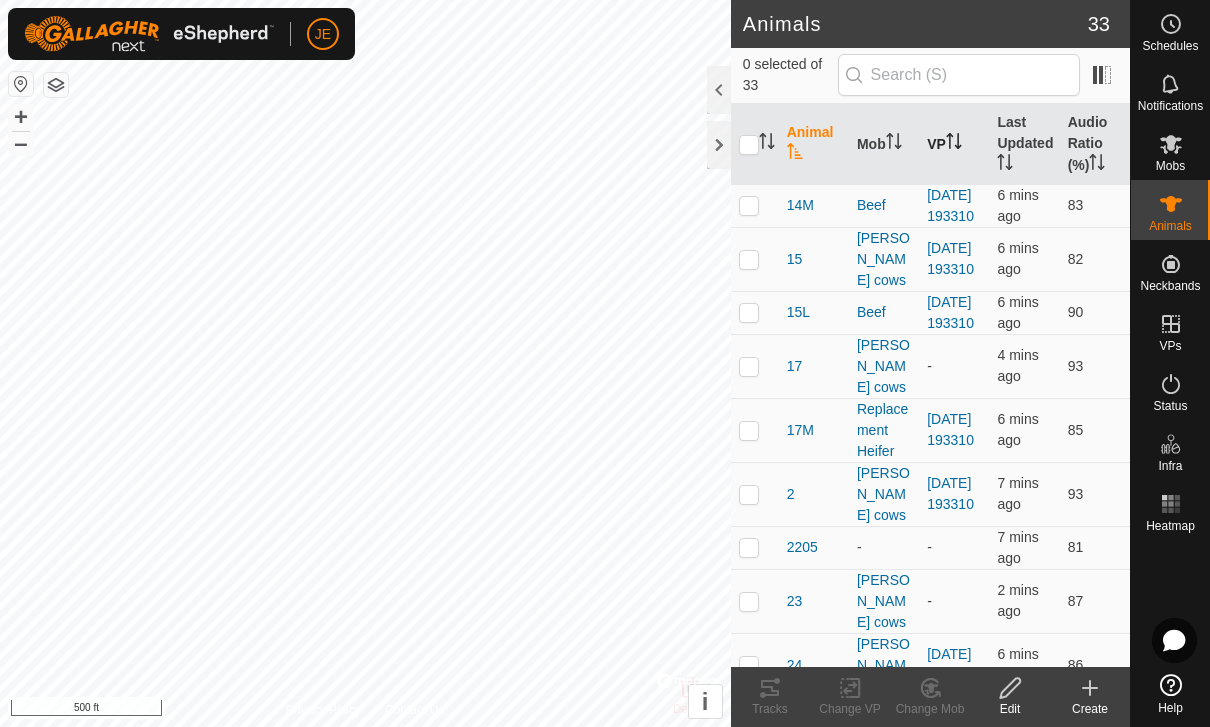 click on "VP" at bounding box center (954, 144) 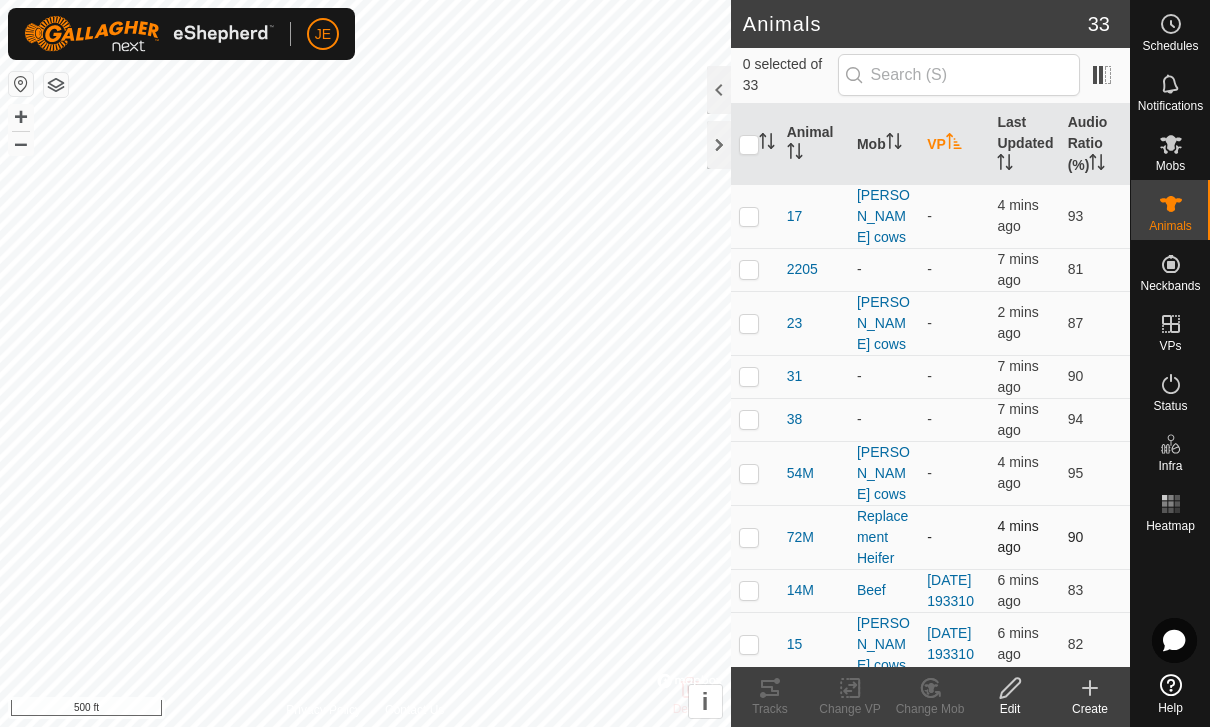 click at bounding box center [755, 537] 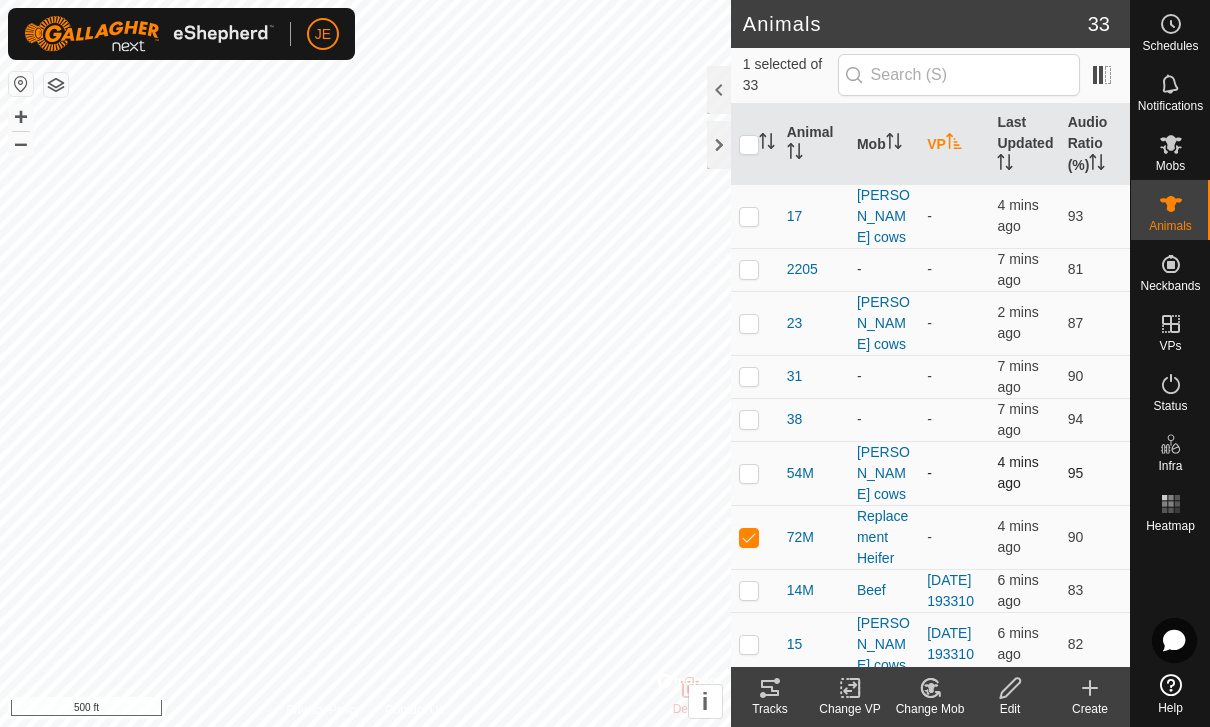 click at bounding box center (749, 473) 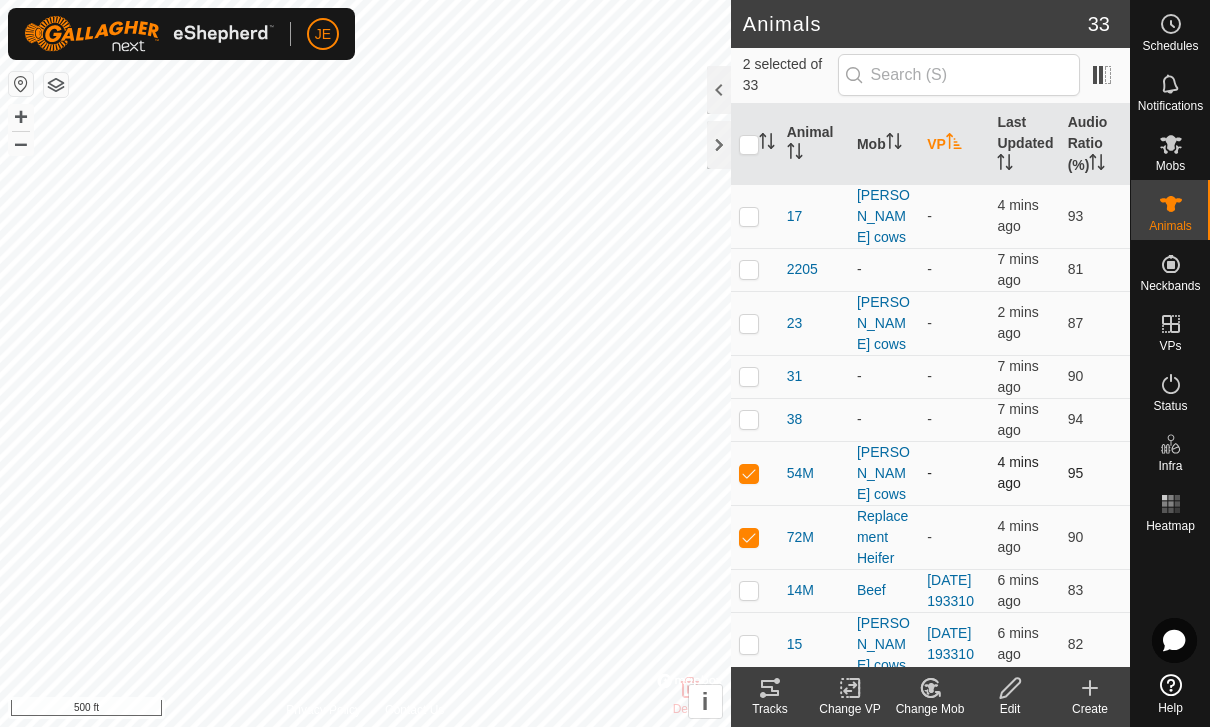 checkbox on "true" 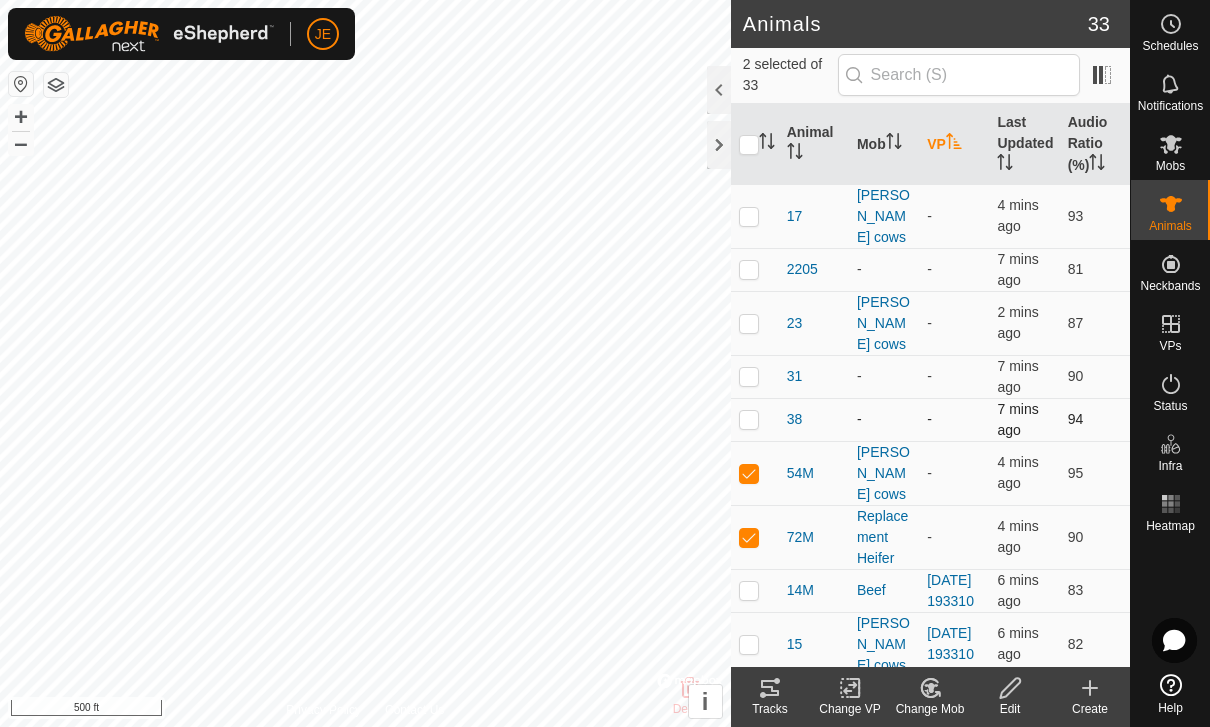 click at bounding box center (749, 419) 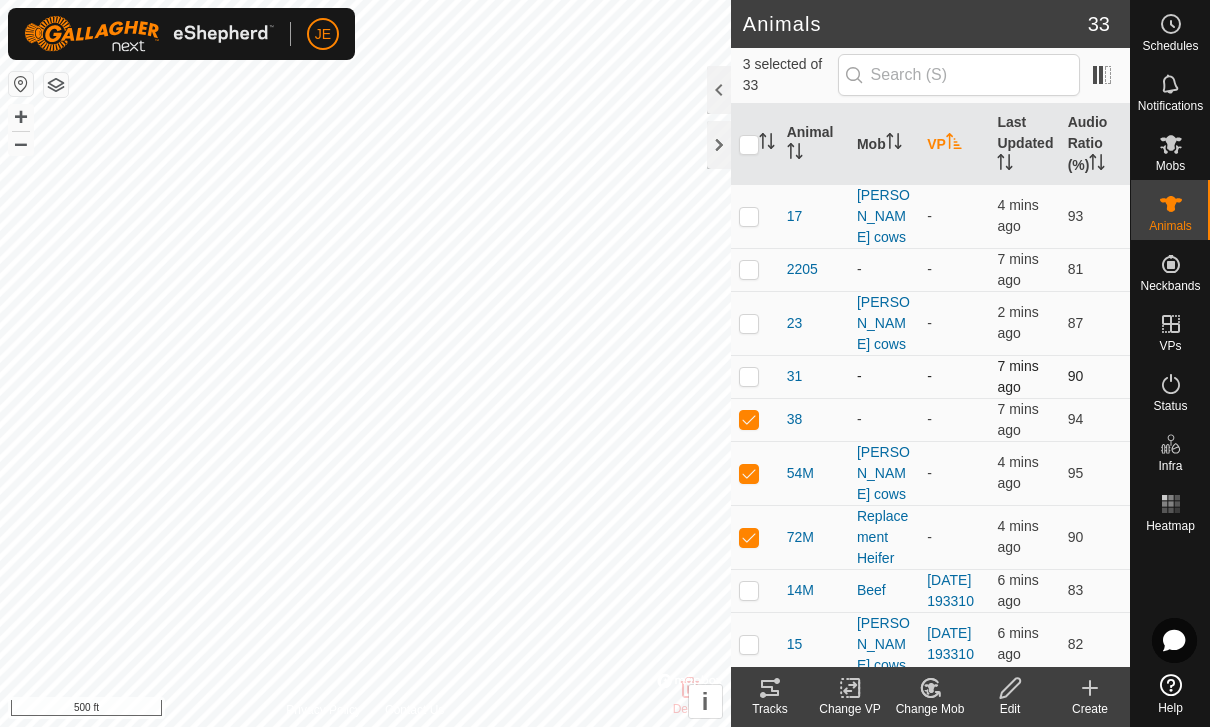 click at bounding box center (755, 376) 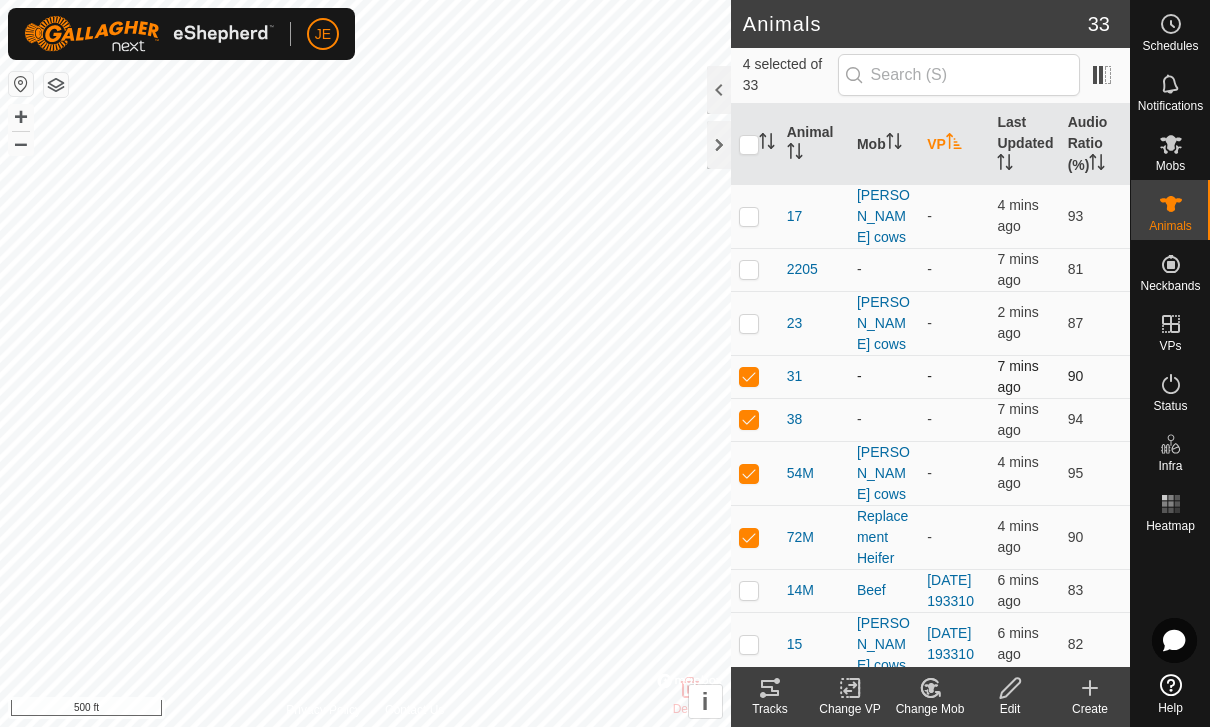 click at bounding box center [749, 376] 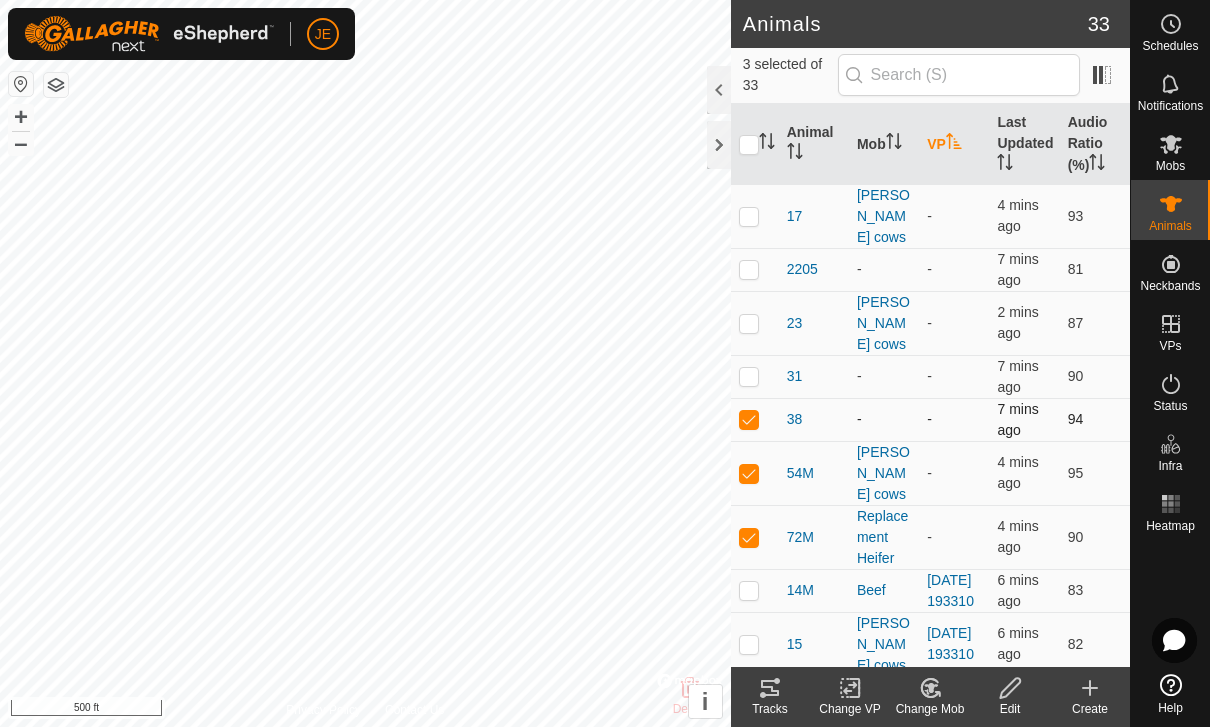 click at bounding box center [749, 419] 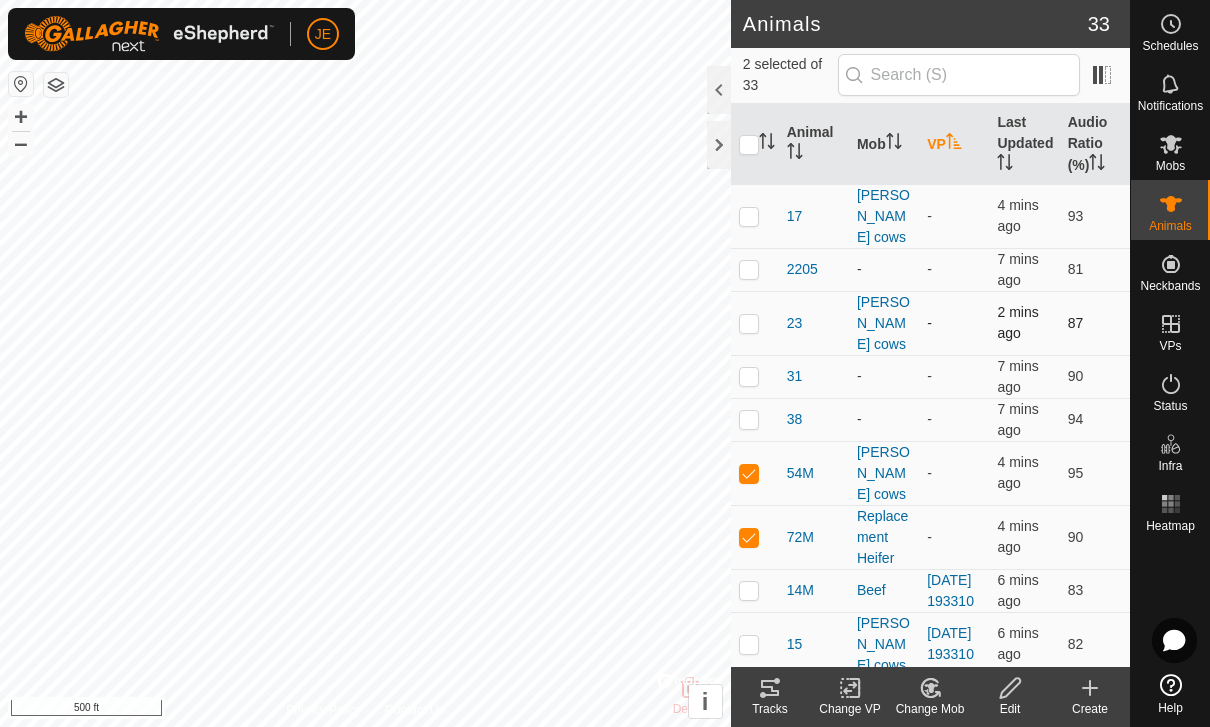 click at bounding box center (749, 323) 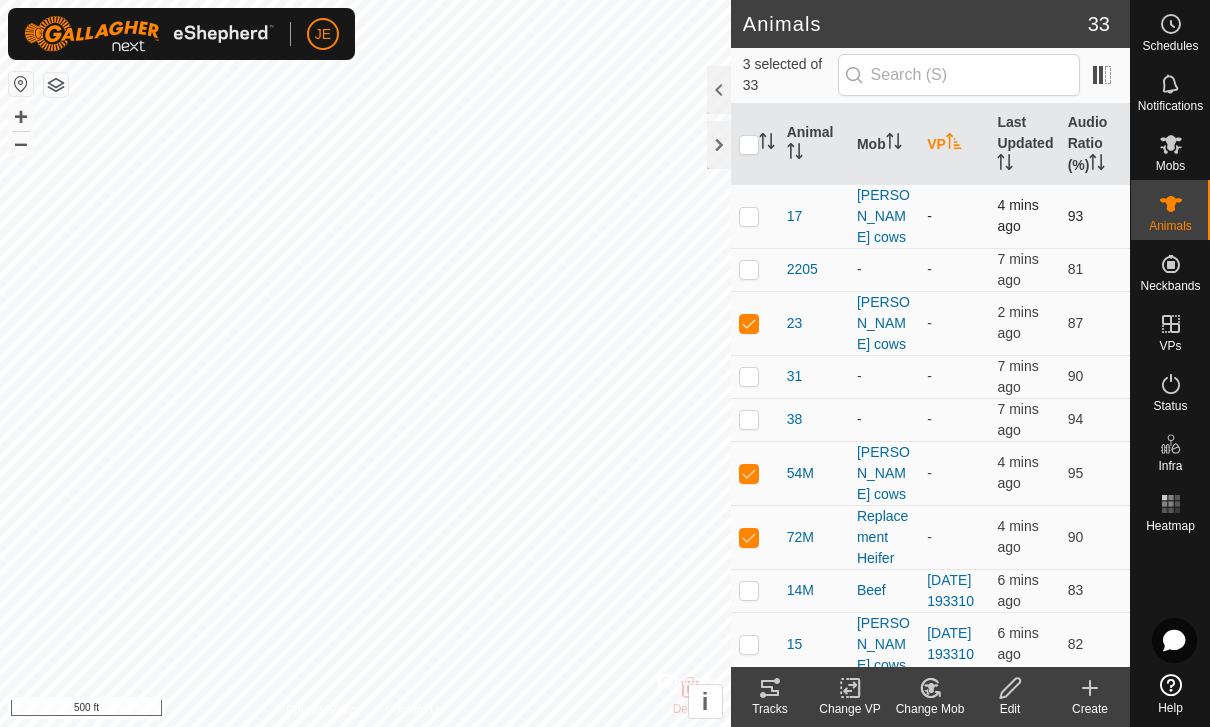 click at bounding box center (755, 216) 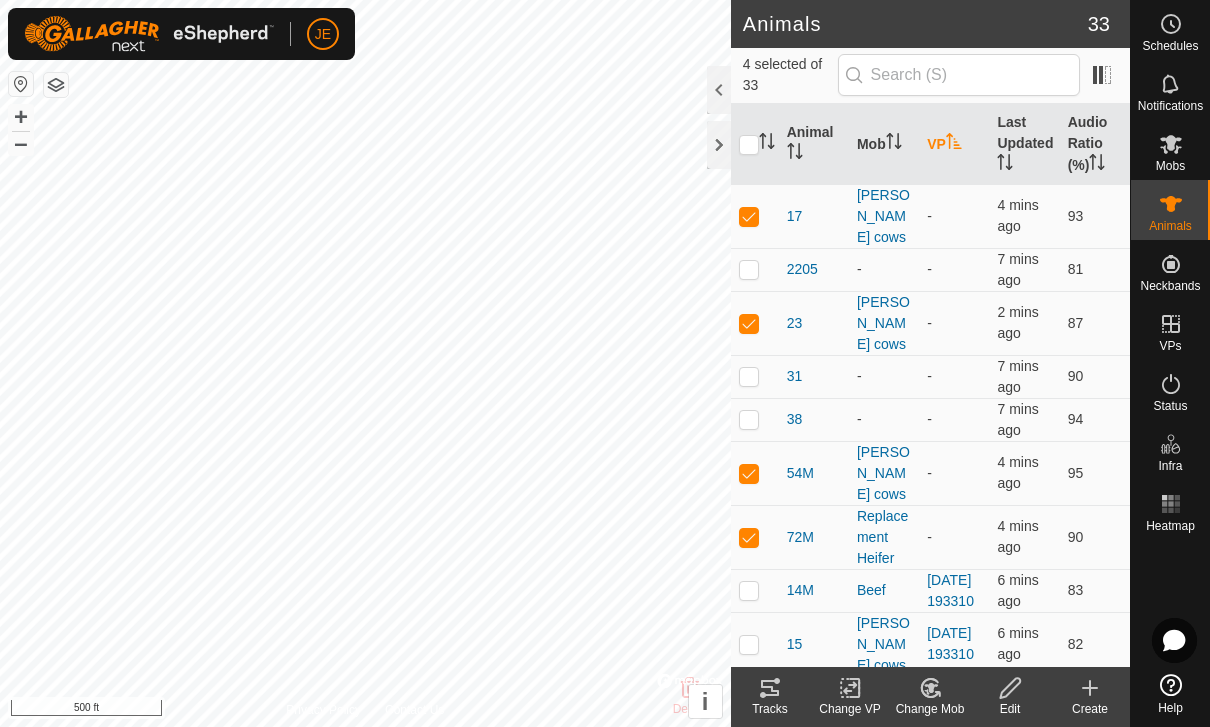 click 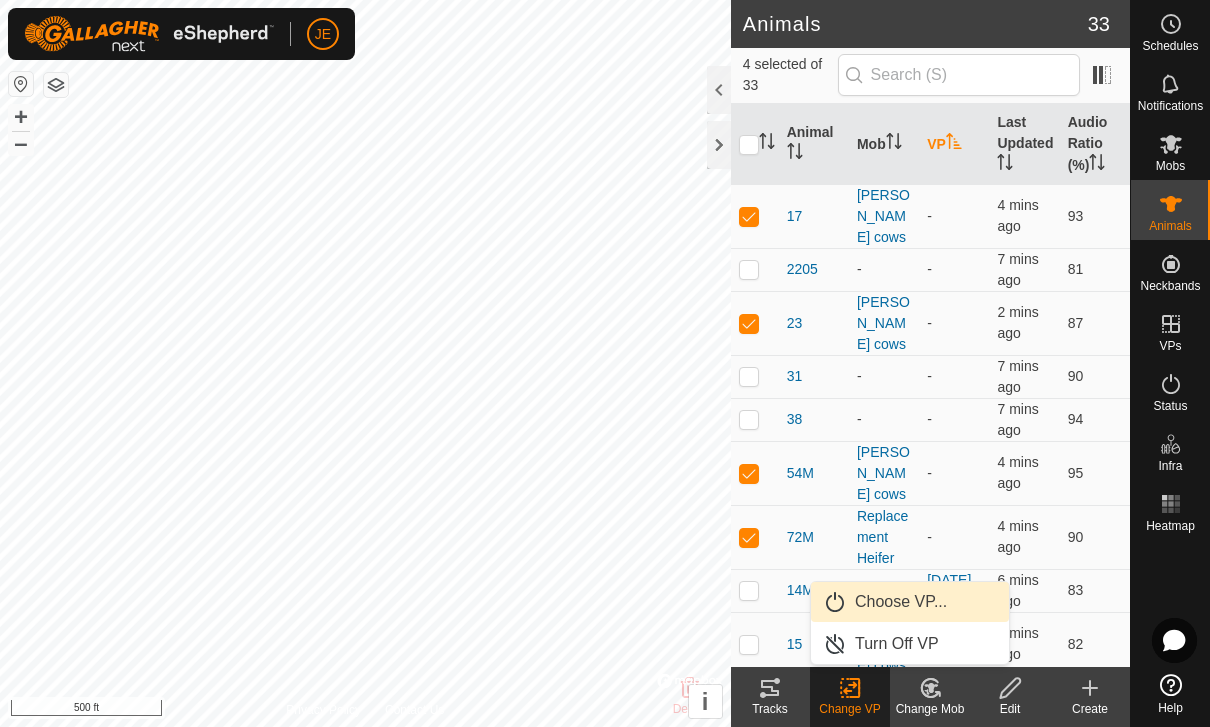 click on "Choose VP..." at bounding box center (901, 602) 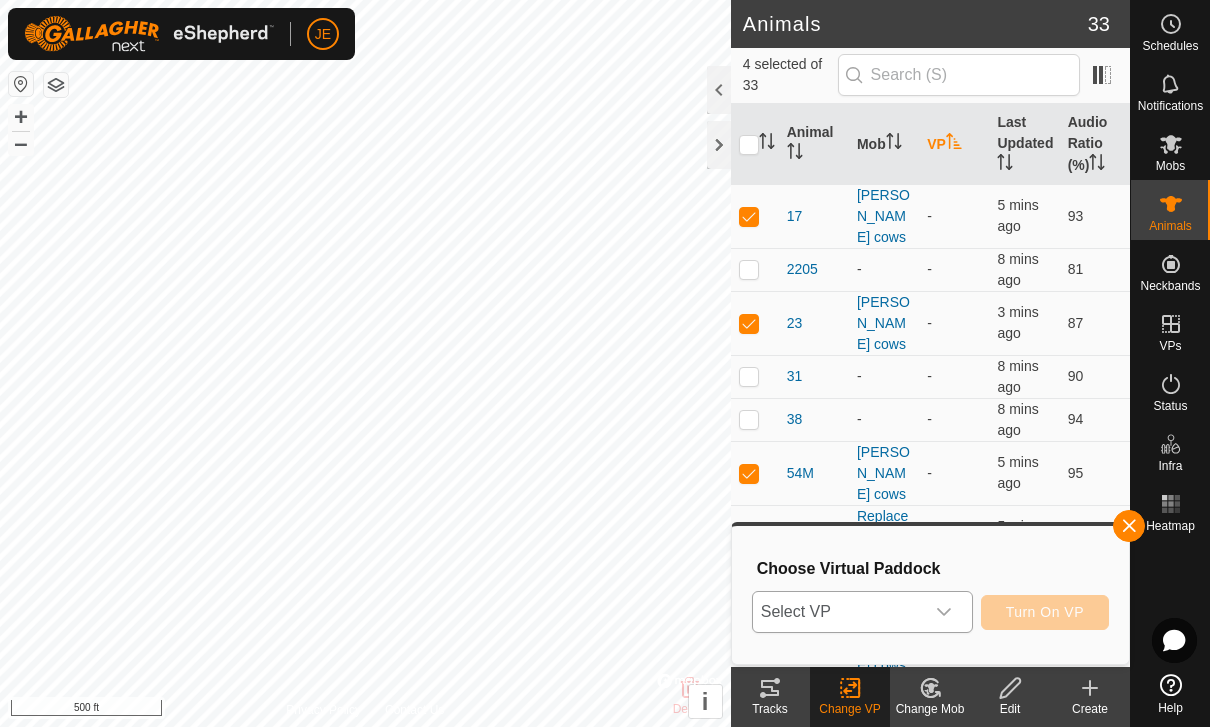 click on "Select VP" at bounding box center (838, 612) 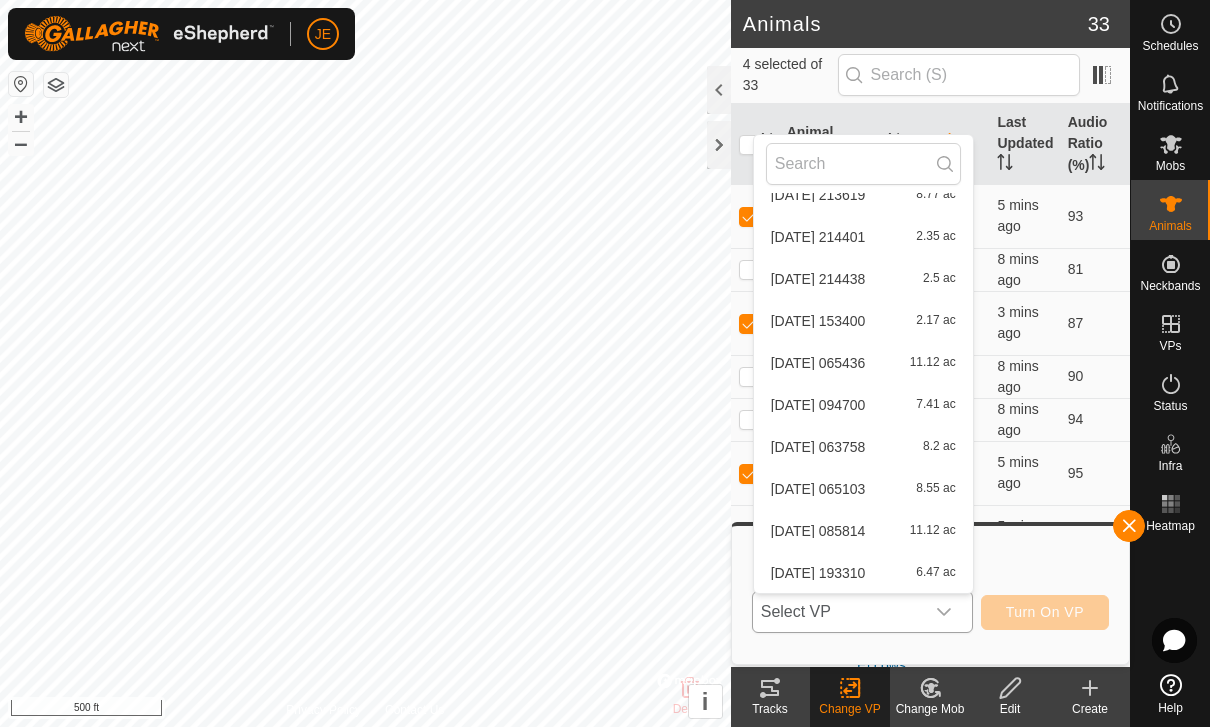 scroll, scrollTop: 2692, scrollLeft: 0, axis: vertical 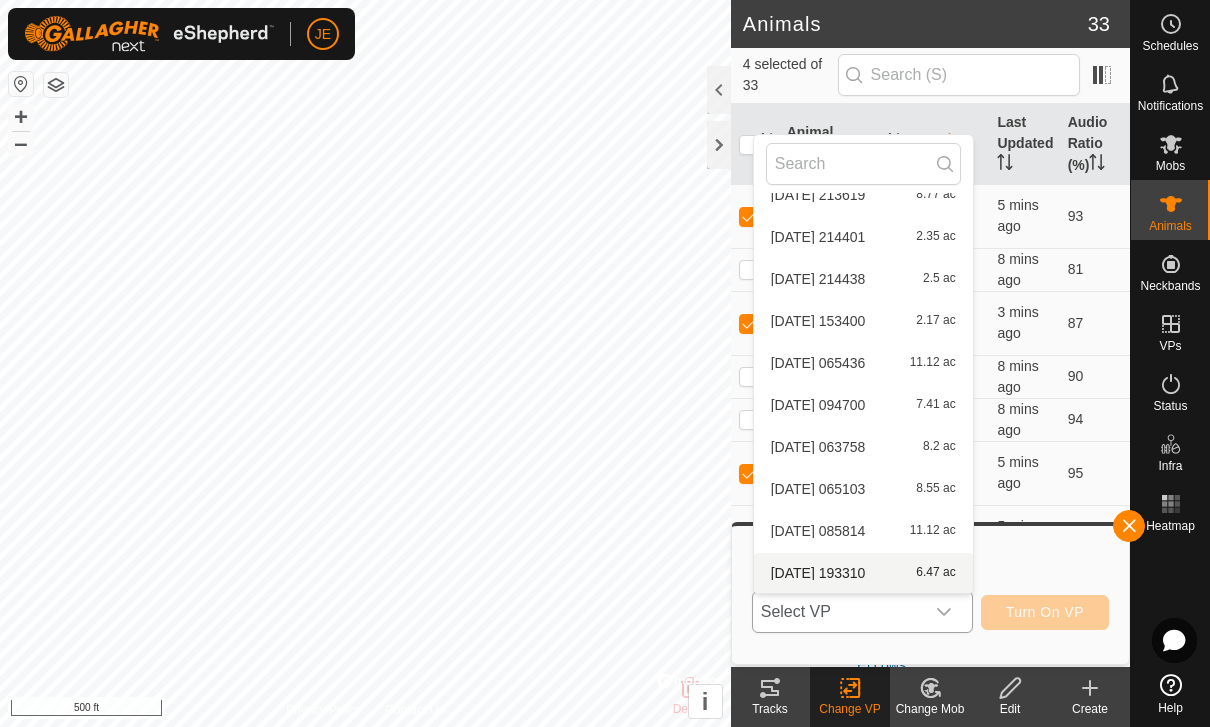 click on "[DATE] 193310  6.47 ac" at bounding box center (863, 573) 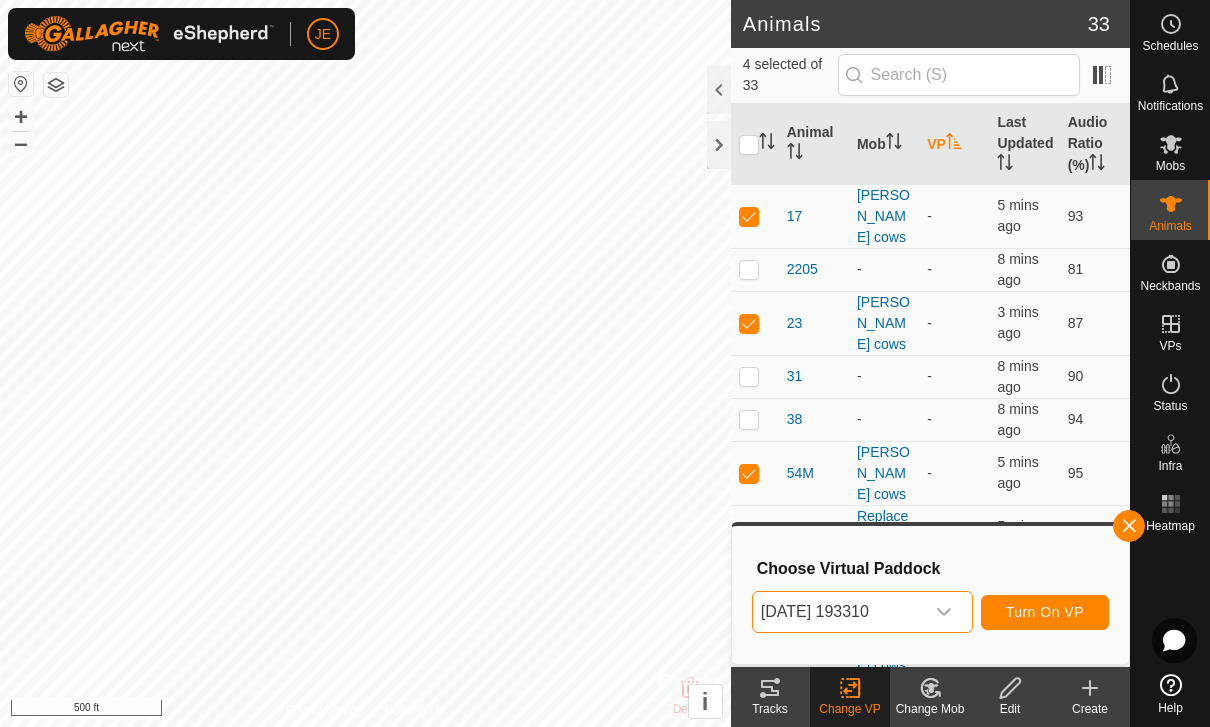 click on "Turn On VP" at bounding box center (1045, 612) 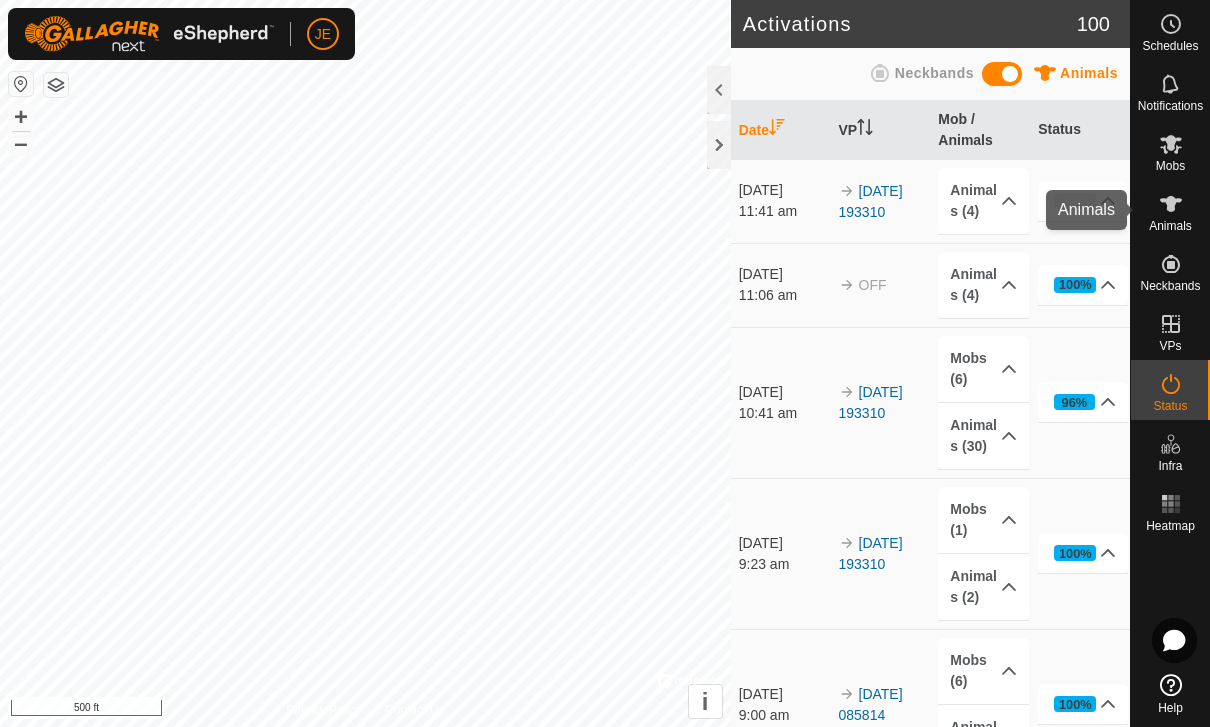 click 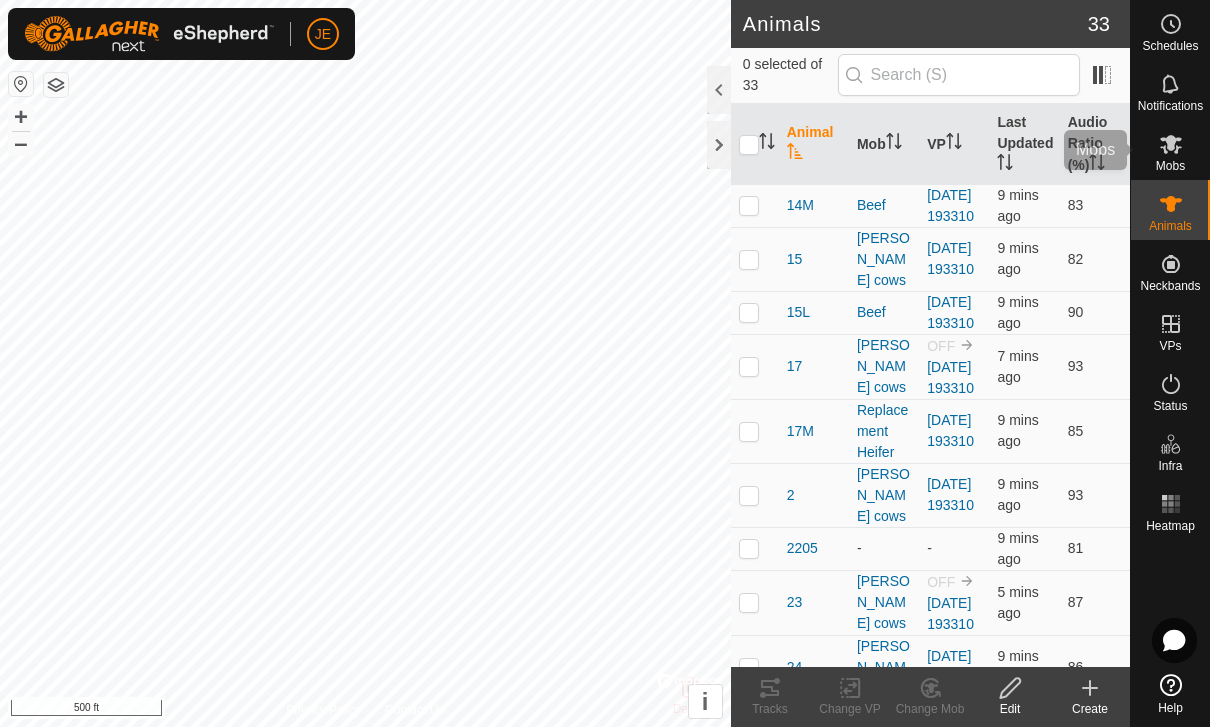 click on "Mobs" at bounding box center (1170, 150) 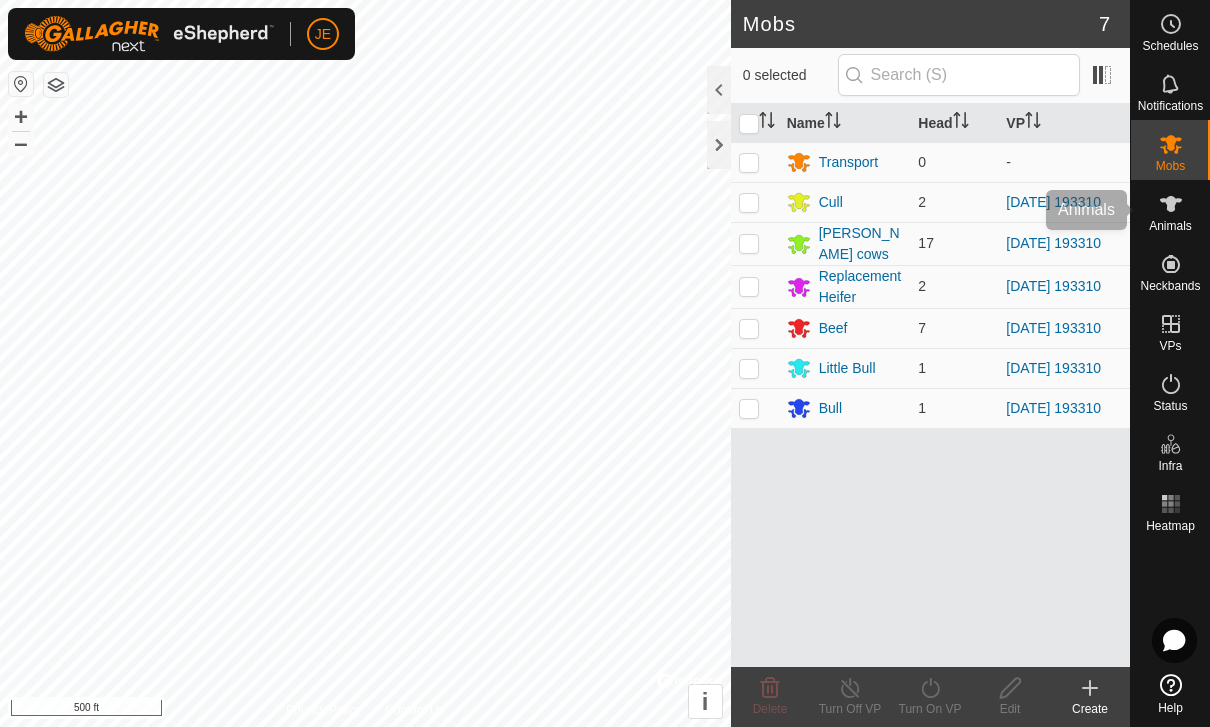 click 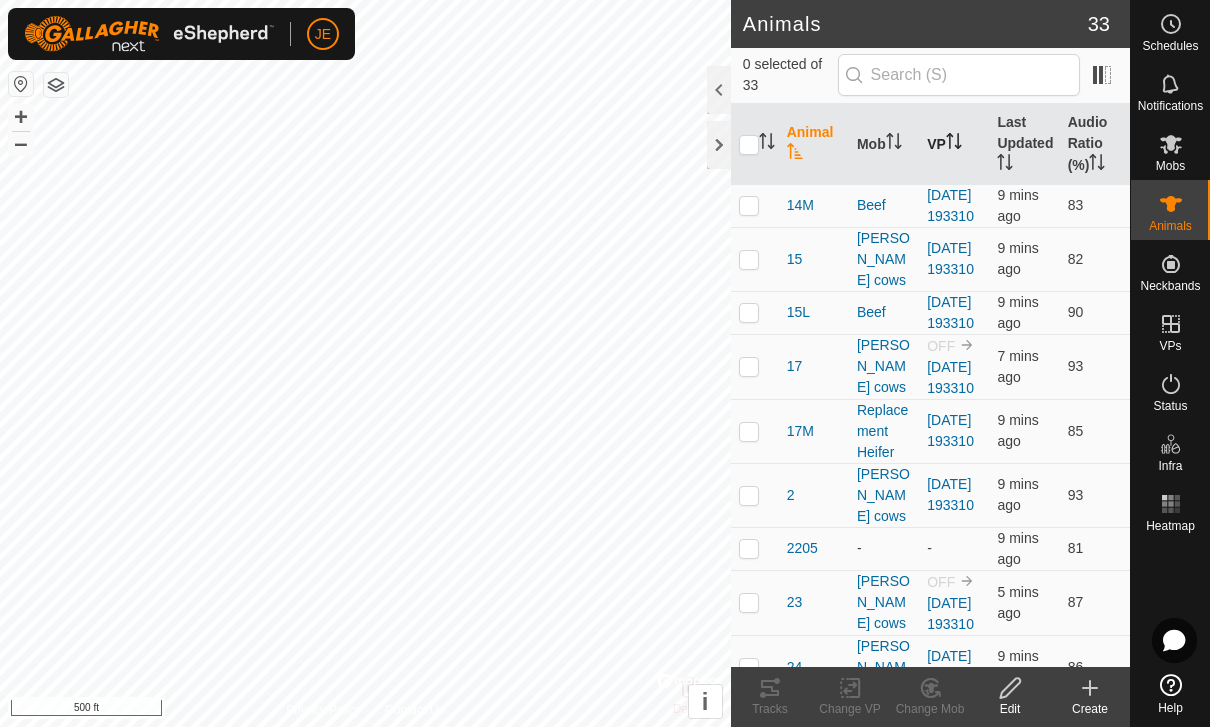 click on "VP" at bounding box center [954, 144] 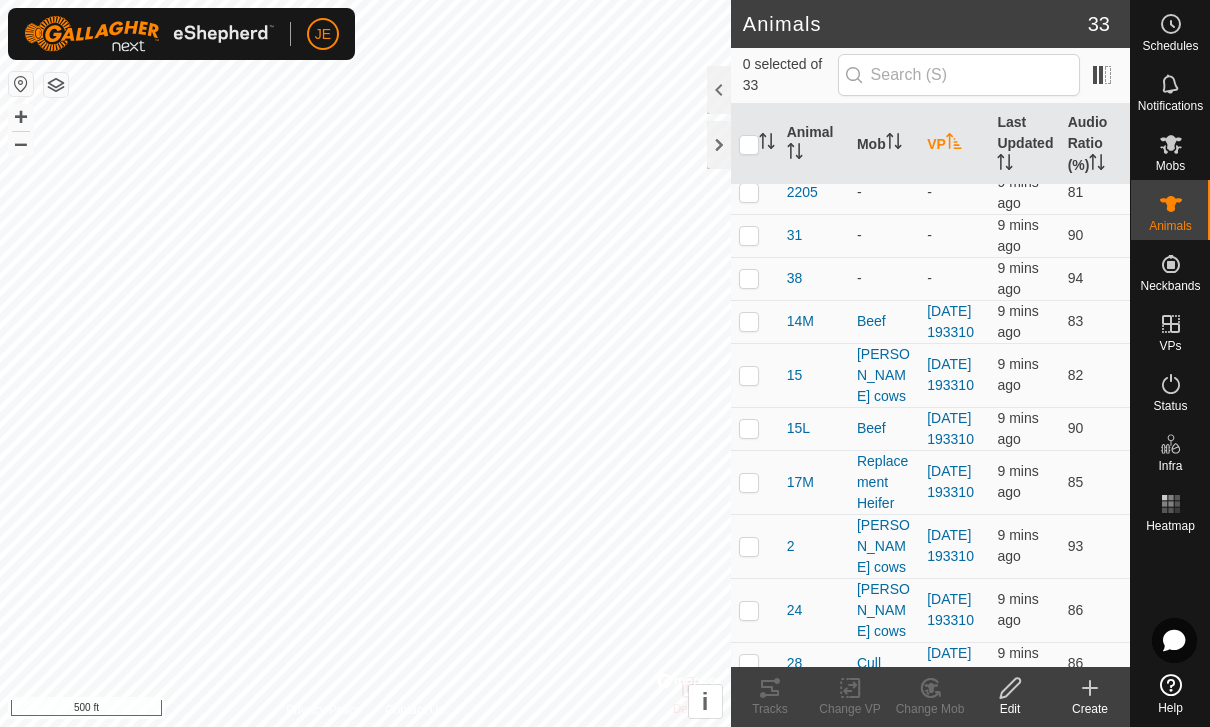 scroll, scrollTop: 14, scrollLeft: 0, axis: vertical 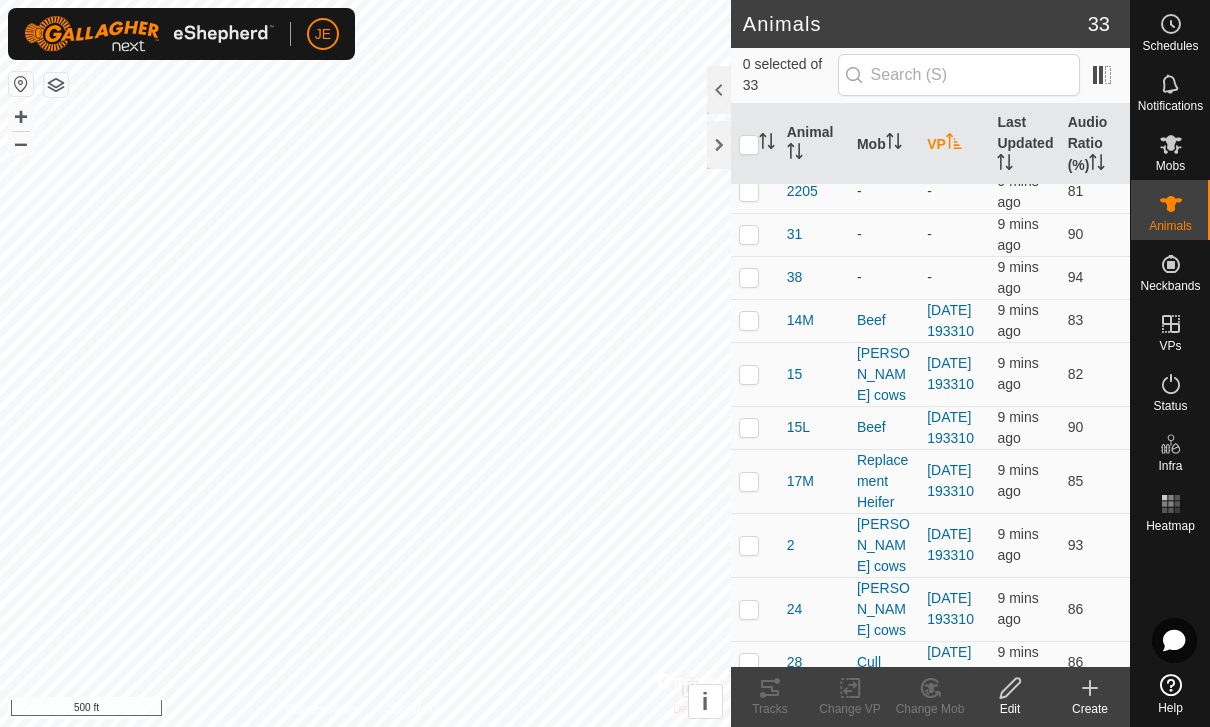 click 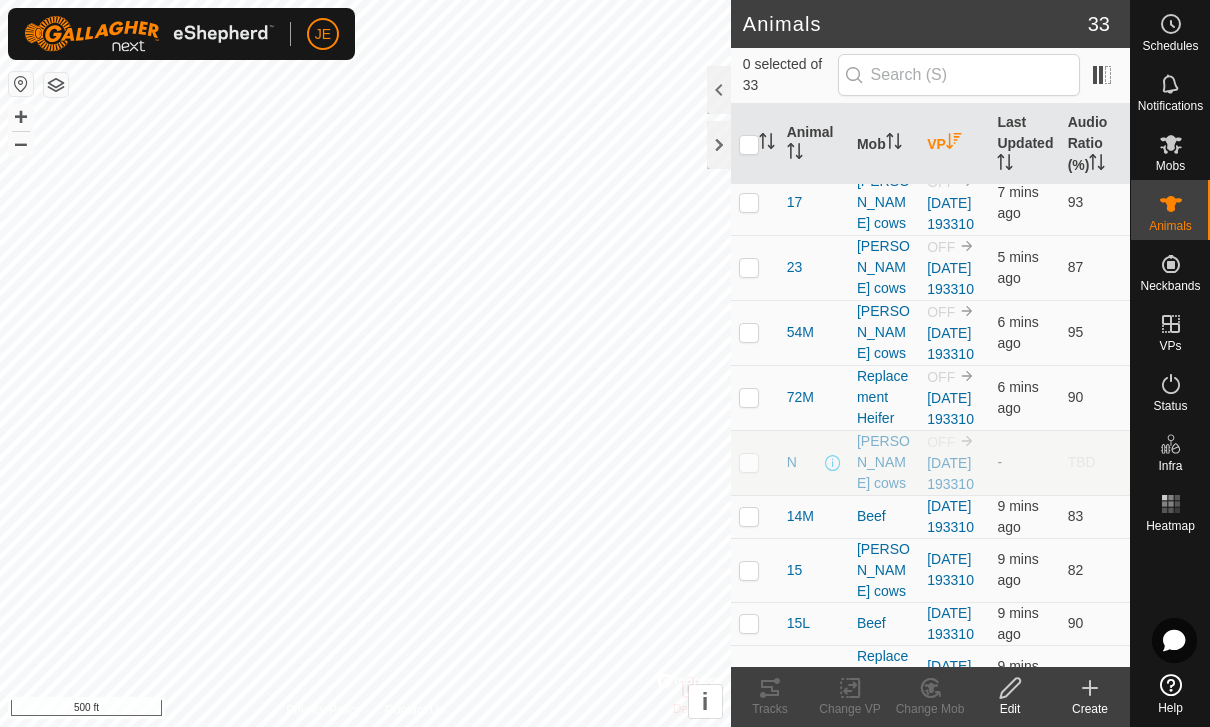 scroll, scrollTop: 0, scrollLeft: 0, axis: both 